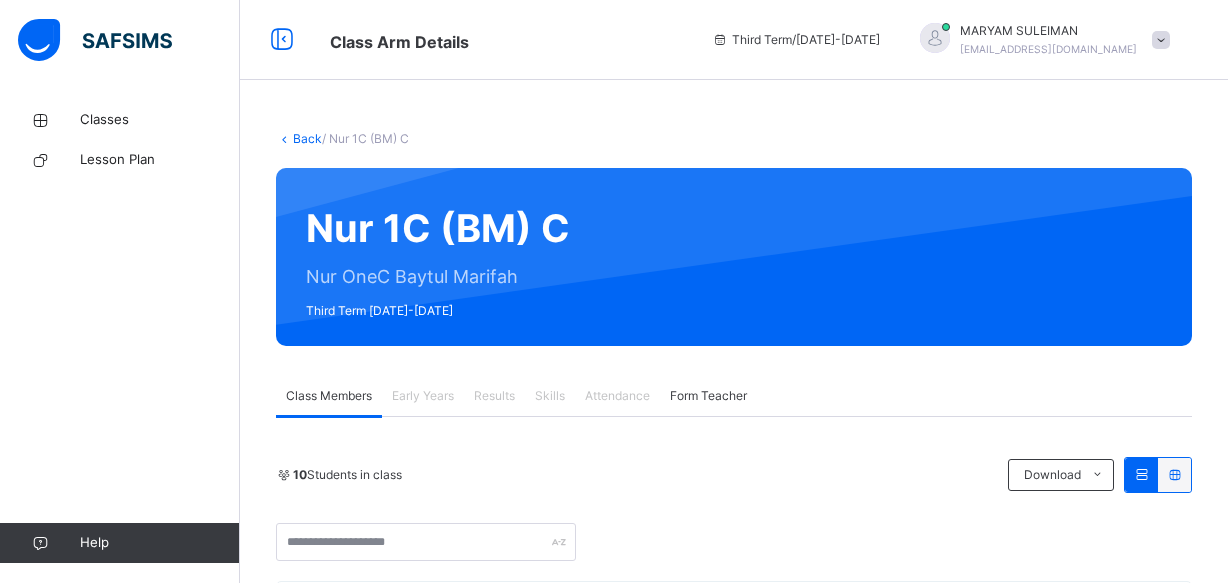 scroll, scrollTop: 0, scrollLeft: 0, axis: both 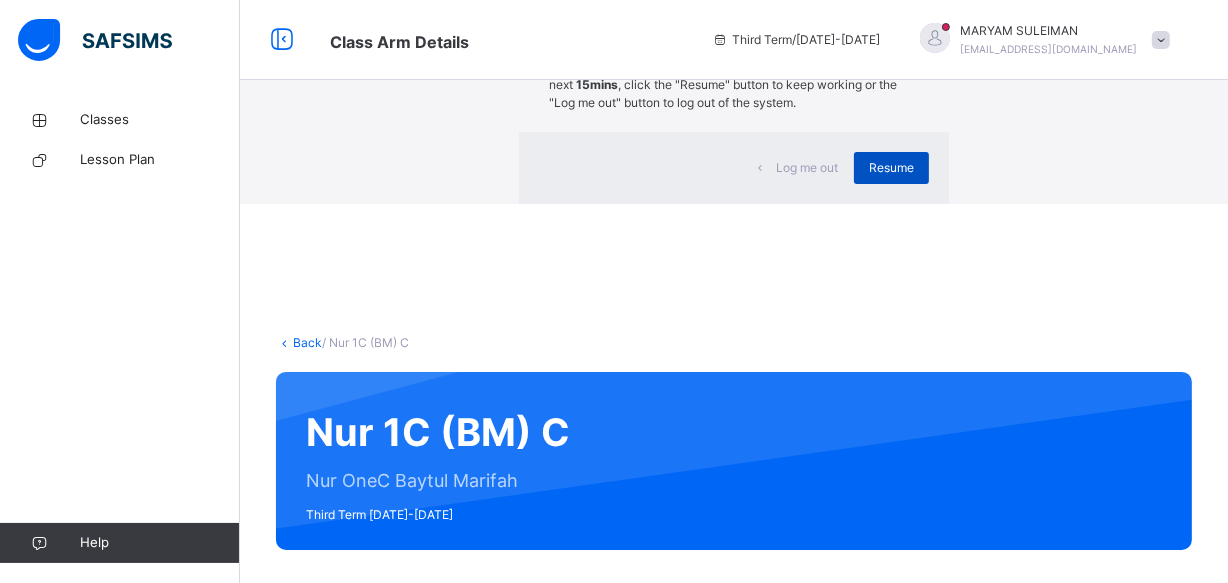 click on "Resume" at bounding box center (891, 168) 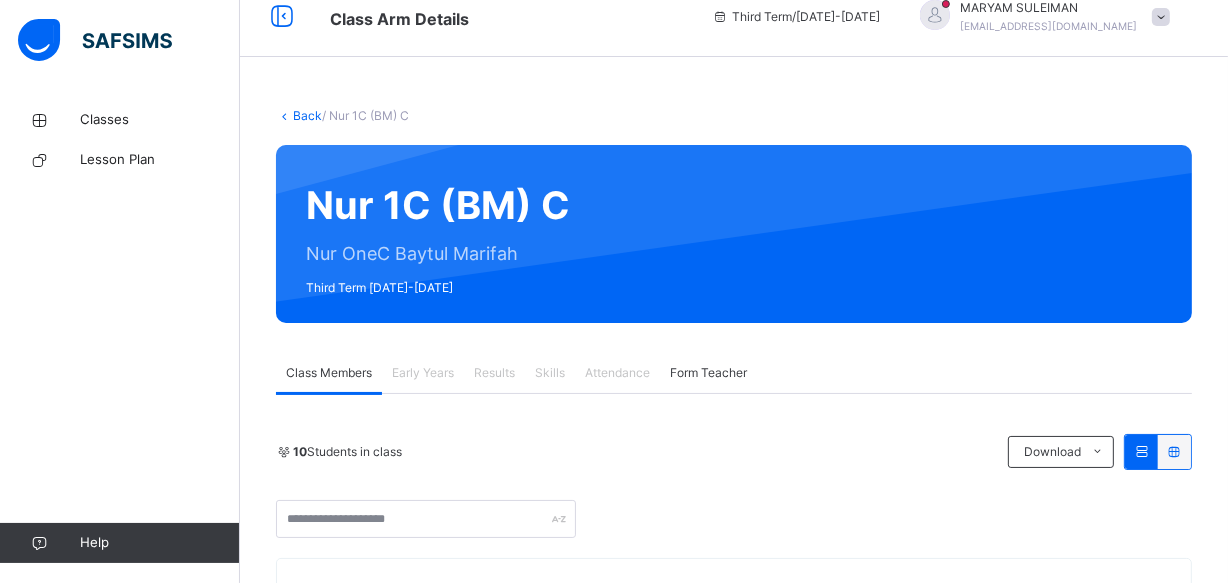 scroll, scrollTop: 0, scrollLeft: 0, axis: both 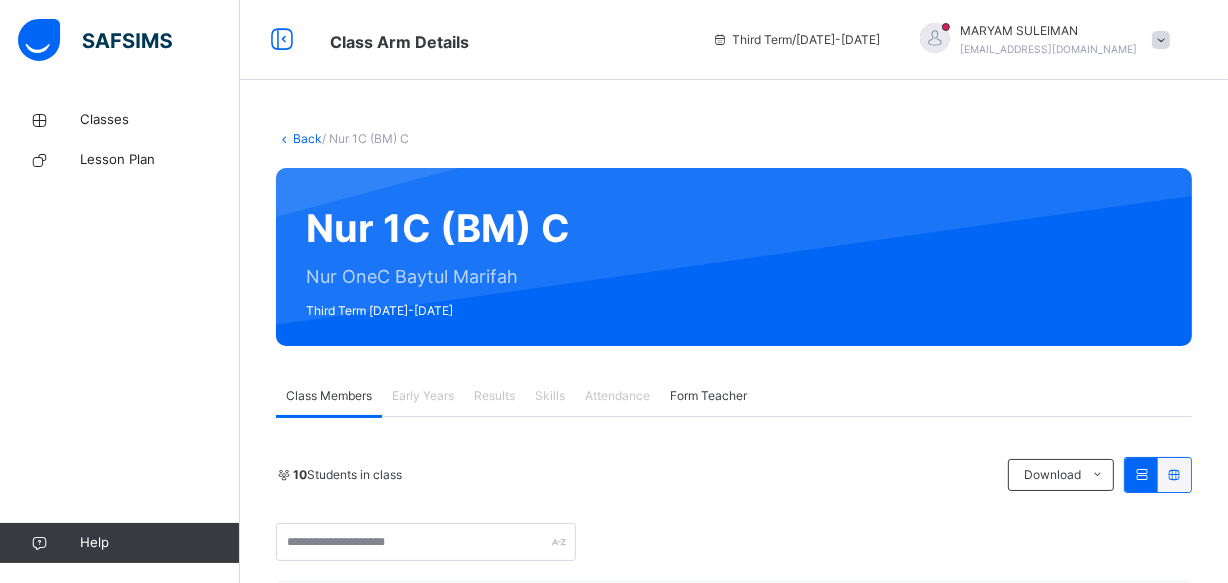 click on "10  Students in class" at bounding box center [637, 475] 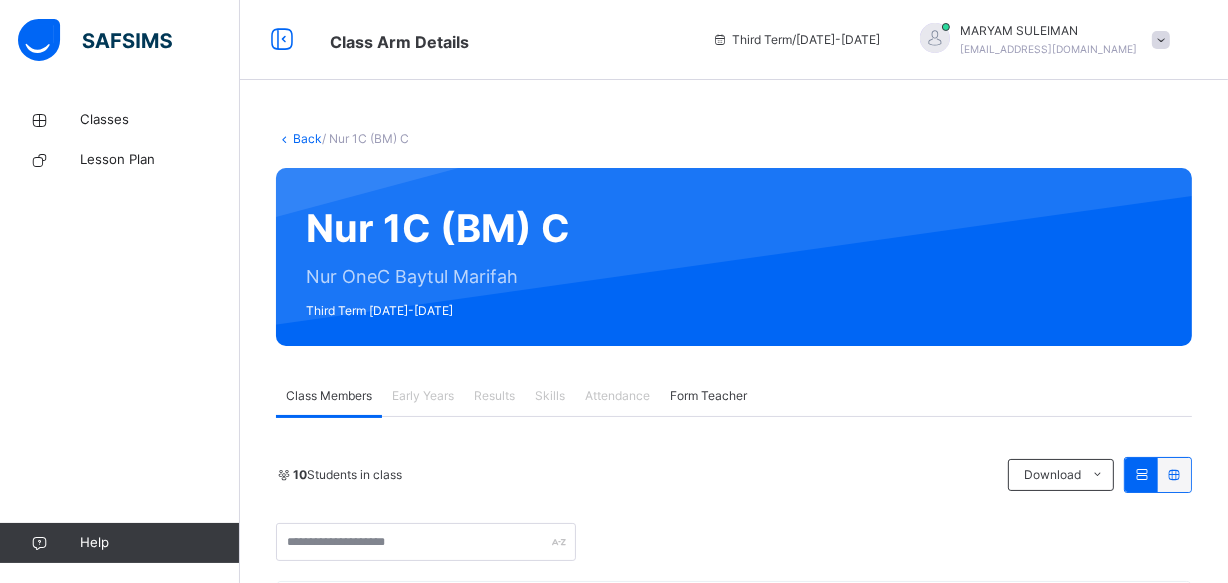 click on "10  Students in class" at bounding box center [637, 475] 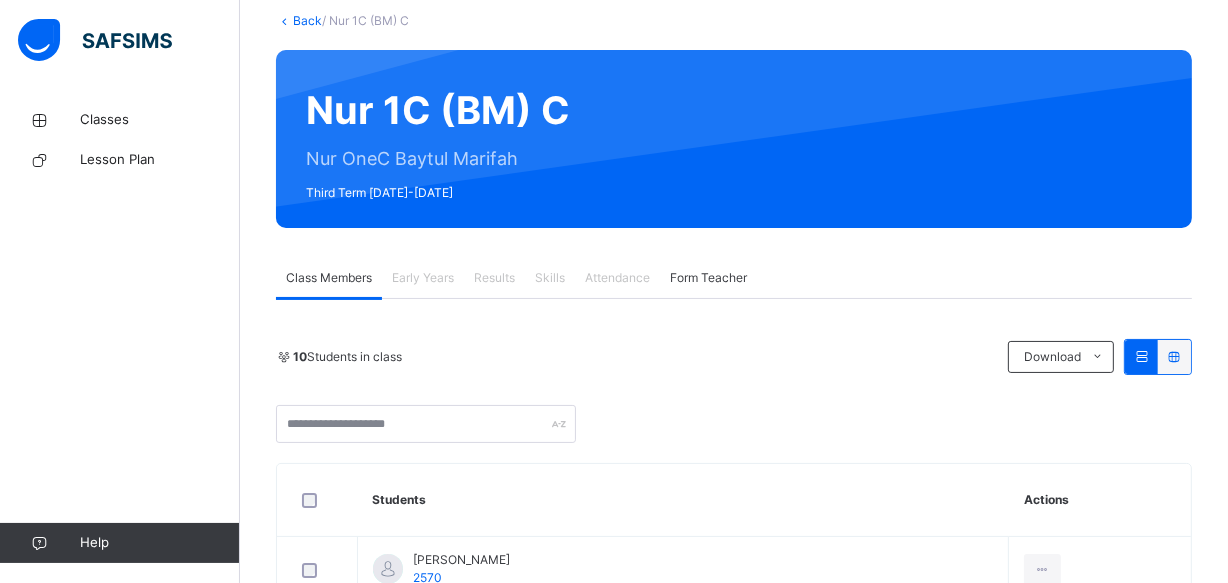 scroll, scrollTop: 145, scrollLeft: 0, axis: vertical 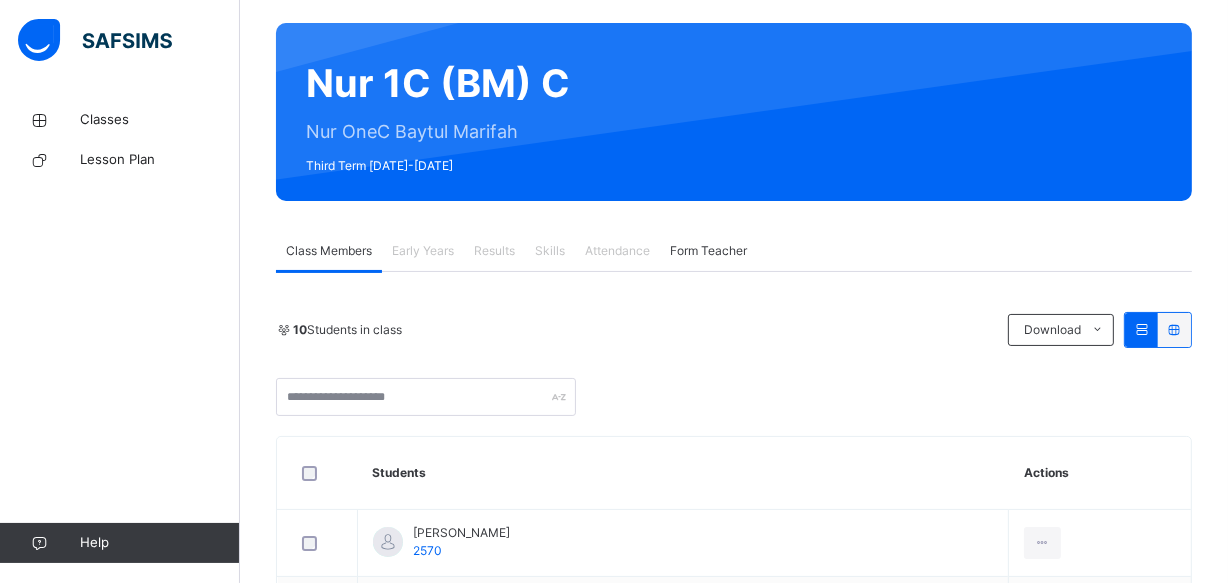 click on "Early Years" at bounding box center (423, 251) 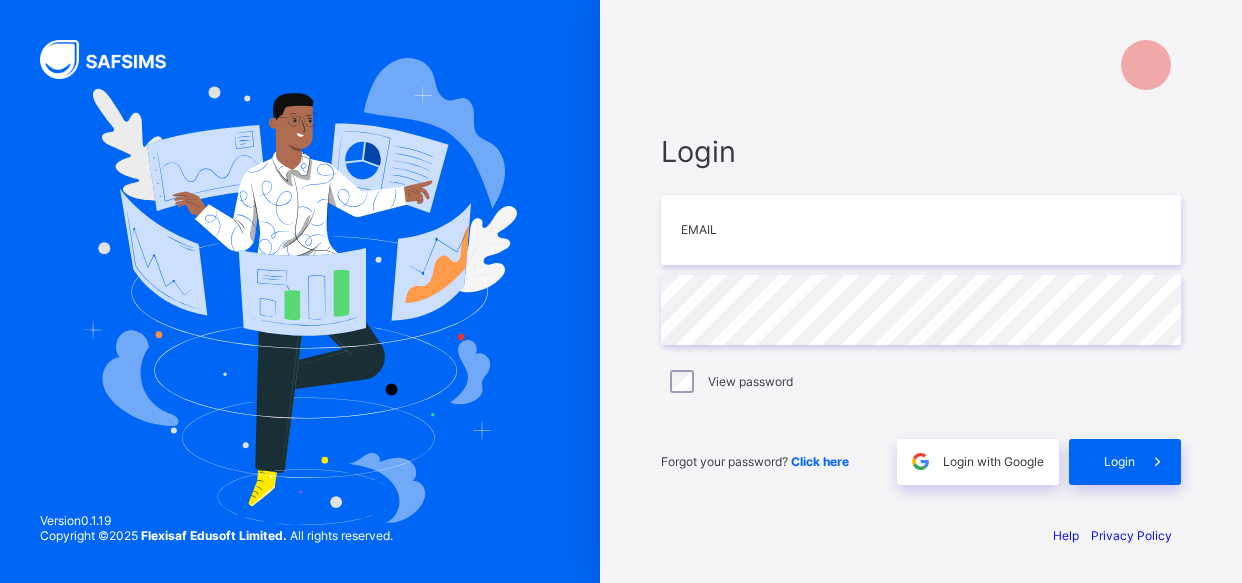 scroll, scrollTop: 0, scrollLeft: 0, axis: both 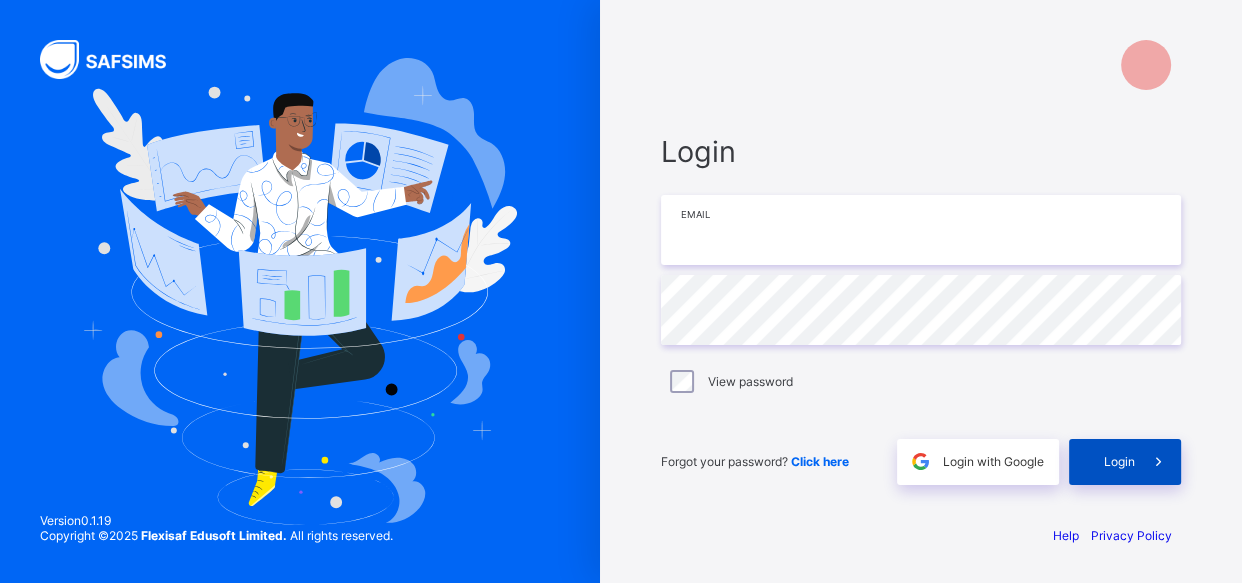 type on "**********" 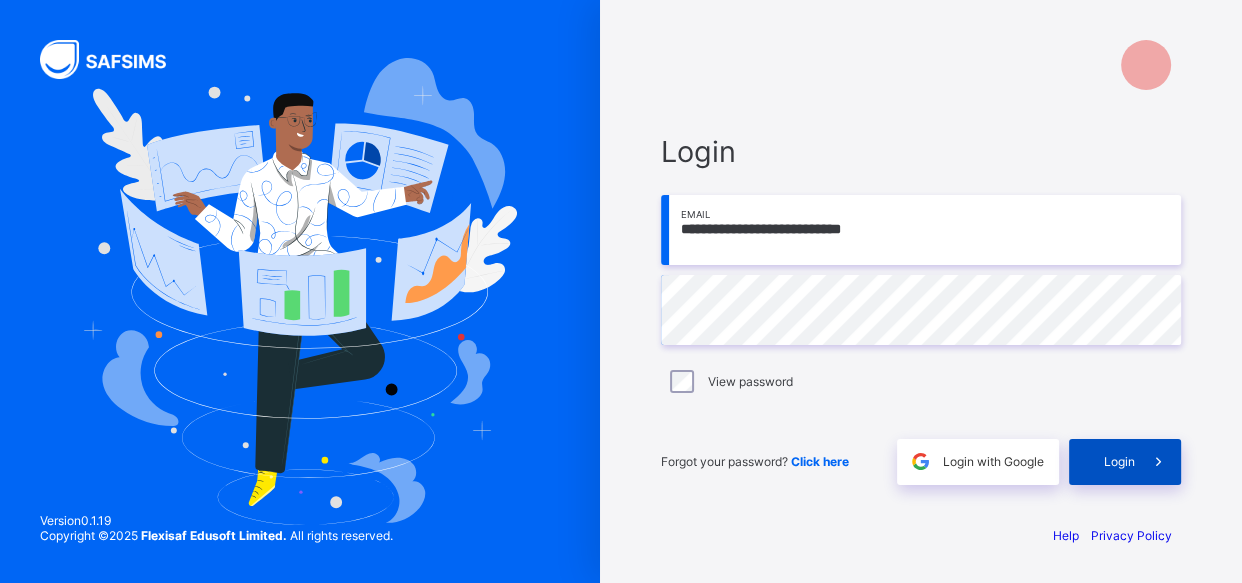 click on "Login" at bounding box center [1125, 462] 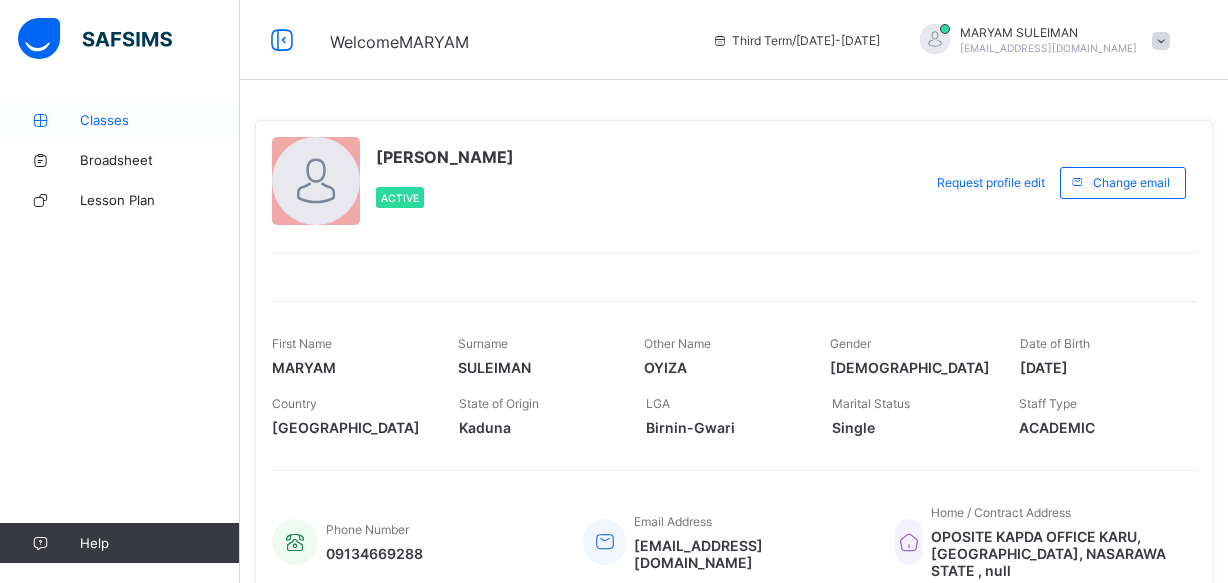 scroll, scrollTop: 0, scrollLeft: 0, axis: both 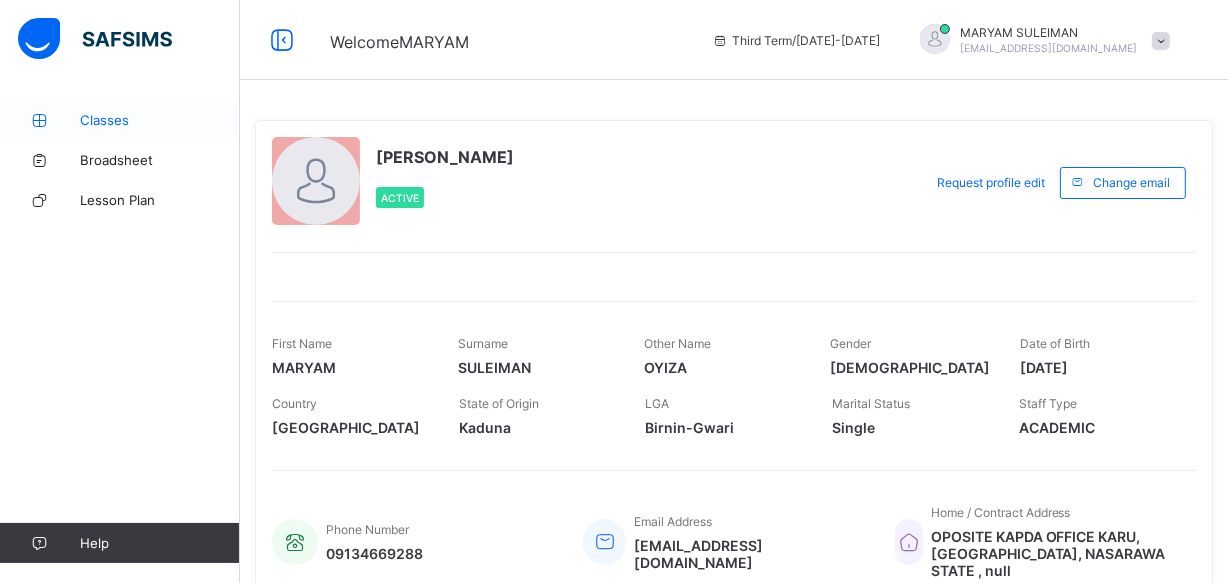 click on "Classes" at bounding box center [160, 120] 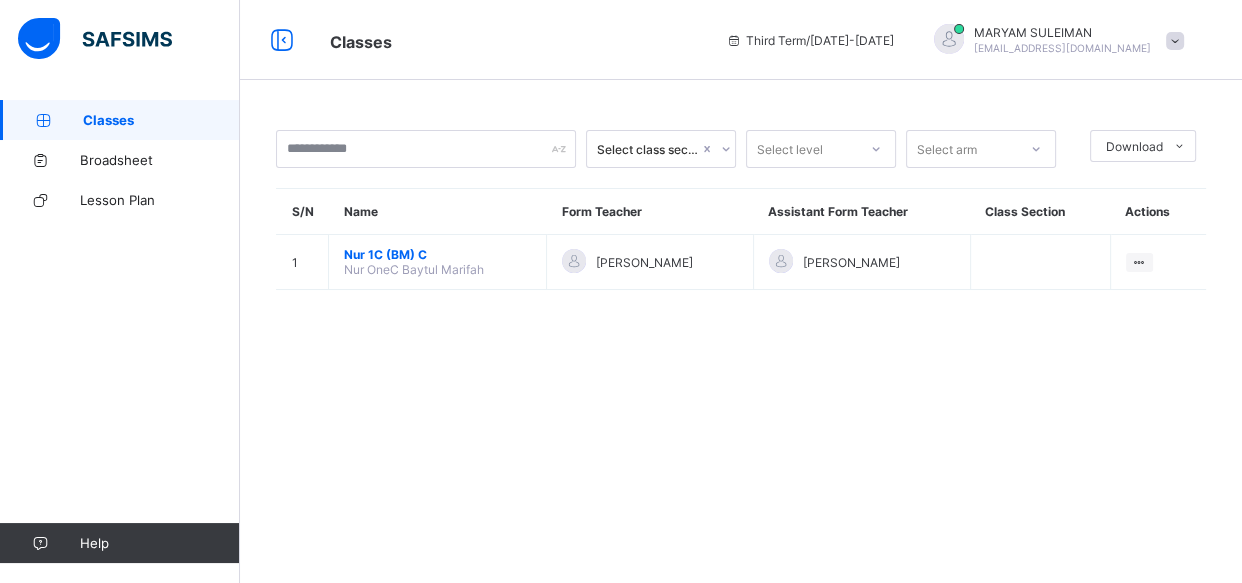 click on "Classes" at bounding box center (120, 120) 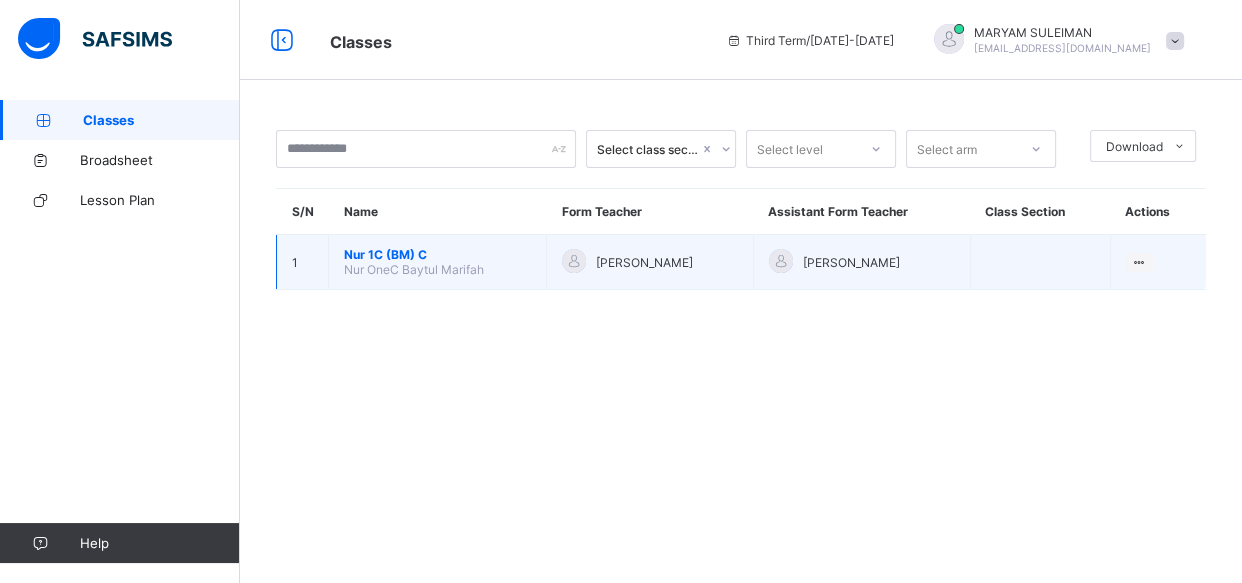 click on "Nur 1C (BM)   C" at bounding box center [437, 254] 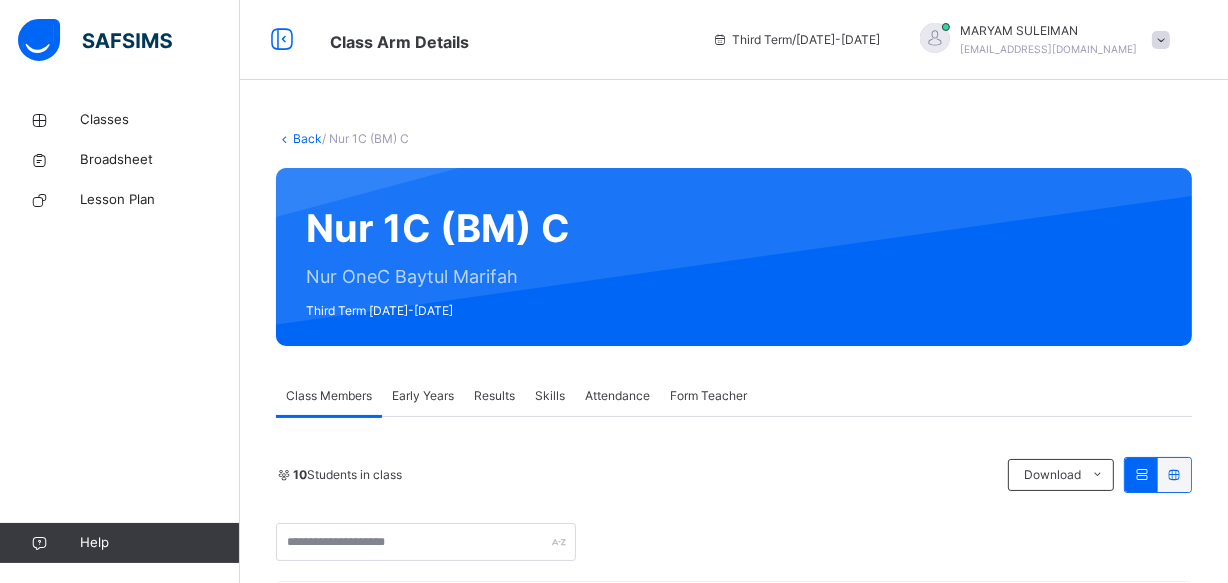 click on "Early Years" at bounding box center [423, 396] 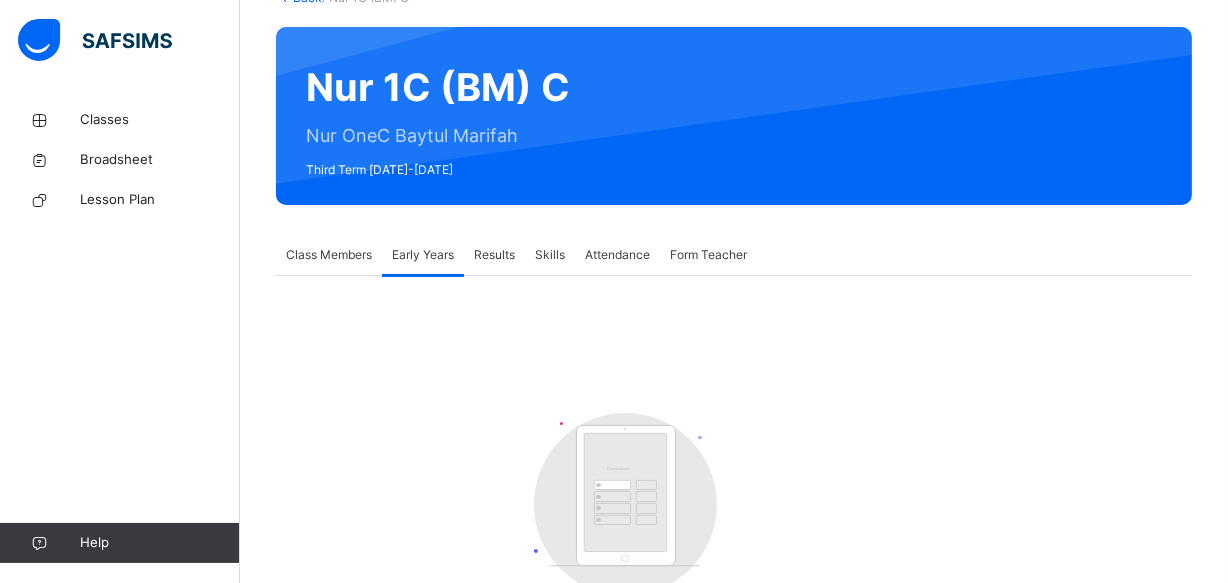 scroll, scrollTop: 140, scrollLeft: 0, axis: vertical 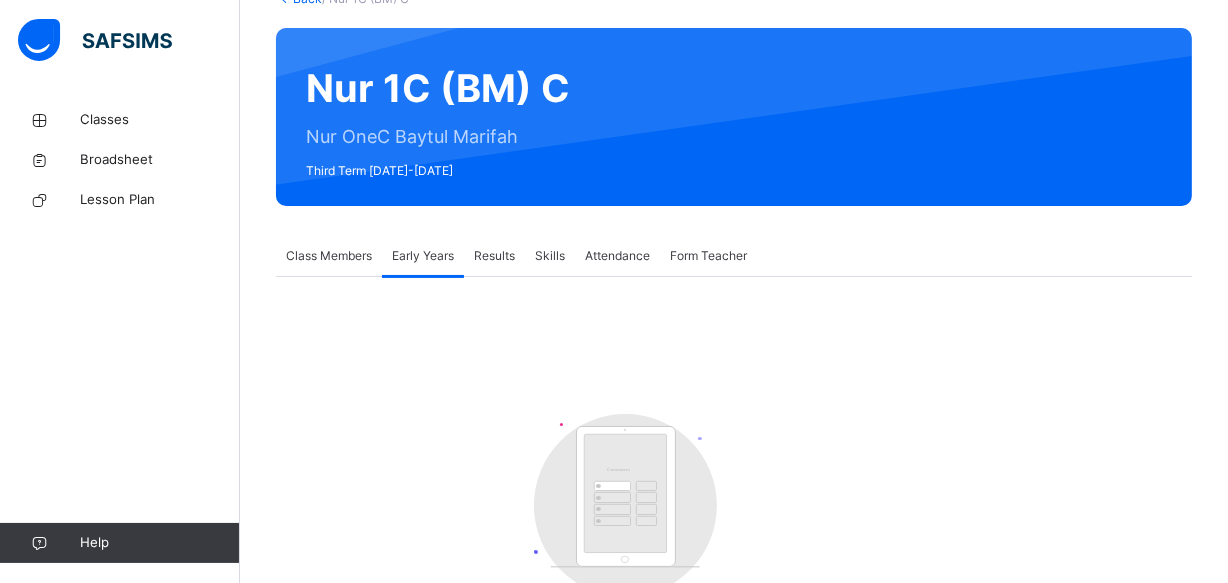 click on "Form Teacher" at bounding box center [708, 256] 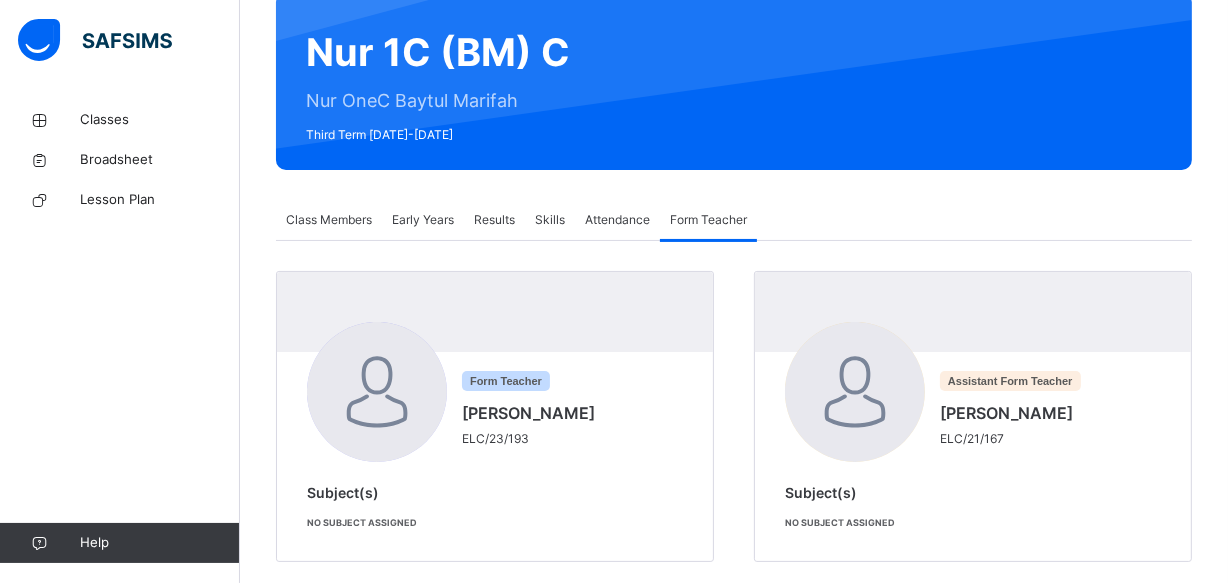 scroll, scrollTop: 205, scrollLeft: 0, axis: vertical 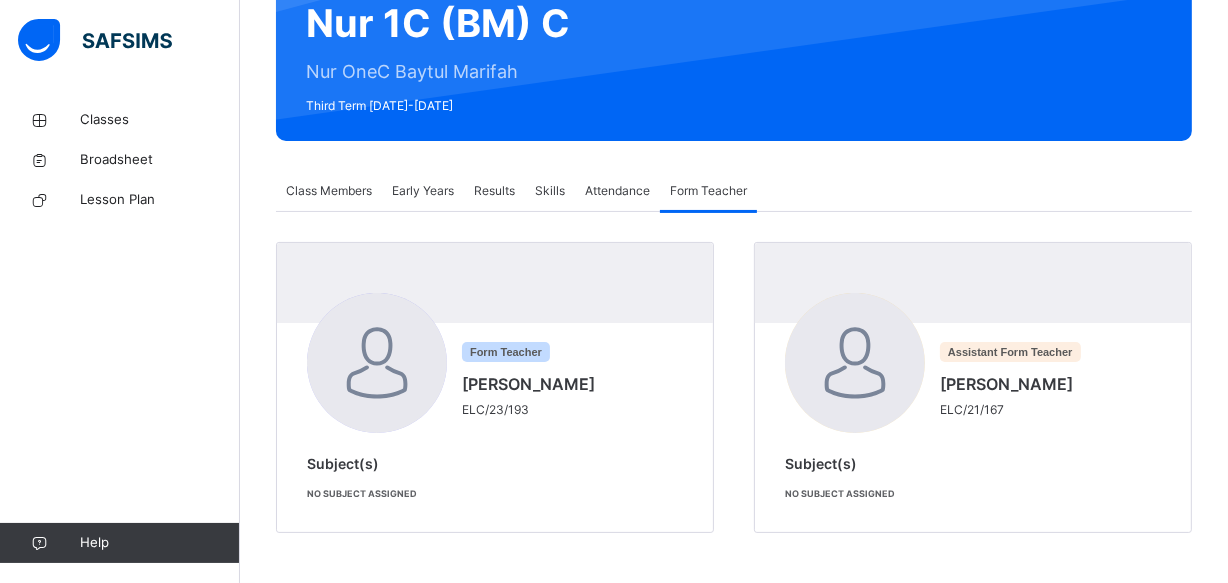 click on "Results" at bounding box center (494, 191) 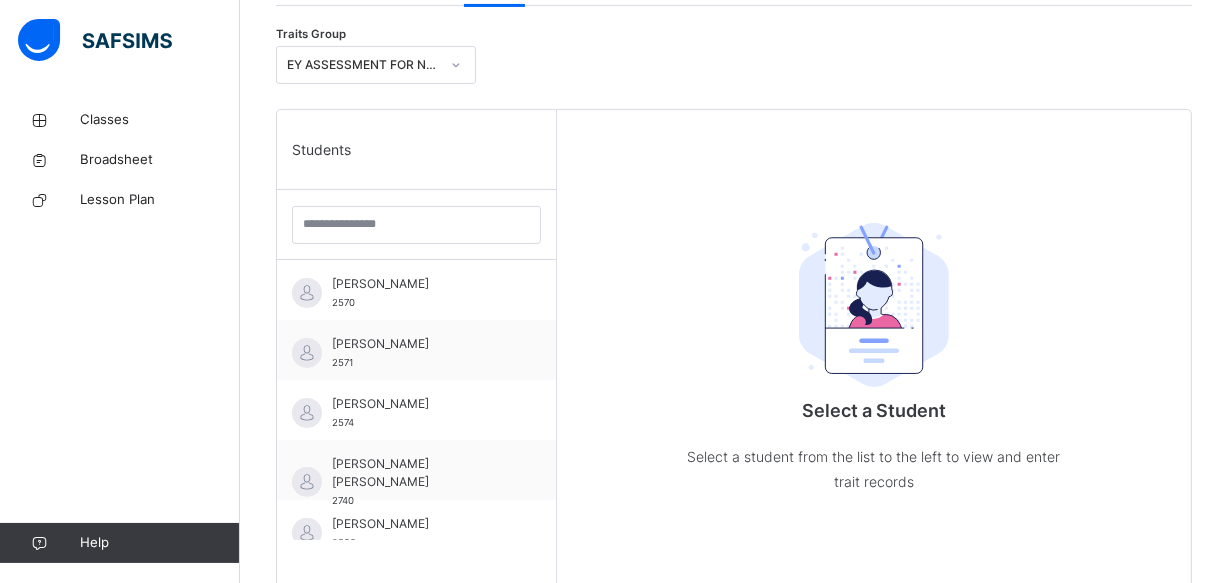 scroll, scrollTop: 532, scrollLeft: 0, axis: vertical 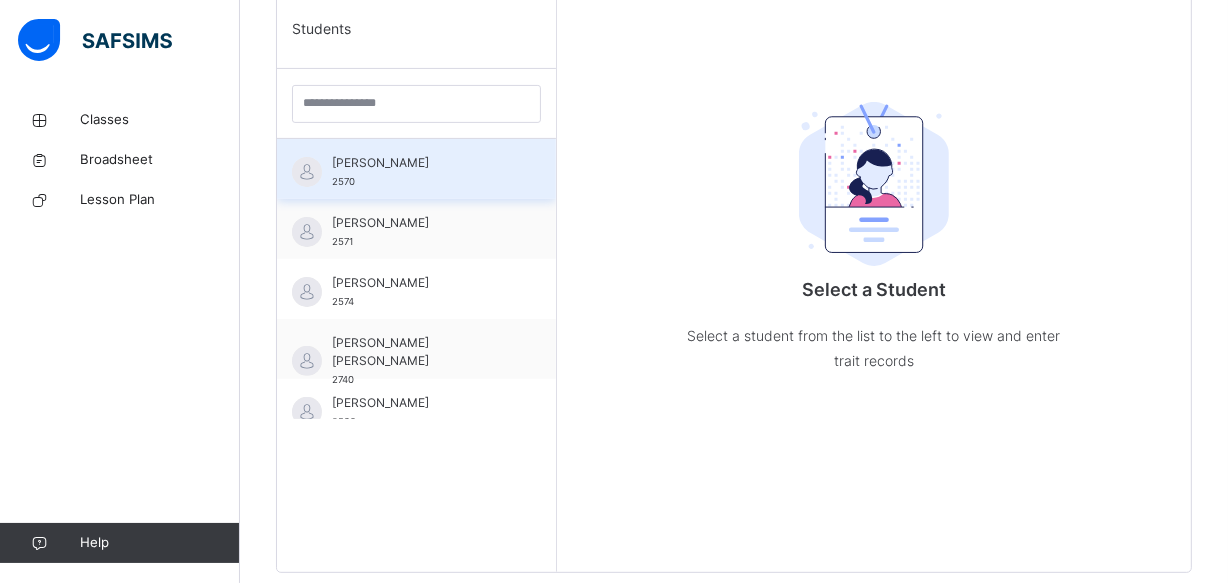 click at bounding box center (307, 172) 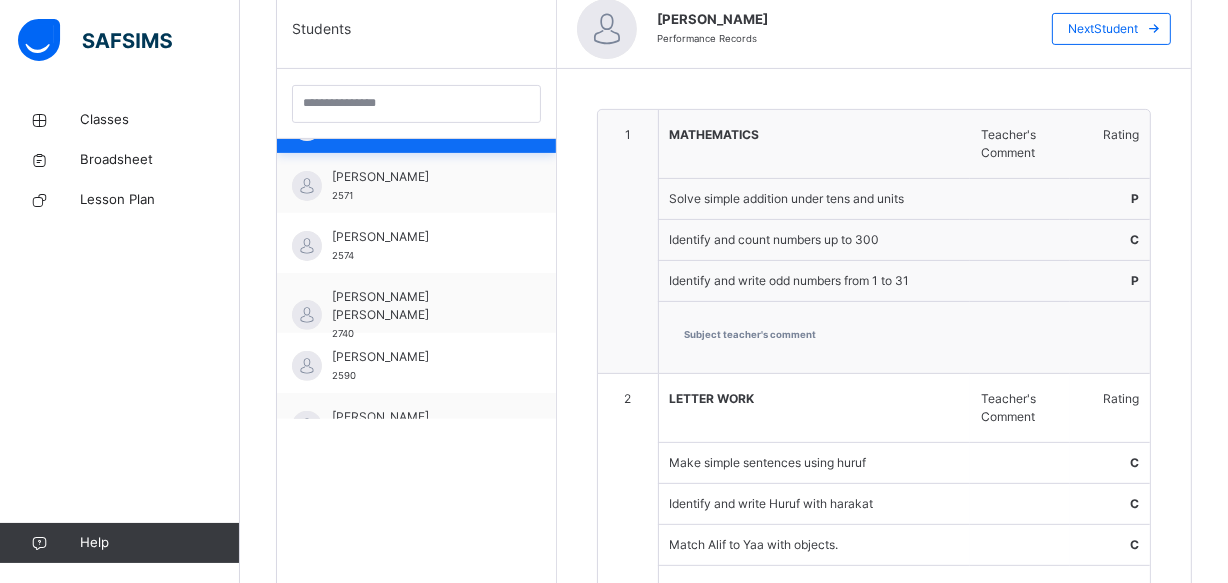 scroll, scrollTop: 72, scrollLeft: 0, axis: vertical 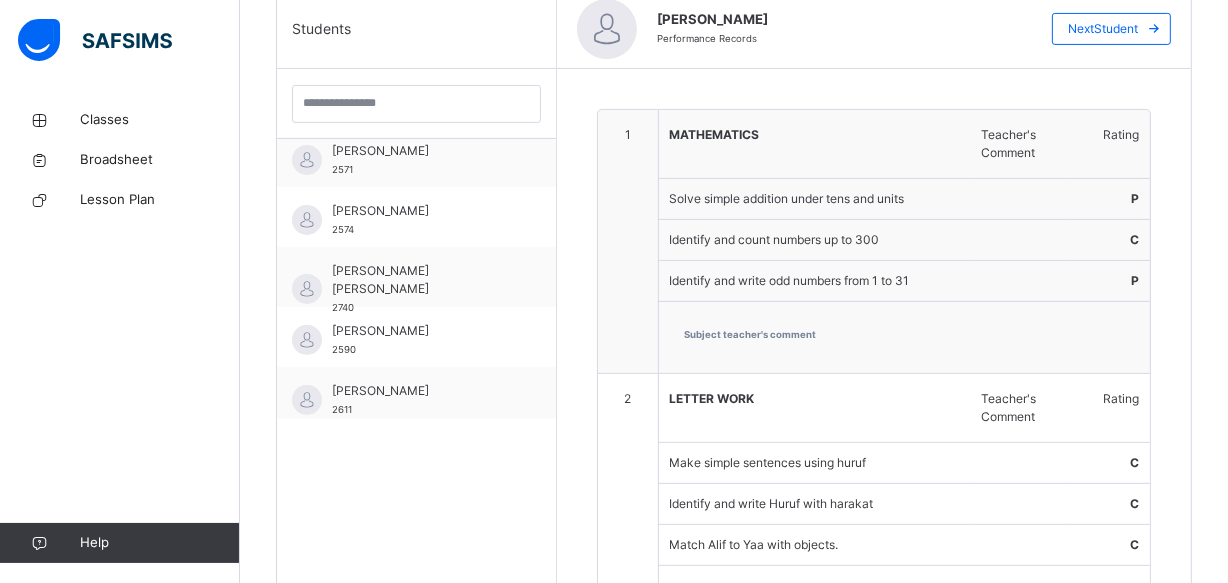 click on "1" at bounding box center (628, 242) 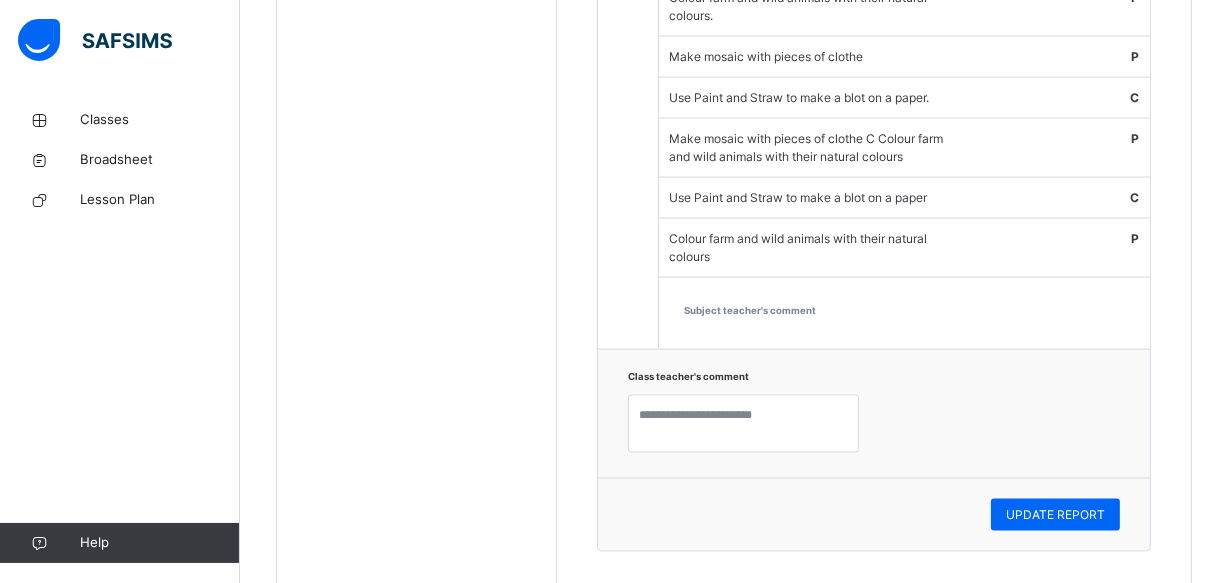scroll, scrollTop: 2843, scrollLeft: 0, axis: vertical 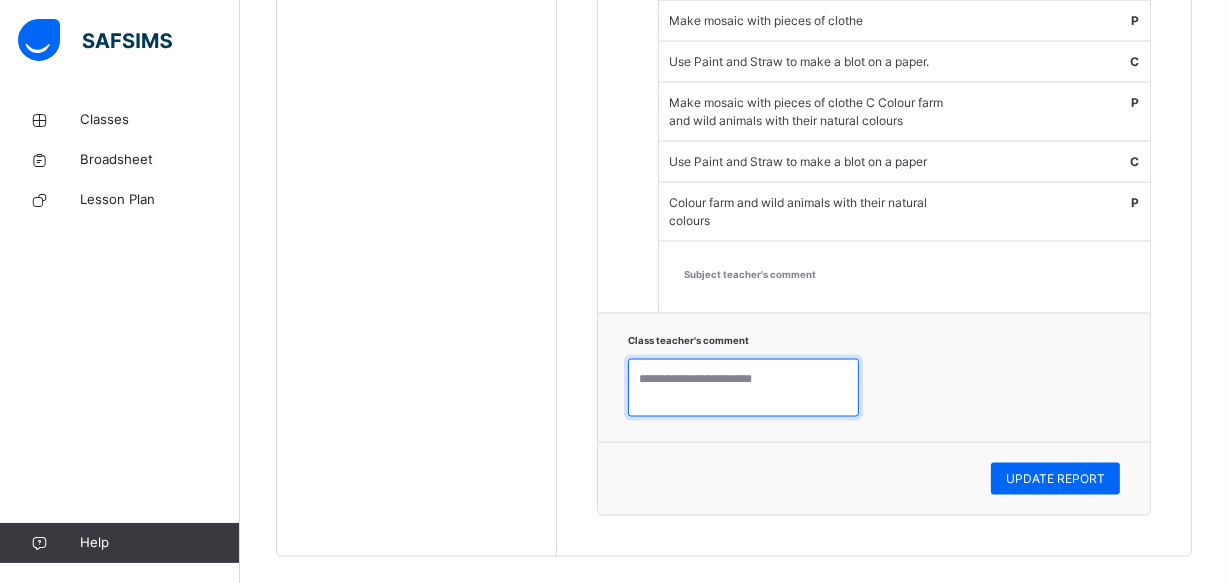 click at bounding box center (743, 388) 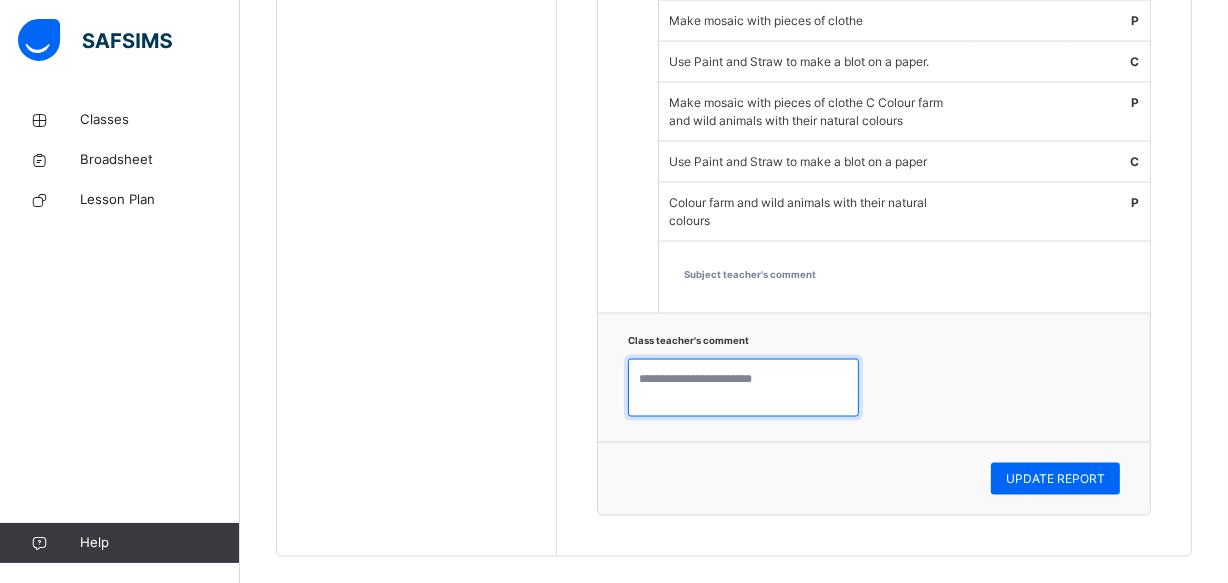 click at bounding box center [743, 388] 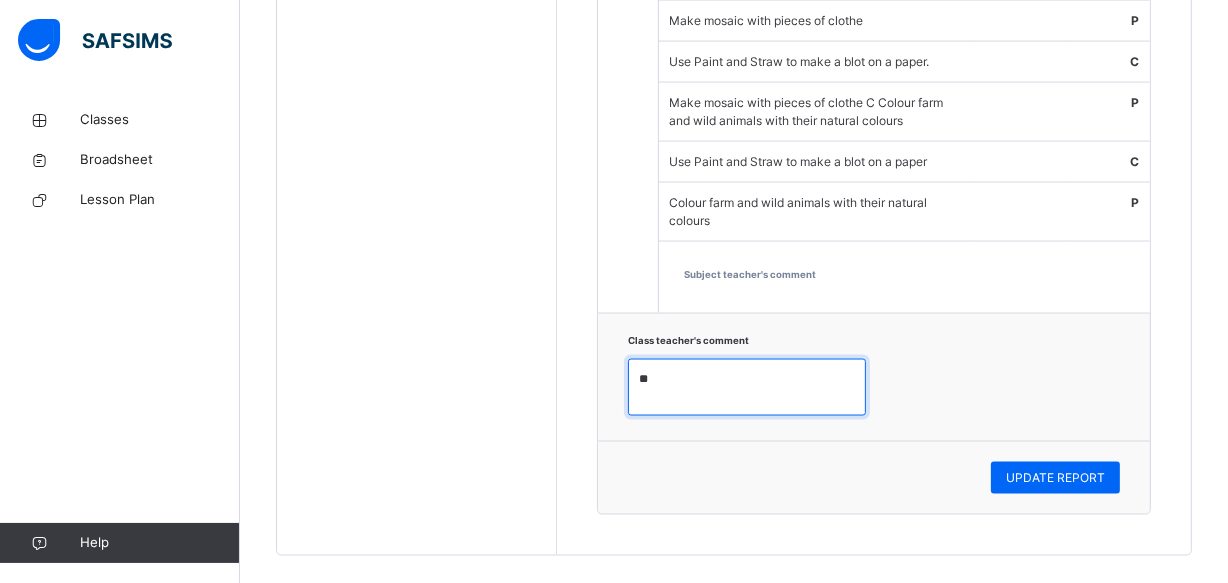 type on "*" 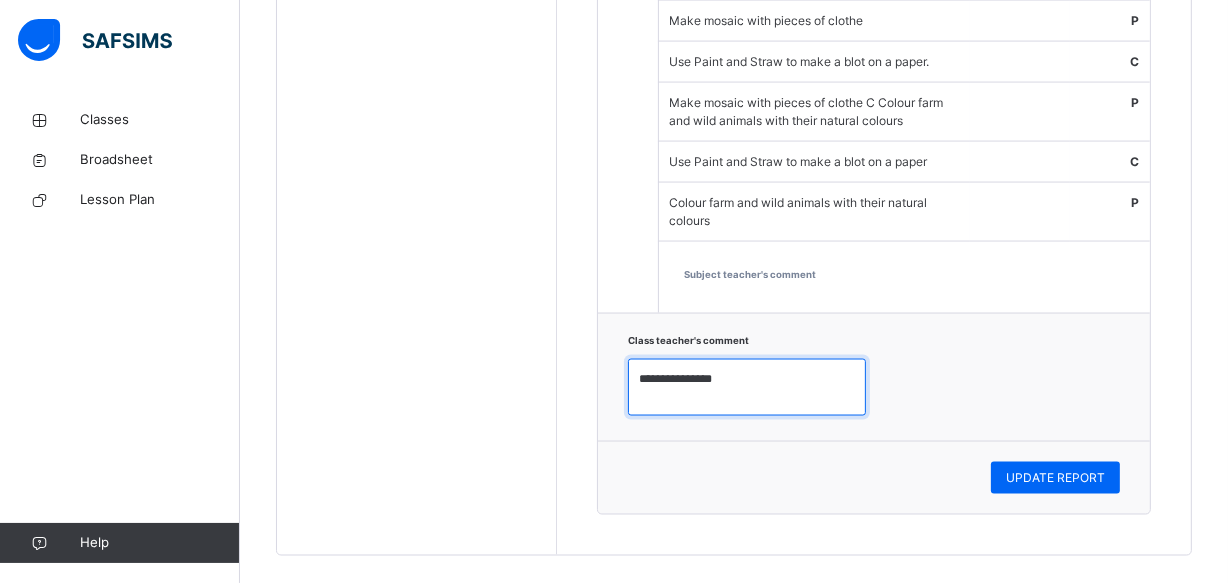 click on "**********" at bounding box center (747, 388) 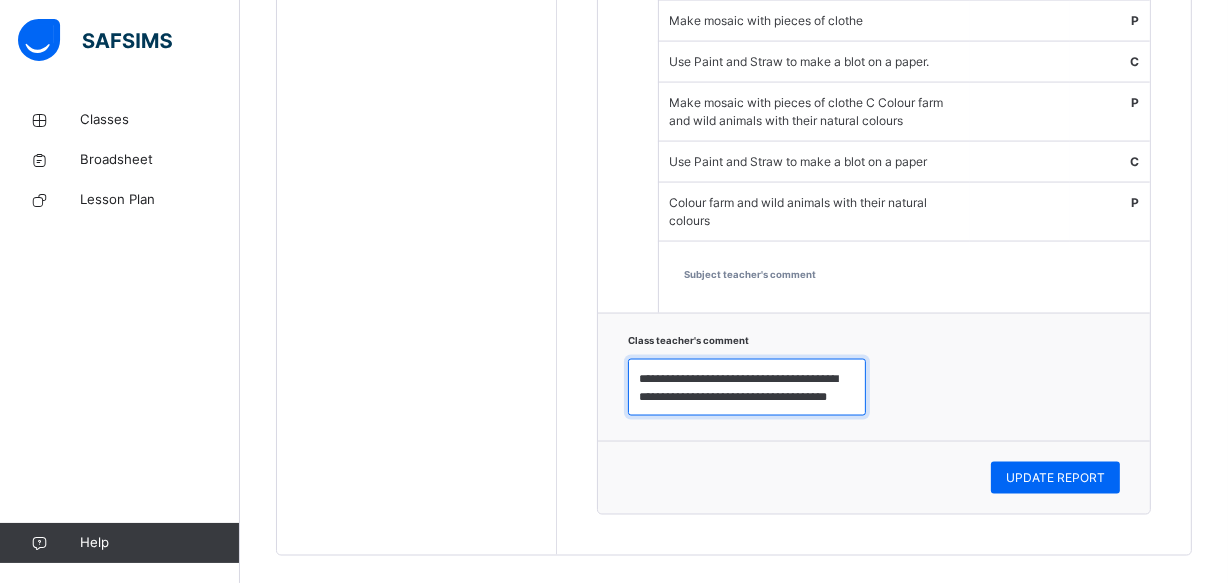 scroll, scrollTop: 5, scrollLeft: 0, axis: vertical 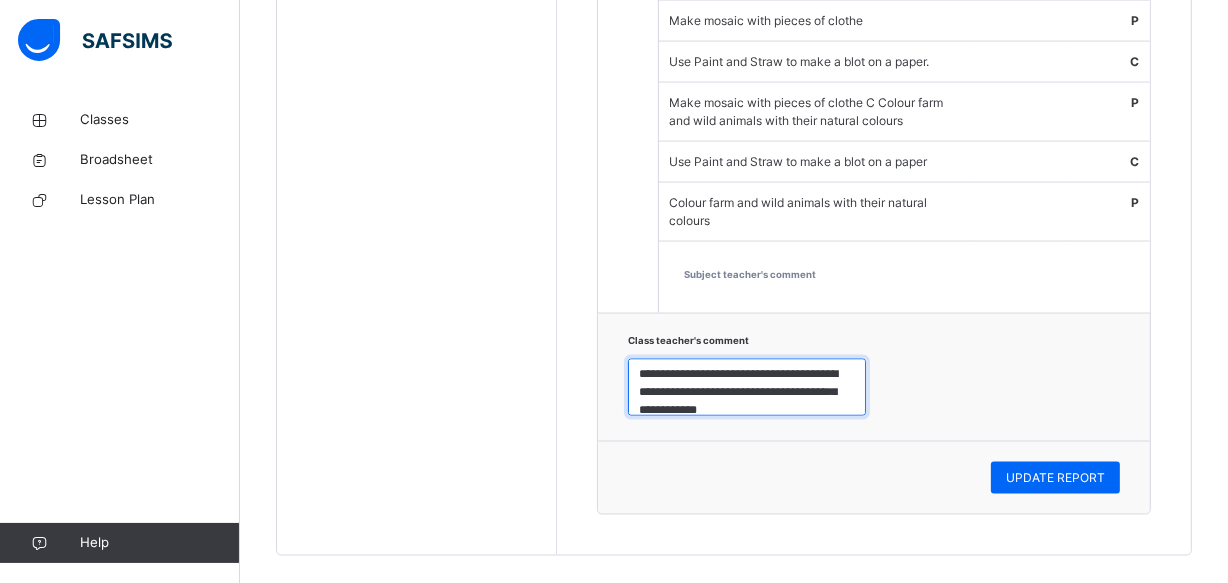 click on "**********" at bounding box center (747, 388) 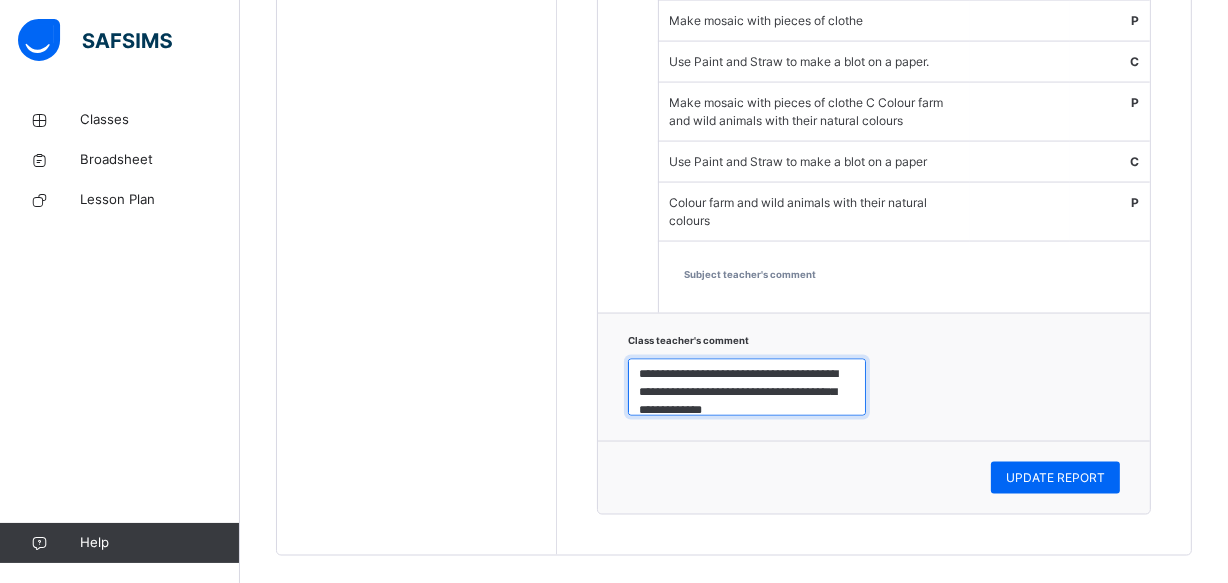 click on "**********" at bounding box center (747, 388) 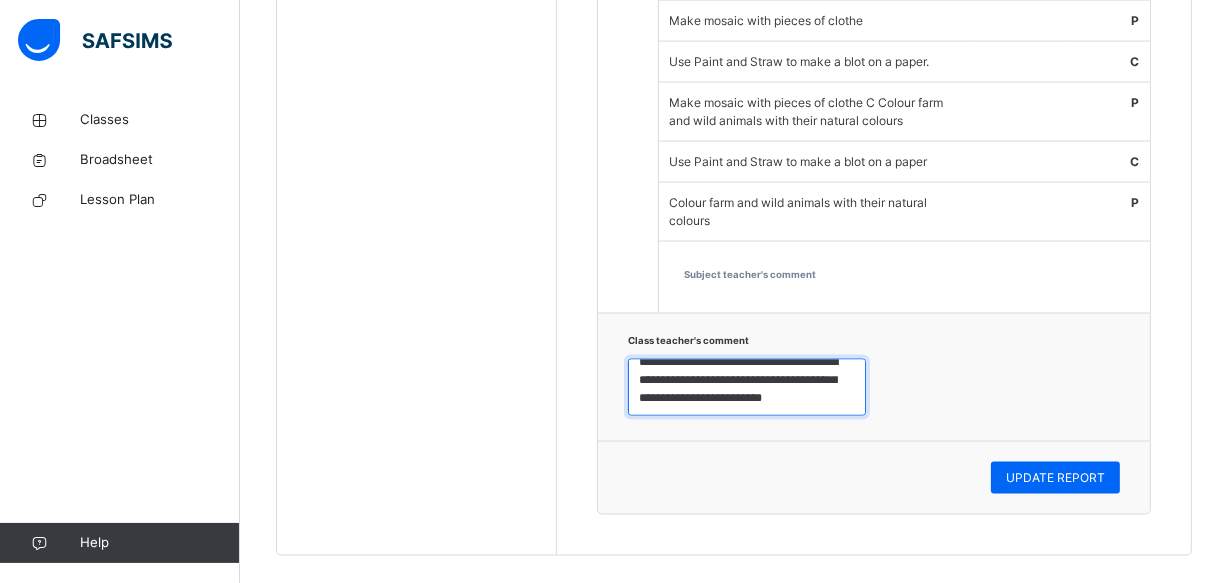 scroll, scrollTop: 23, scrollLeft: 0, axis: vertical 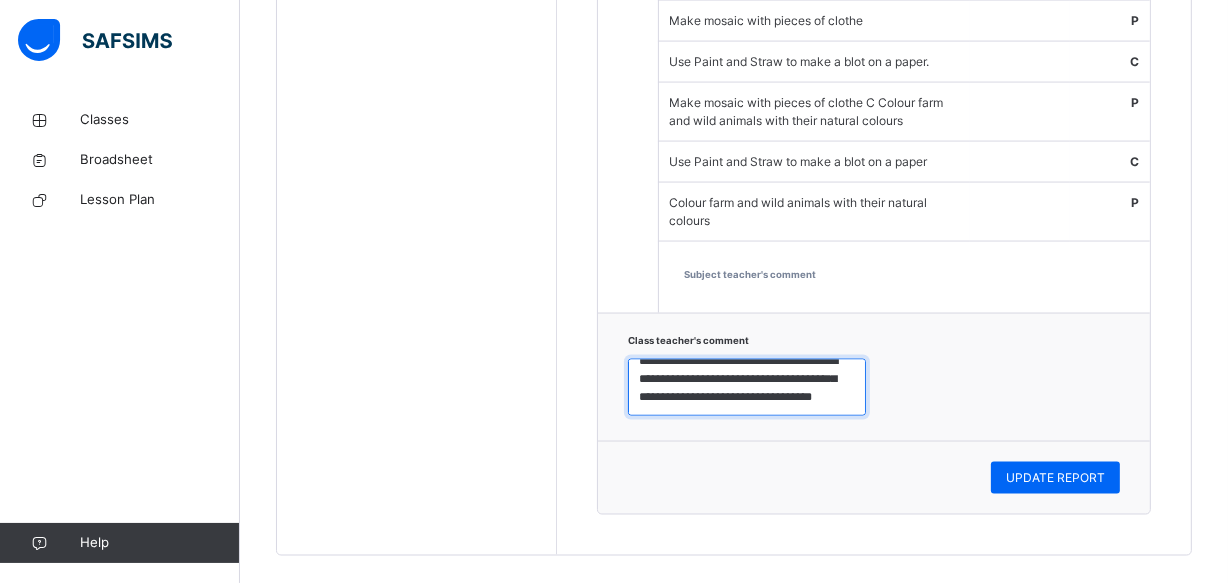 click on "**********" at bounding box center (747, 388) 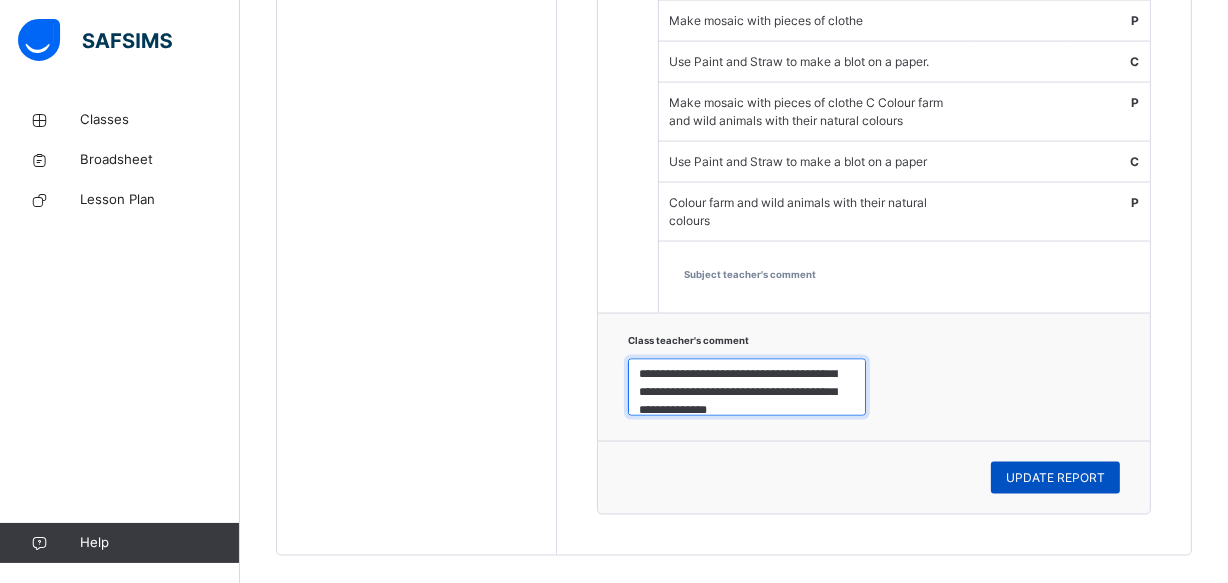 type on "**********" 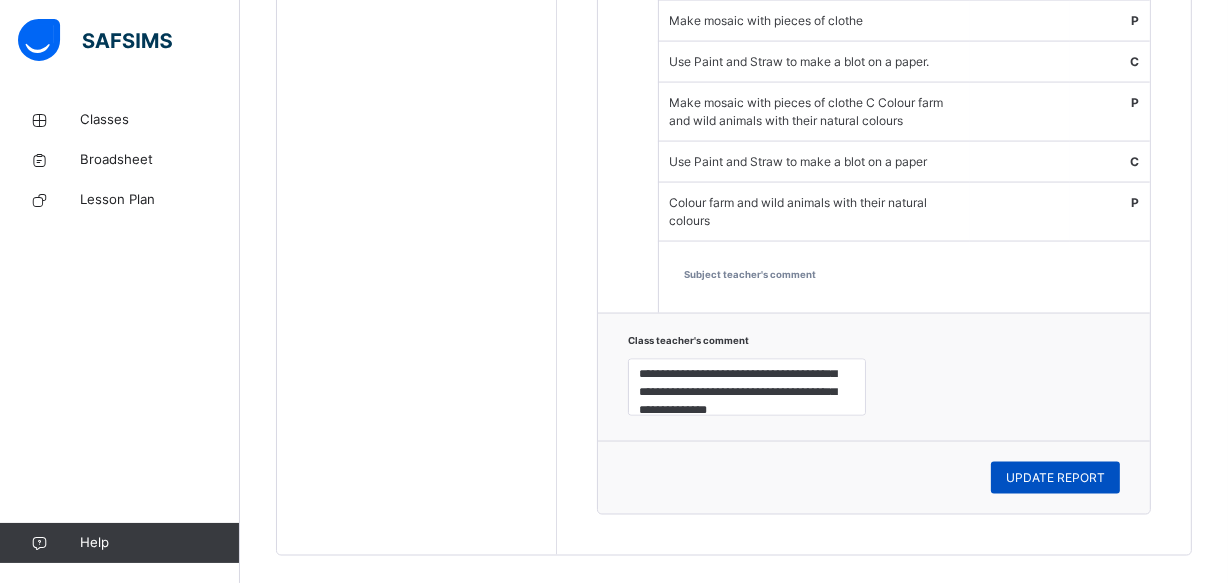 click on "UPDATE REPORT" at bounding box center (1055, 478) 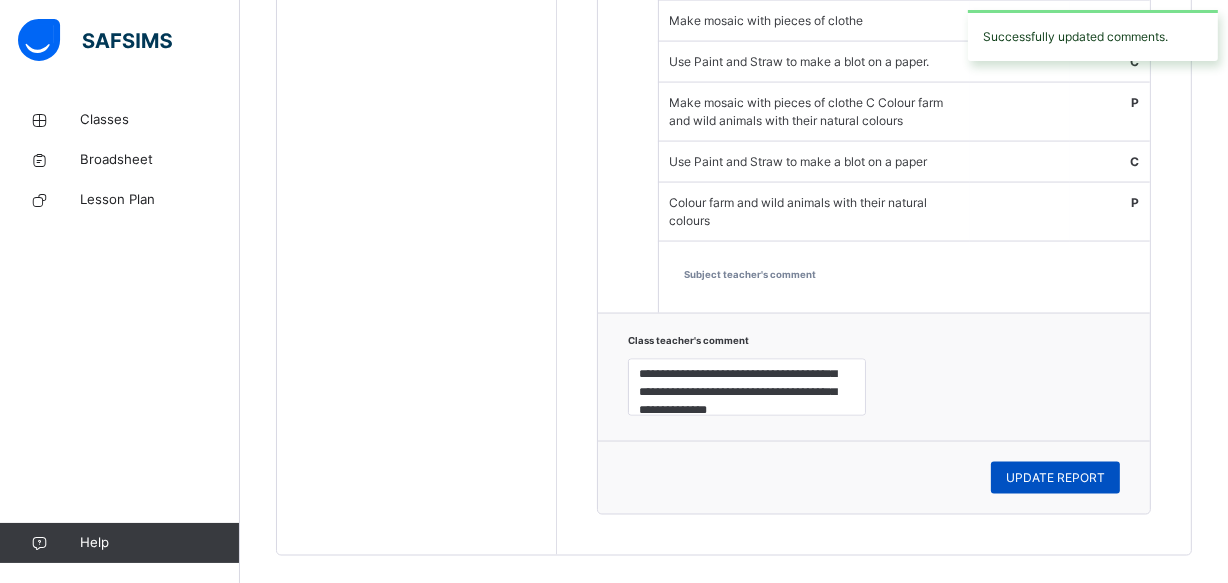 click on "UPDATE REPORT" at bounding box center (1055, 478) 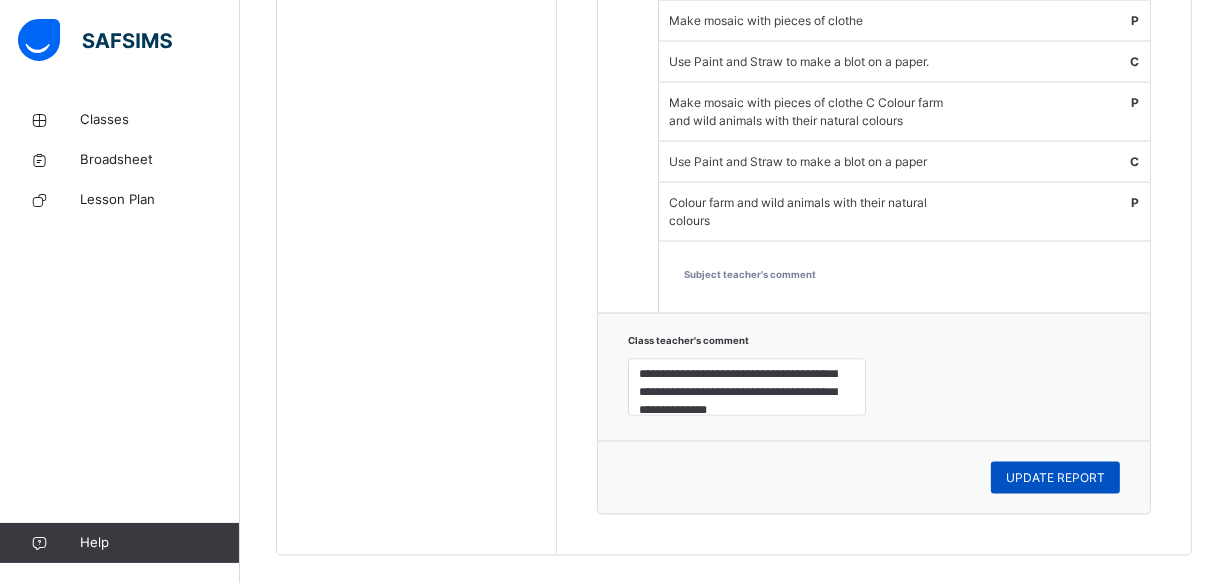 click on "UPDATE REPORT" at bounding box center (1055, 478) 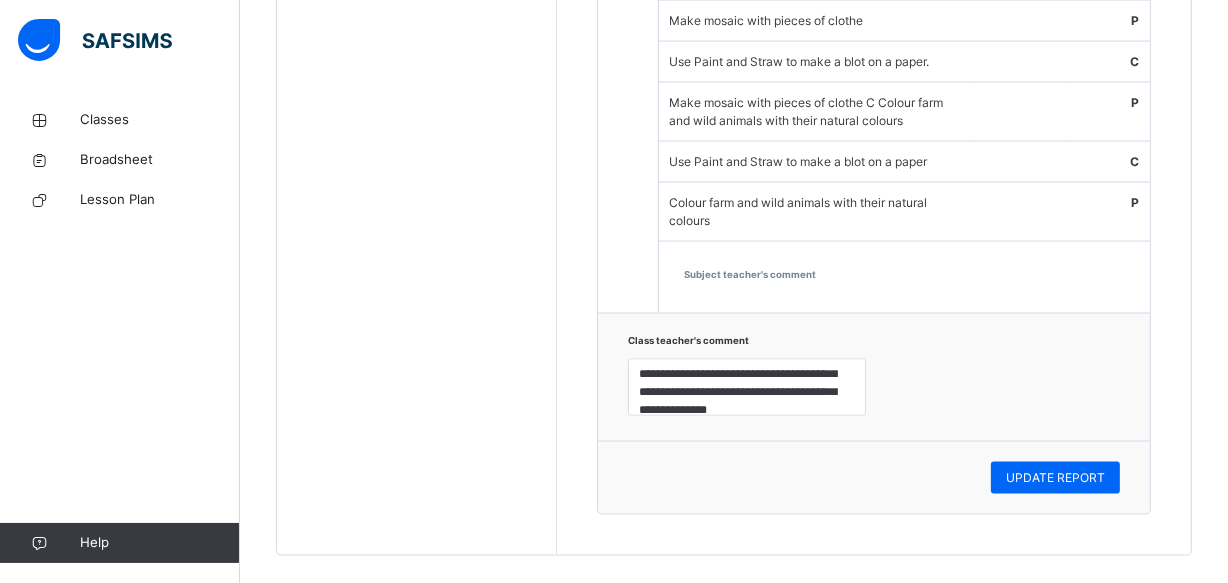 click on "Students [PERSON_NAME]  2570 [PERSON_NAME] 2571 [PERSON_NAME]  2574 [PERSON_NAME]  [PERSON_NAME]   2740 [PERSON_NAME]  2590 [PERSON_NAME] 2611 [PERSON_NAME] [PERSON_NAME] 2651 [PERSON_NAME]  2487 [PERSON_NAME] [PERSON_NAME]  2578 [PERSON_NAME] 2647" at bounding box center [417, -884] 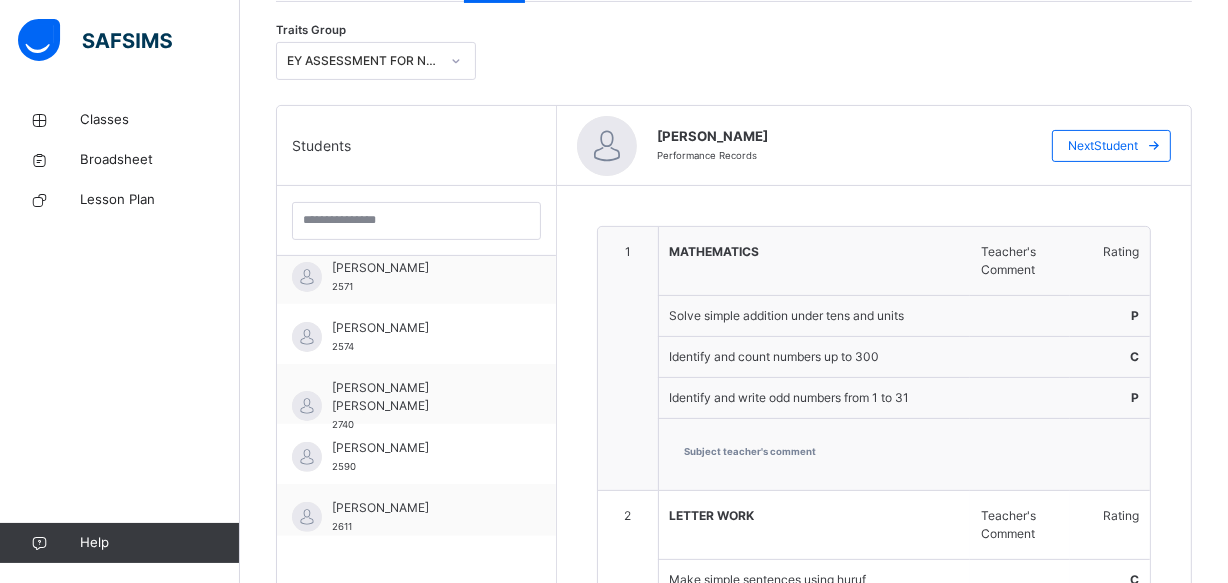scroll, scrollTop: 400, scrollLeft: 0, axis: vertical 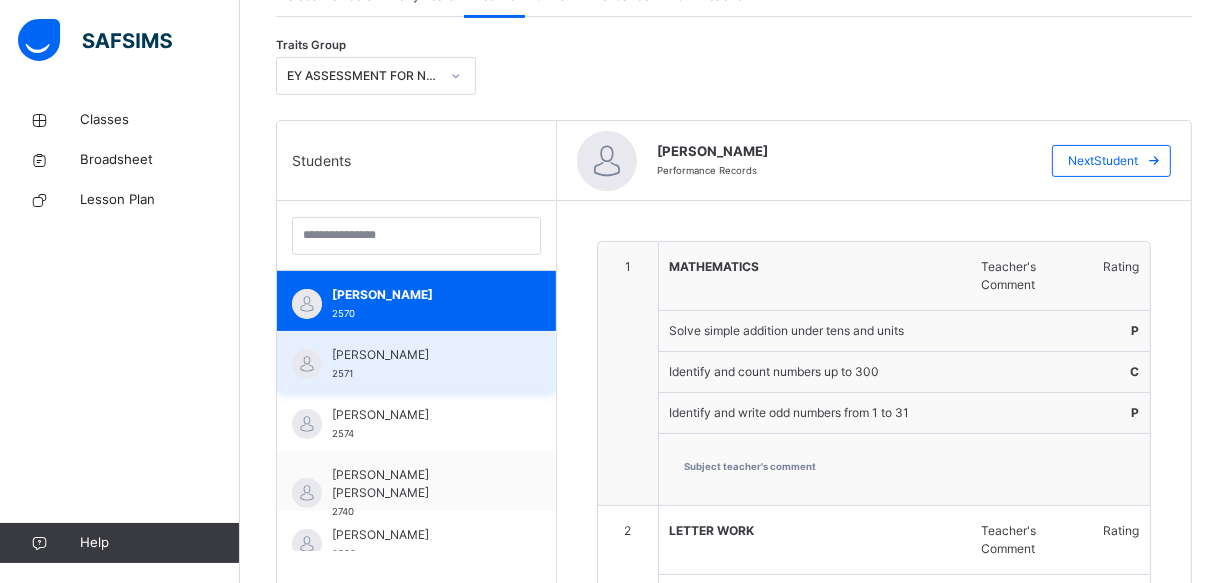click on "[PERSON_NAME]" at bounding box center (421, 355) 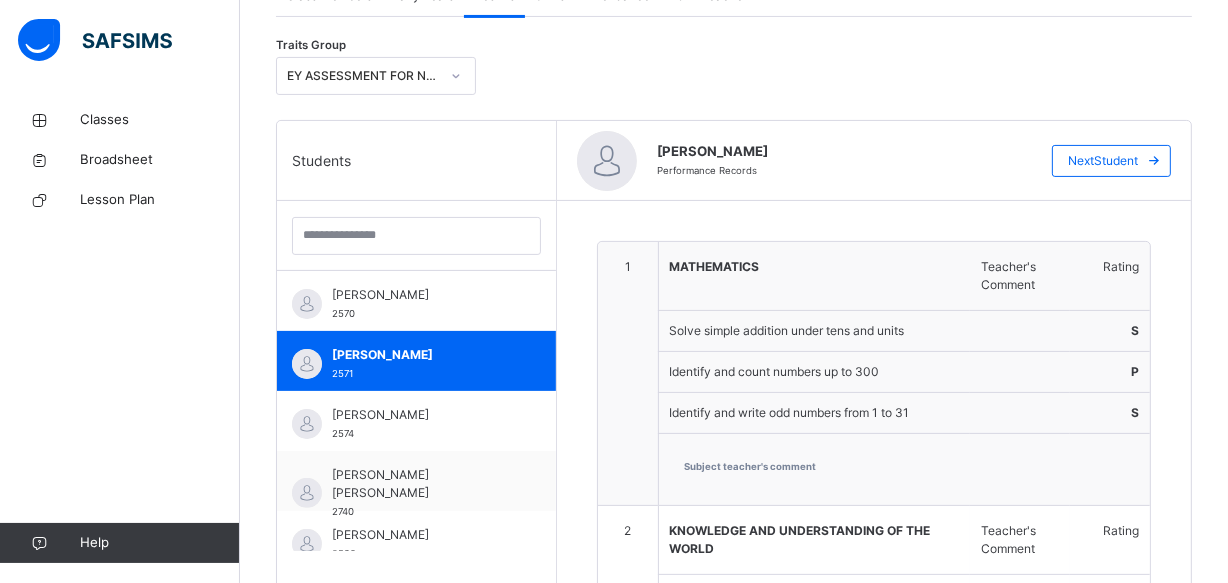 click on "Subject teacher's comment" at bounding box center [905, 469] 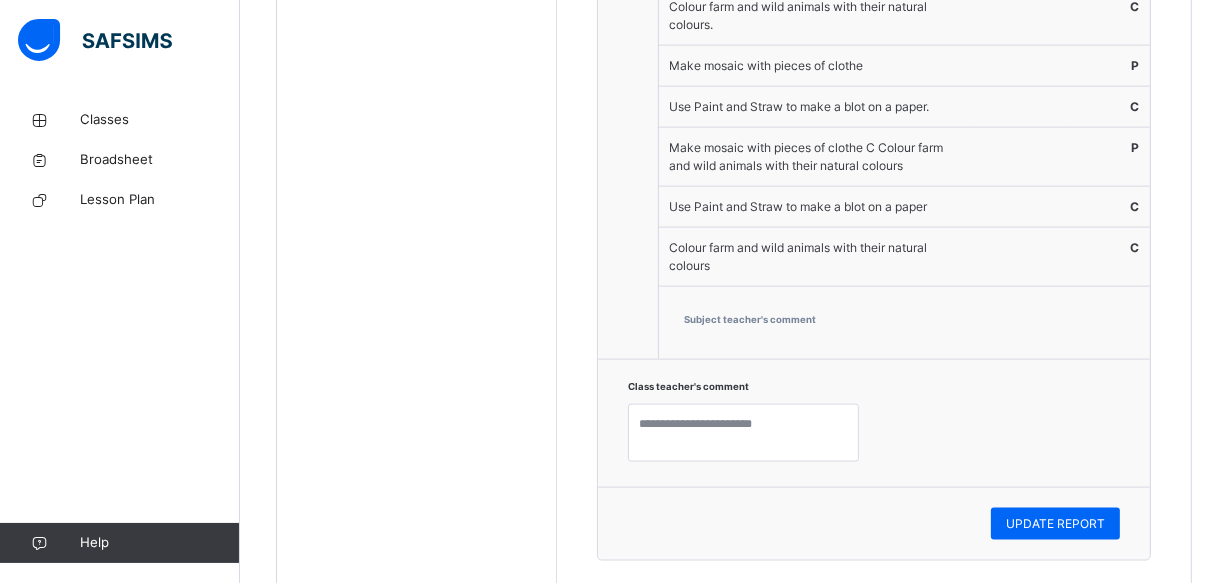 scroll, scrollTop: 2579, scrollLeft: 0, axis: vertical 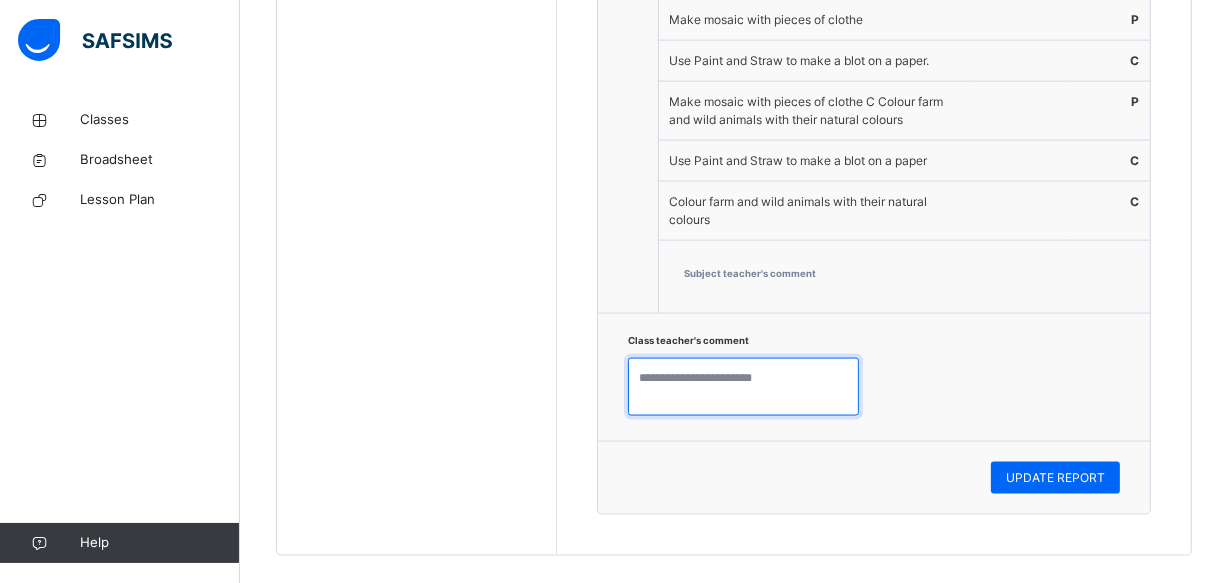 click at bounding box center (743, 387) 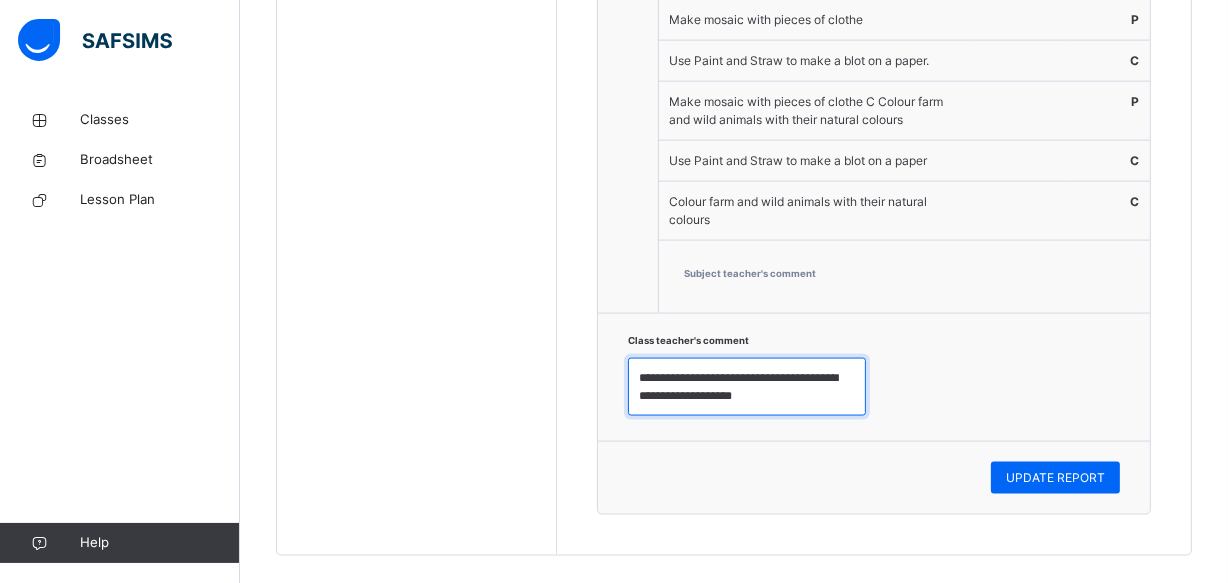 click on "**********" at bounding box center [747, 387] 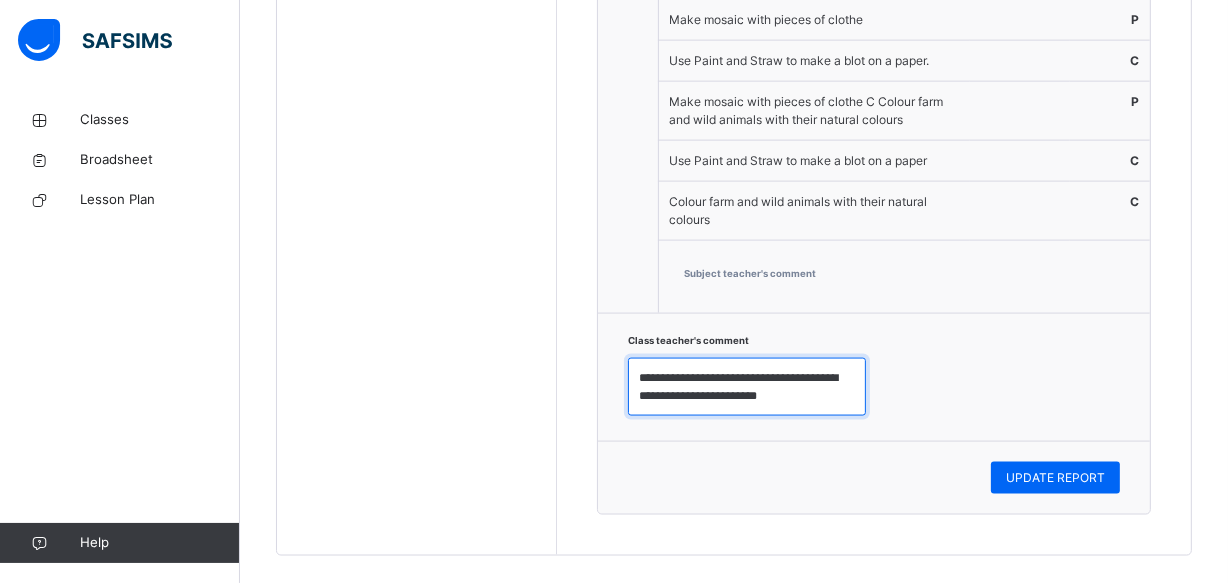 click on "**********" at bounding box center (747, 387) 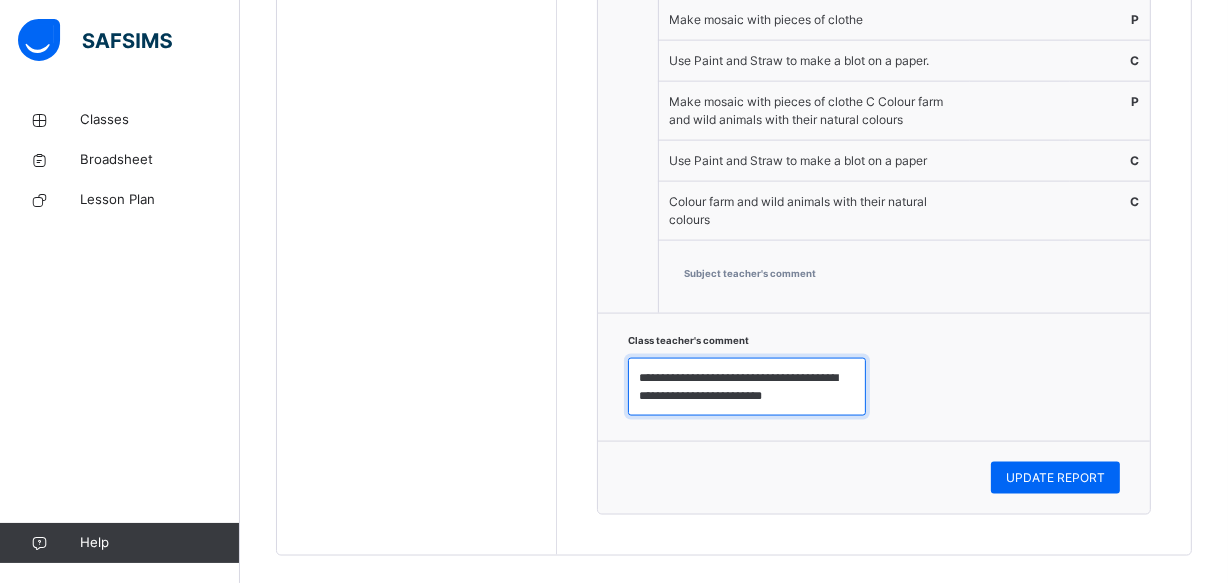 click on "**********" at bounding box center [747, 387] 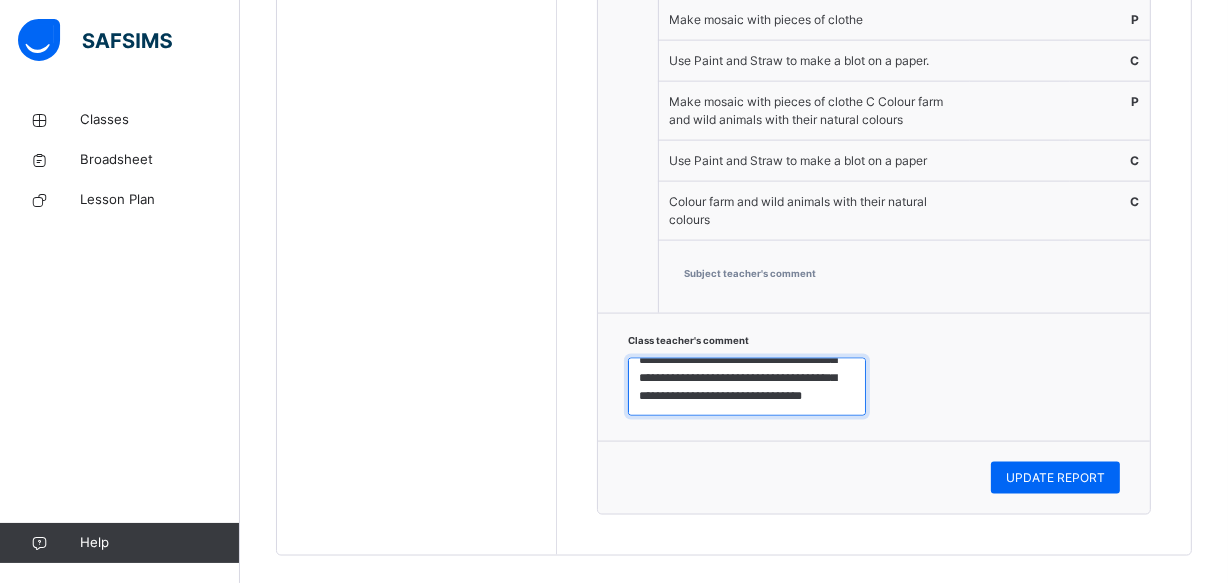 scroll, scrollTop: 60, scrollLeft: 0, axis: vertical 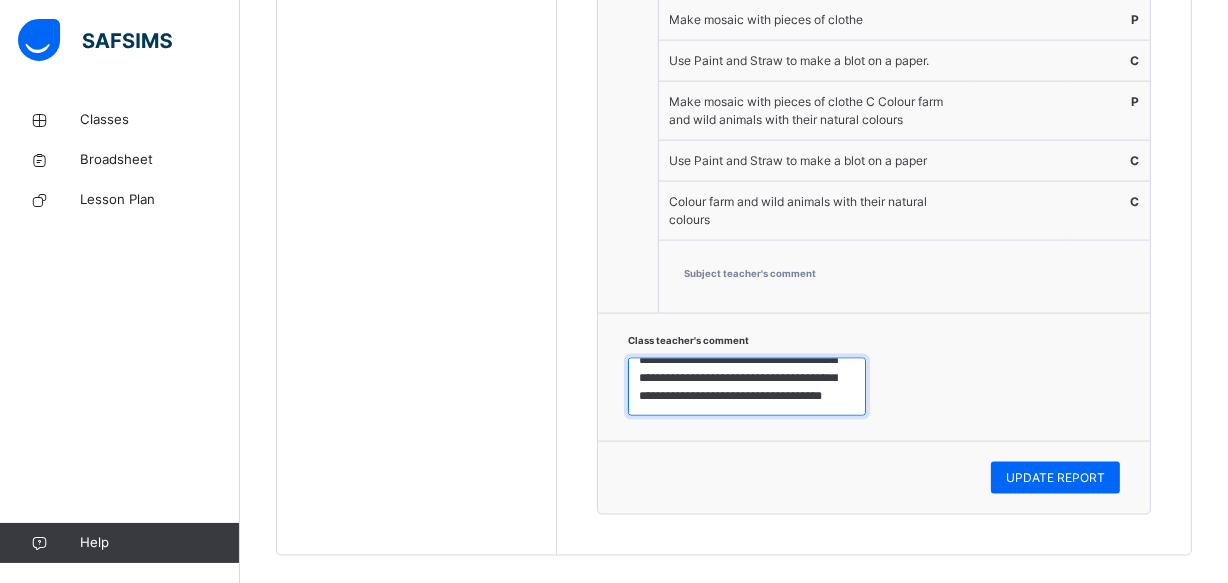 click on "**********" at bounding box center [747, 387] 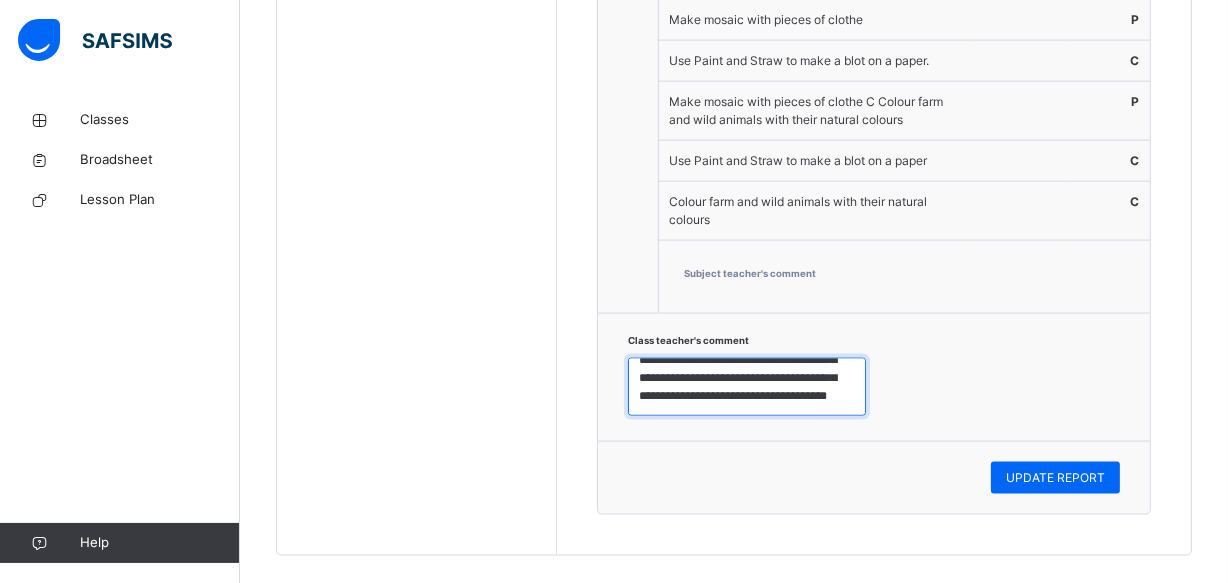 click on "**********" at bounding box center (747, 387) 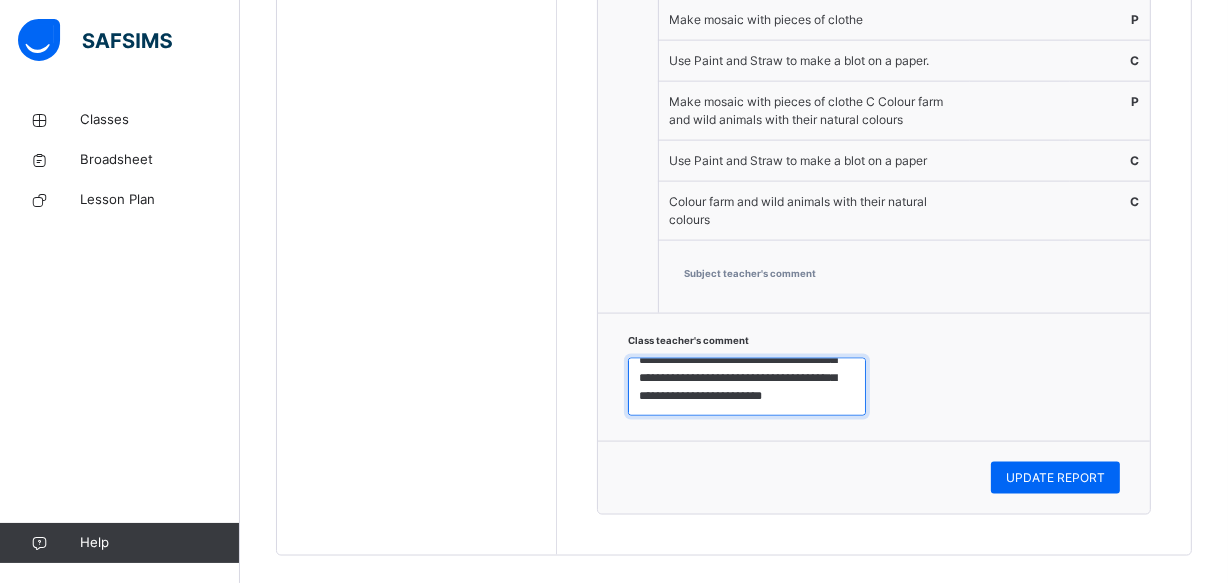 scroll, scrollTop: 78, scrollLeft: 0, axis: vertical 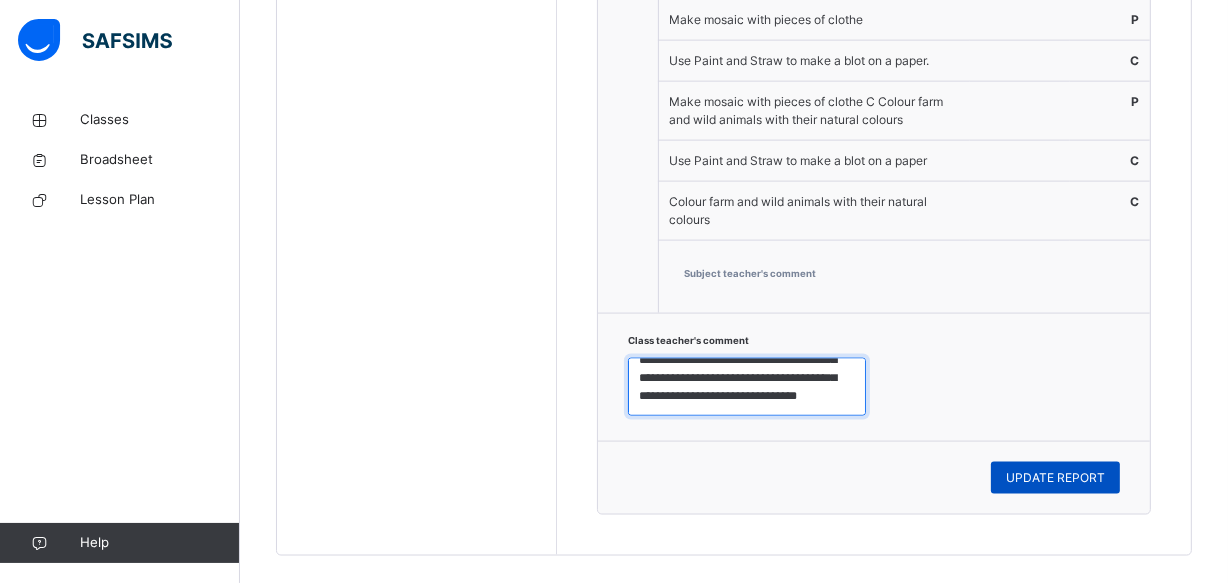 type on "**********" 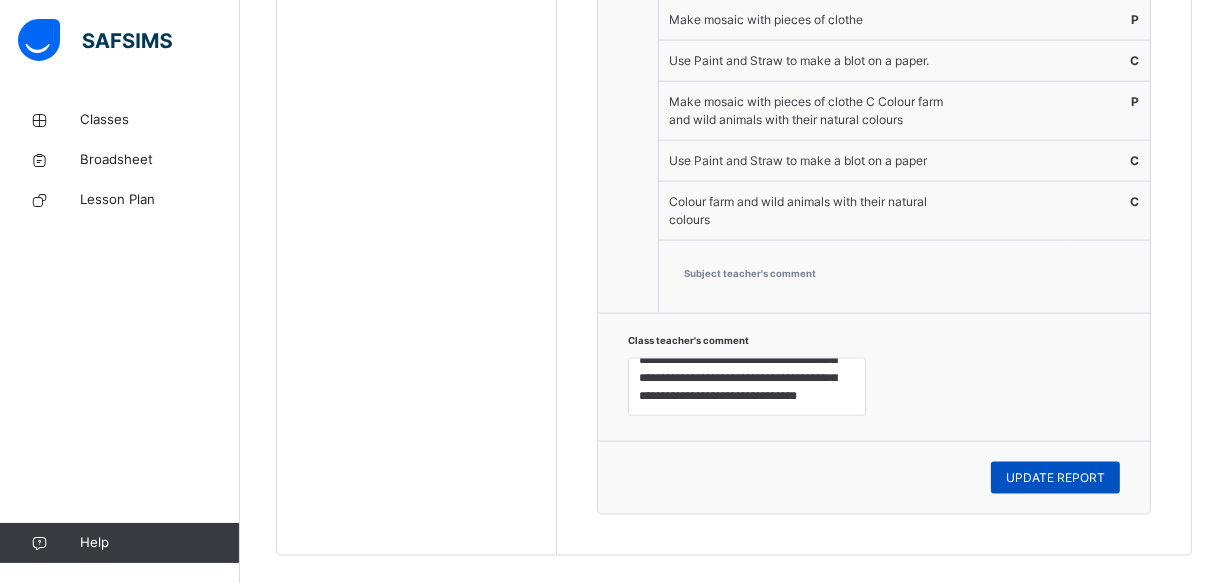 click on "UPDATE REPORT" at bounding box center (1055, 478) 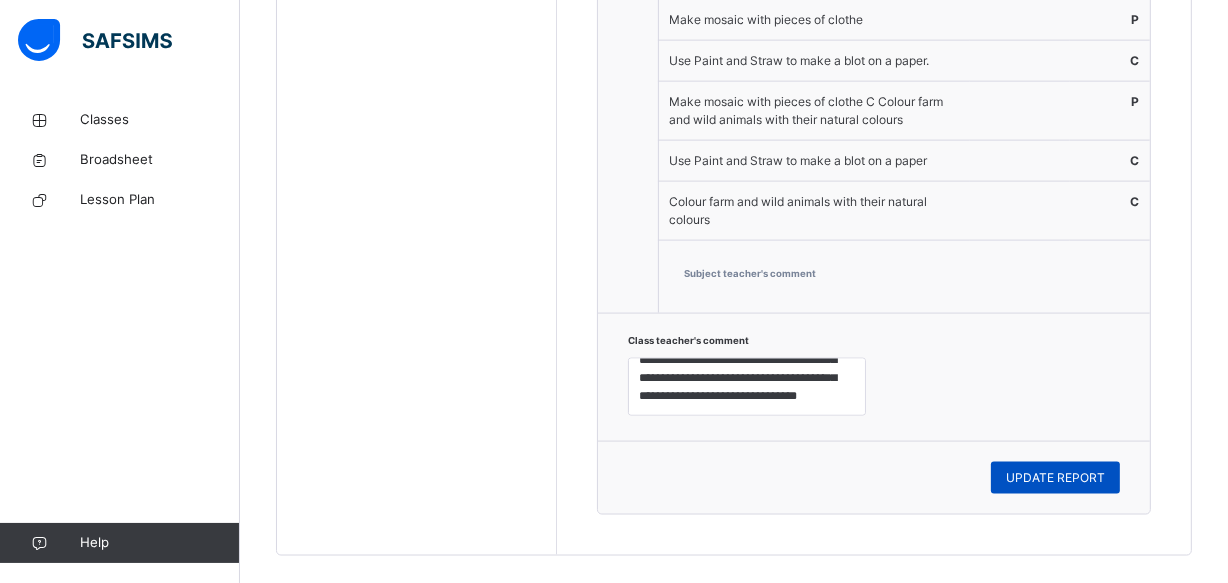 click on "UPDATE REPORT" at bounding box center [1055, 478] 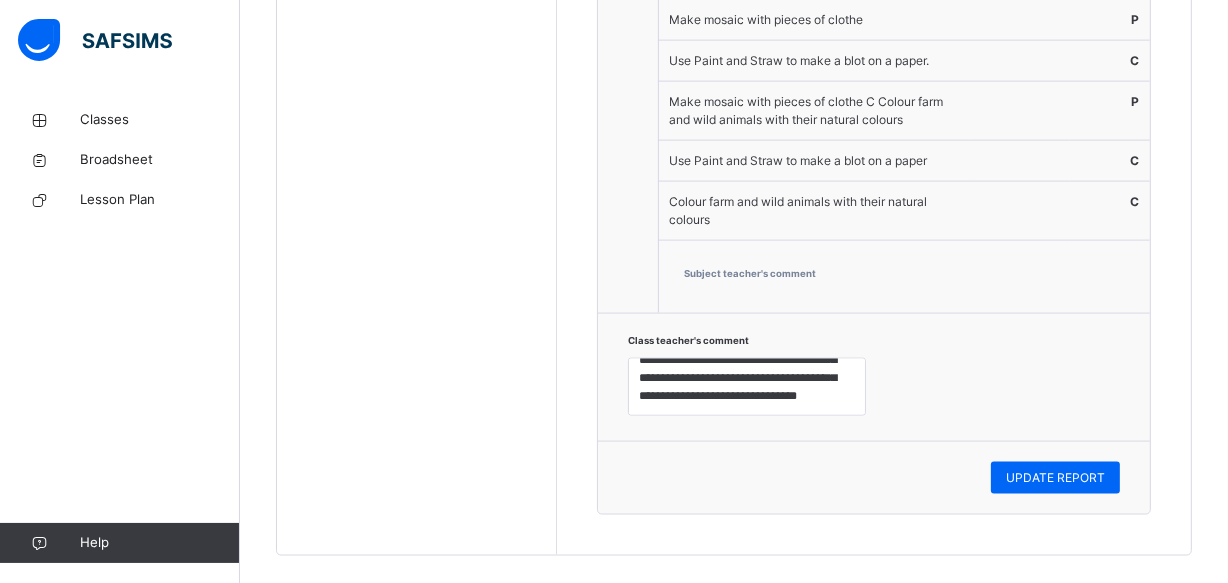click on "Students [PERSON_NAME]  2570 [PERSON_NAME] 2571 [PERSON_NAME]  2574 [PERSON_NAME]  [PERSON_NAME]   2740 [PERSON_NAME]  2590 [PERSON_NAME] 2611 [PERSON_NAME] [PERSON_NAME] 2651 [PERSON_NAME]  2487 [PERSON_NAME] [PERSON_NAME]  2578 [PERSON_NAME] 2647" at bounding box center (417, -752) 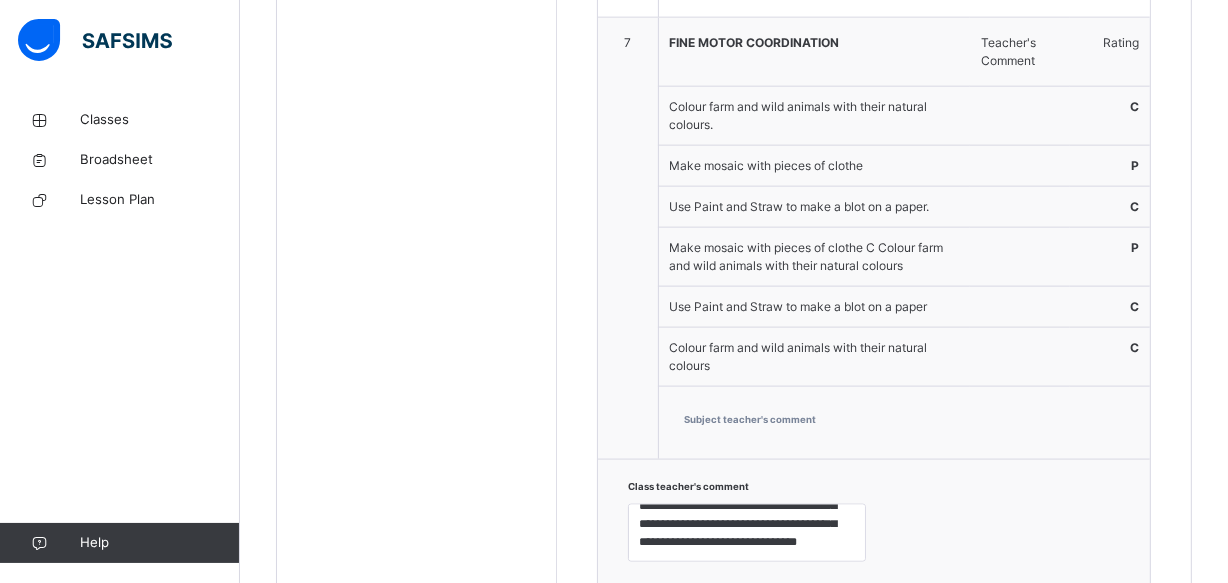 click on "Students [PERSON_NAME]  2570 [PERSON_NAME] 2571 [PERSON_NAME]  2574 [PERSON_NAME]  [PERSON_NAME]   2740 [PERSON_NAME]  2590 [PERSON_NAME] 2611 [PERSON_NAME] [PERSON_NAME] 2651 [PERSON_NAME]  2487 [PERSON_NAME] [PERSON_NAME]  2578 [PERSON_NAME] 2647" at bounding box center (417, -606) 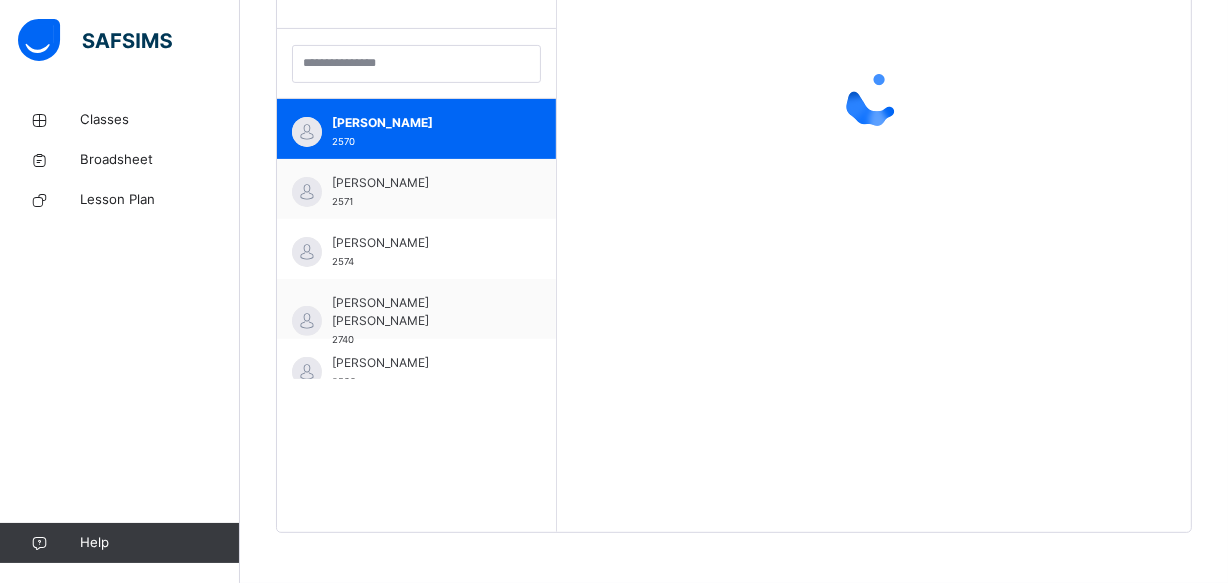 scroll, scrollTop: 571, scrollLeft: 0, axis: vertical 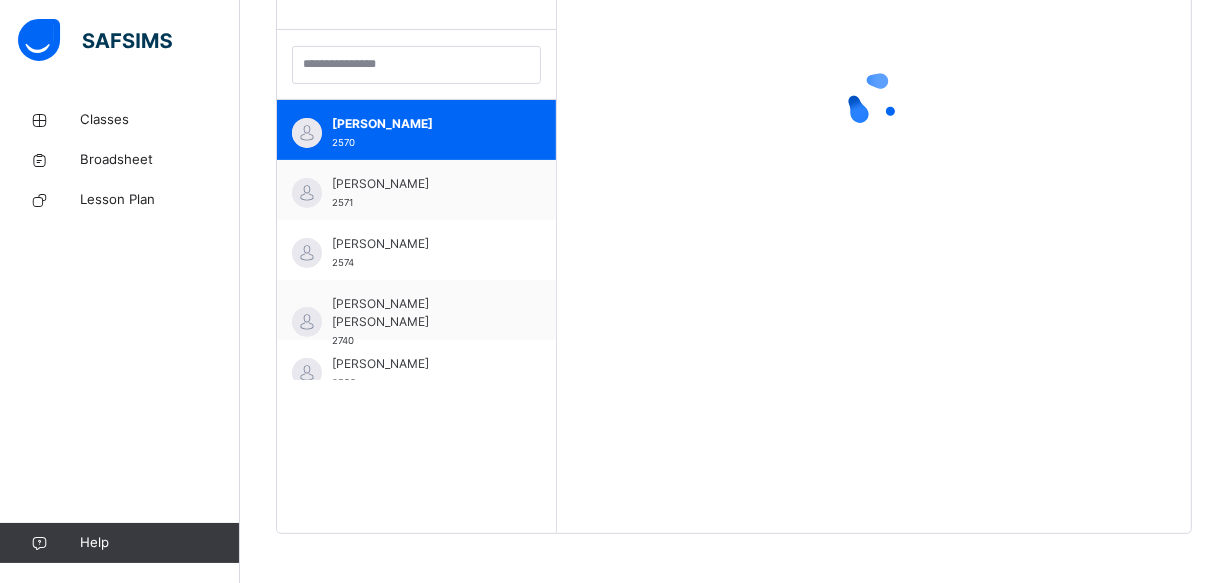 click on "2570" at bounding box center (343, 142) 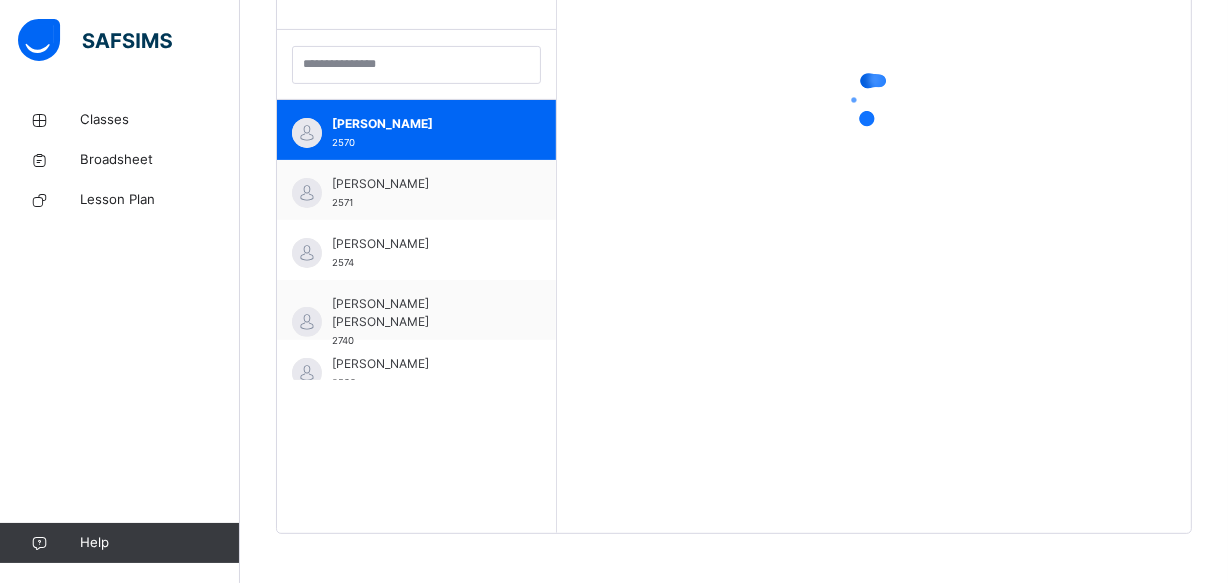 click on "2570" at bounding box center [343, 142] 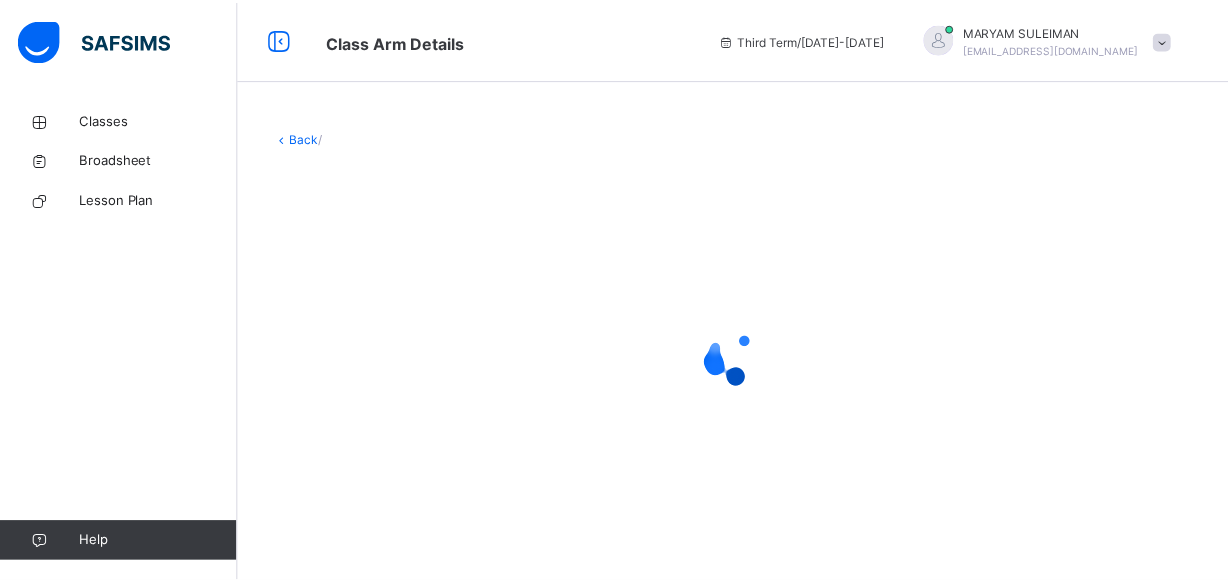 scroll, scrollTop: 0, scrollLeft: 0, axis: both 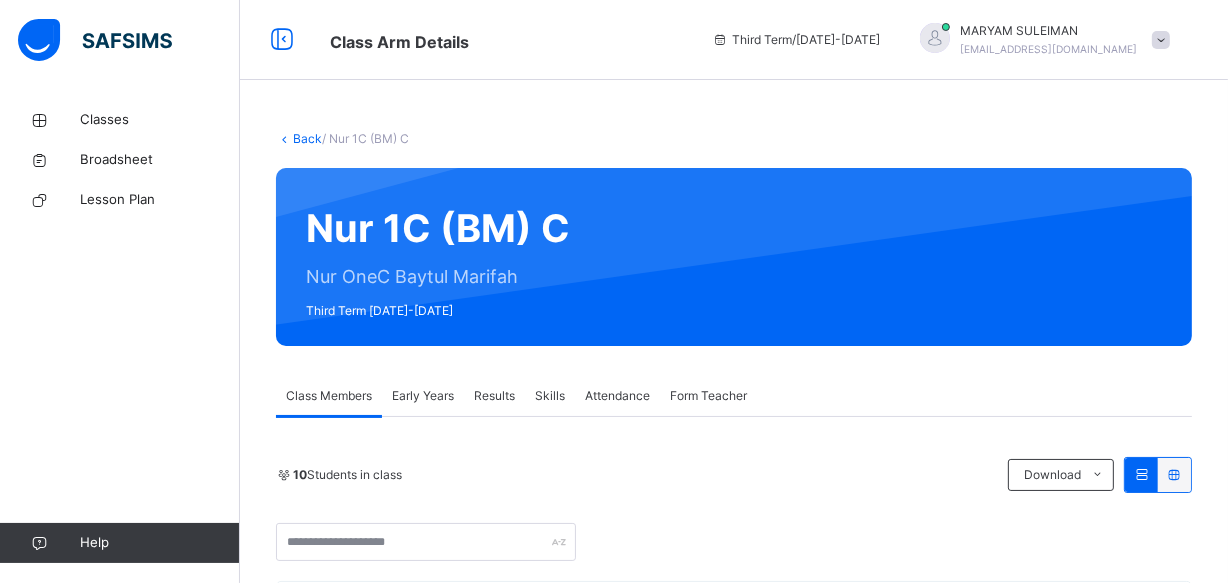 click on "Results" at bounding box center [494, 396] 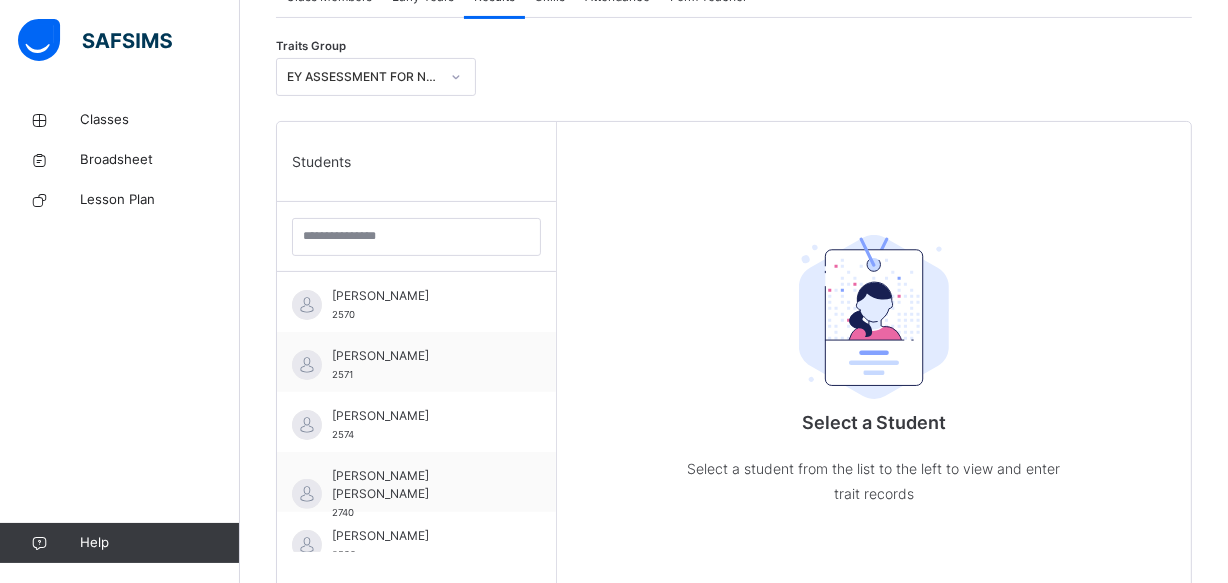 scroll, scrollTop: 400, scrollLeft: 0, axis: vertical 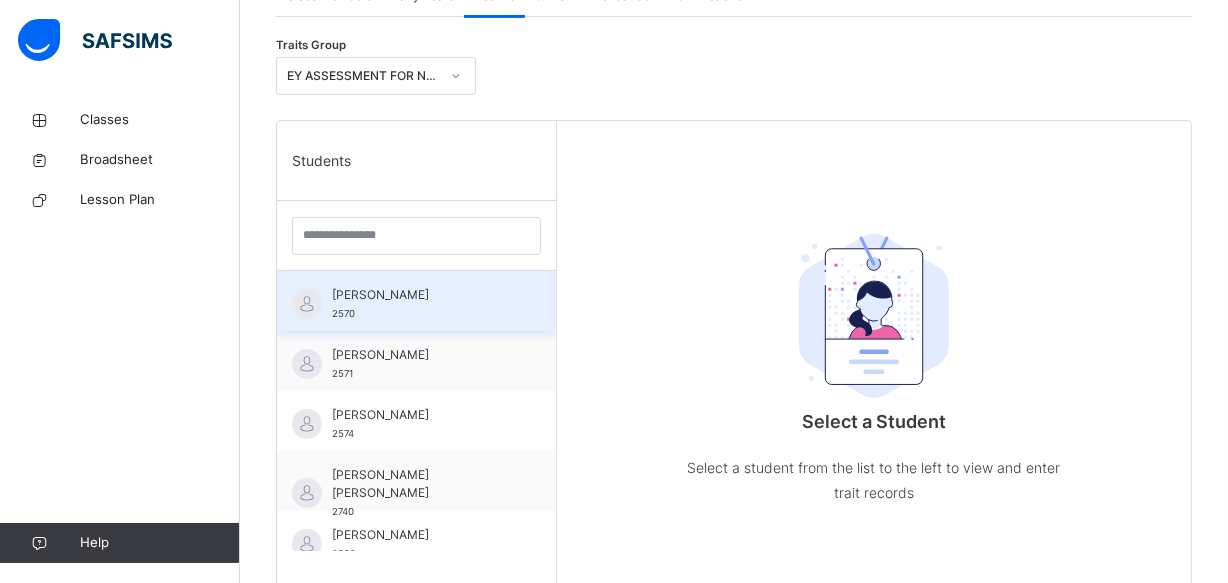 click on "[PERSON_NAME]" at bounding box center (421, 295) 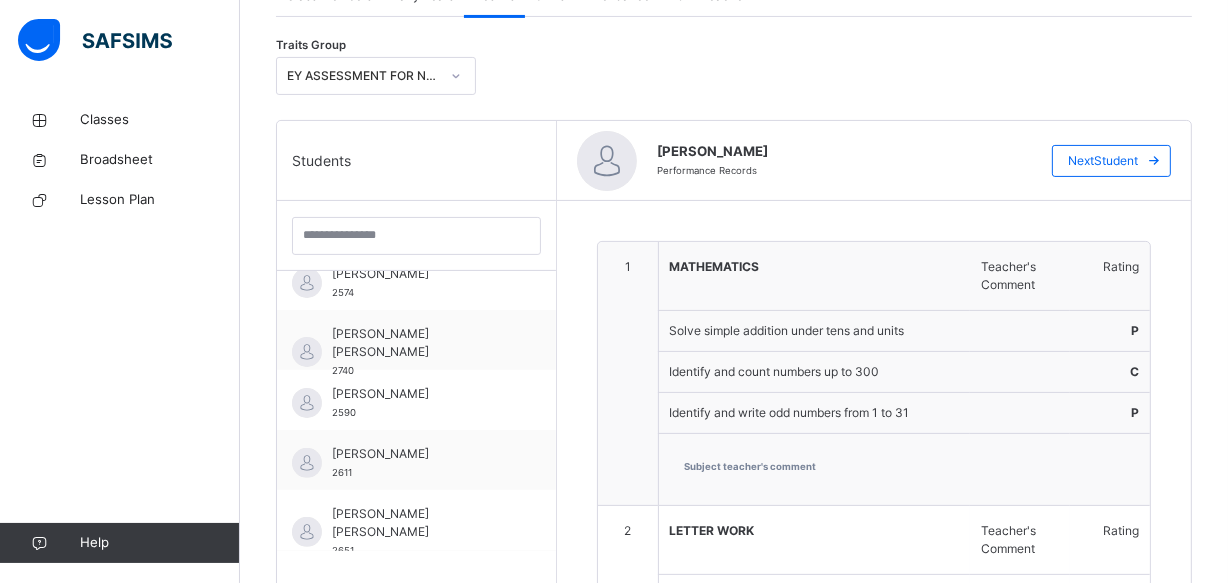 scroll, scrollTop: 145, scrollLeft: 0, axis: vertical 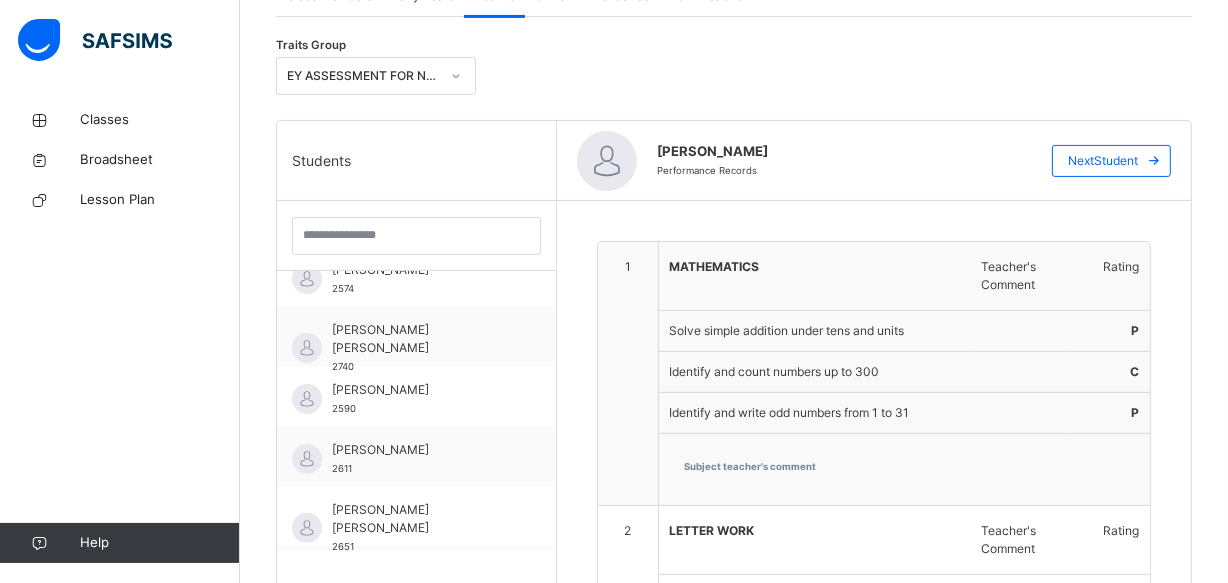 click on "Back  / Nur 1C (BM) C Nur 1C (BM) C Nur OneC Baytul Marifah Third Term 2024-2025 Class Members Early Years Results Skills Attendance Form Teacher Results More Options   10  Students in class Download Pdf Report Excel Report ESTEEM LEARNING CENTRE Date: 14th Jul 2025, 12:19:06 pm Class Members Class:  Nur 1C (BM) C Total no. of Students:  10 Term:  Third Term Session:  2024-2025 S/NO Admission No. Last Name First Name Other Name 1 2570 ABDU ALI DIKKO 2 2571 ABDULLAHI MAIMUNA YAKUBU 3 2574 ABDULLATEEF FATIMA ZARA 4 2740 BASHIR  AISHA  AFREEN  5 2590 MAHMUD HALILU ABUBAKAR 6 2611 MANSUR KHADIJA MUSA 7 2651 MUHAMMAD AL-AMIN BELLO 8 2487 NAFIU UMAR ABUBAKAR 9 2578 NURUDEEN MARYAM NUR 10 2647 SHEHU MUHAMMAD BELLO Students Actions Abdu Ali Dikko  2570 Abdullahi Maimuna Yakubu 2571 Abdullateef Fatima Zara  2574 Bashir  Aisha  Afreen   2740 Mahmud Halilu Abubakar  2590 Mansur Khadija Musa 2611 Muhammad Al-amin Bello 2651 Nafiu Umar Abubakar  2487 Nurudeen Maryam Nur  2578 Shehu Muhammad Bello 2647 × Add Student   ×" at bounding box center (734, 1374) 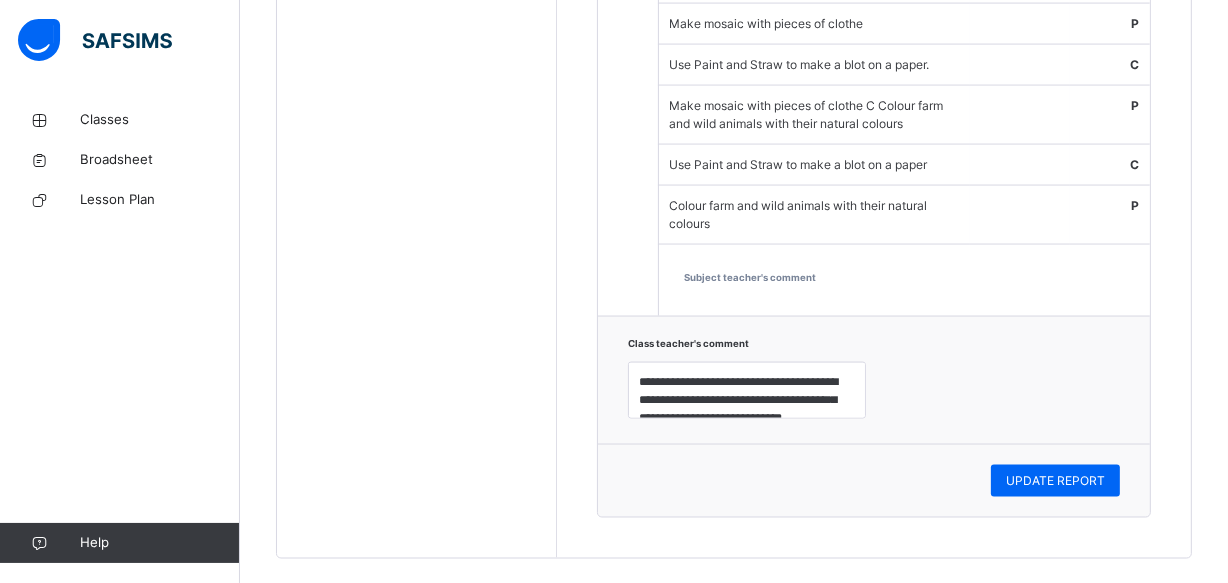scroll, scrollTop: 2843, scrollLeft: 0, axis: vertical 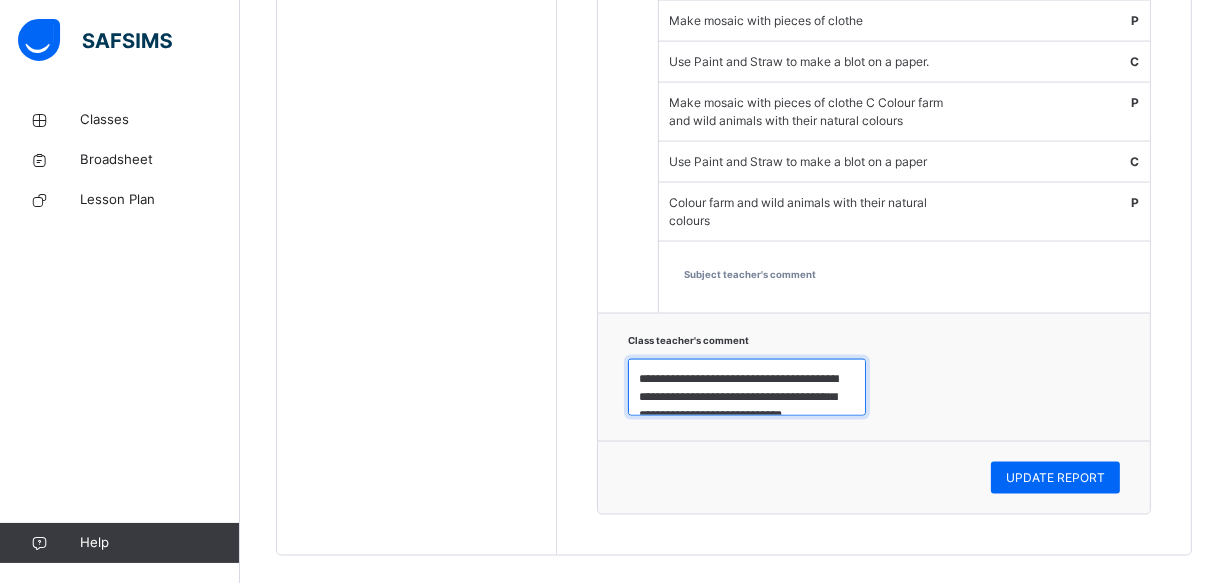 click on "**********" at bounding box center (747, 388) 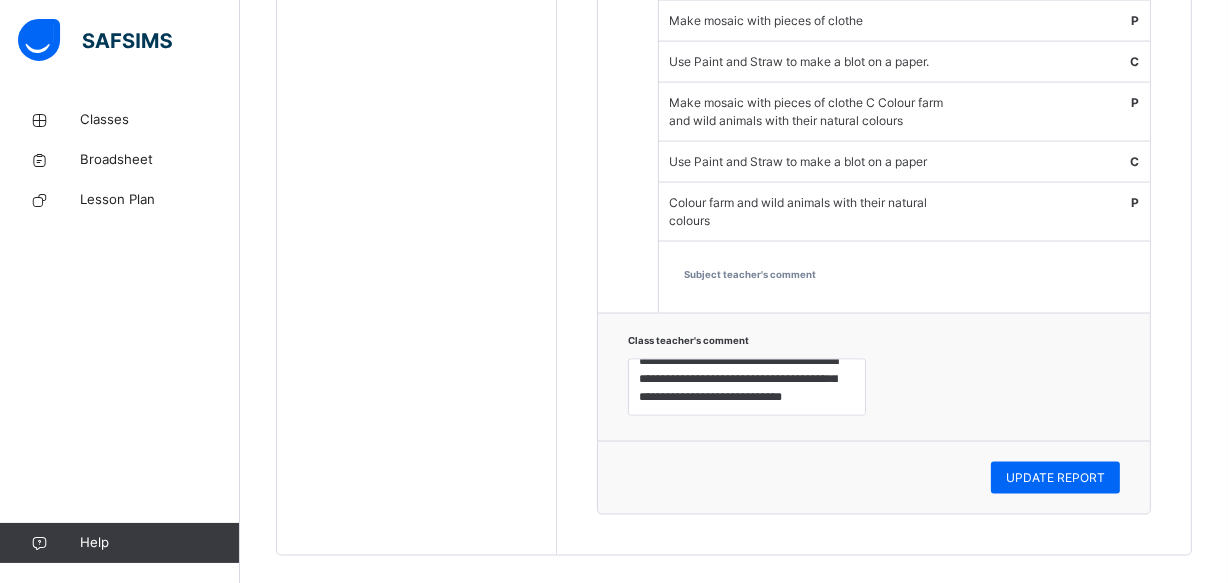 click on "Students [PERSON_NAME]  2570 [PERSON_NAME] 2571 [PERSON_NAME]  2574 [PERSON_NAME]  [PERSON_NAME]   2740 [PERSON_NAME]  2590 [PERSON_NAME] 2611 [PERSON_NAME] [PERSON_NAME] 2651 [PERSON_NAME]  2487 [PERSON_NAME] [PERSON_NAME]  2578 [PERSON_NAME] 2647" at bounding box center [417, -884] 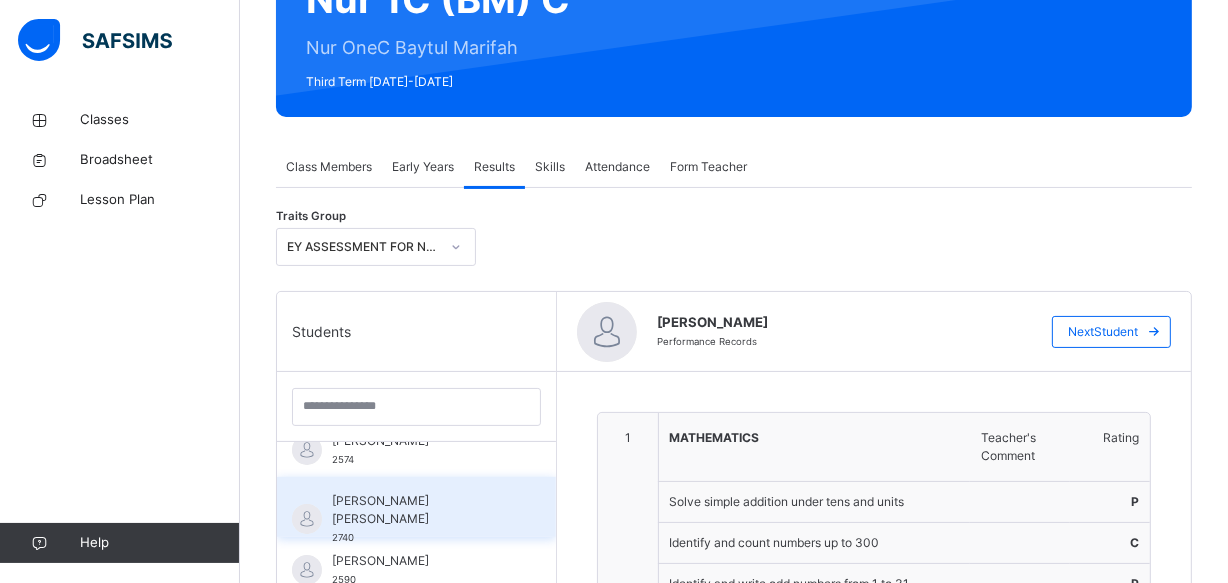 scroll, scrollTop: 225, scrollLeft: 0, axis: vertical 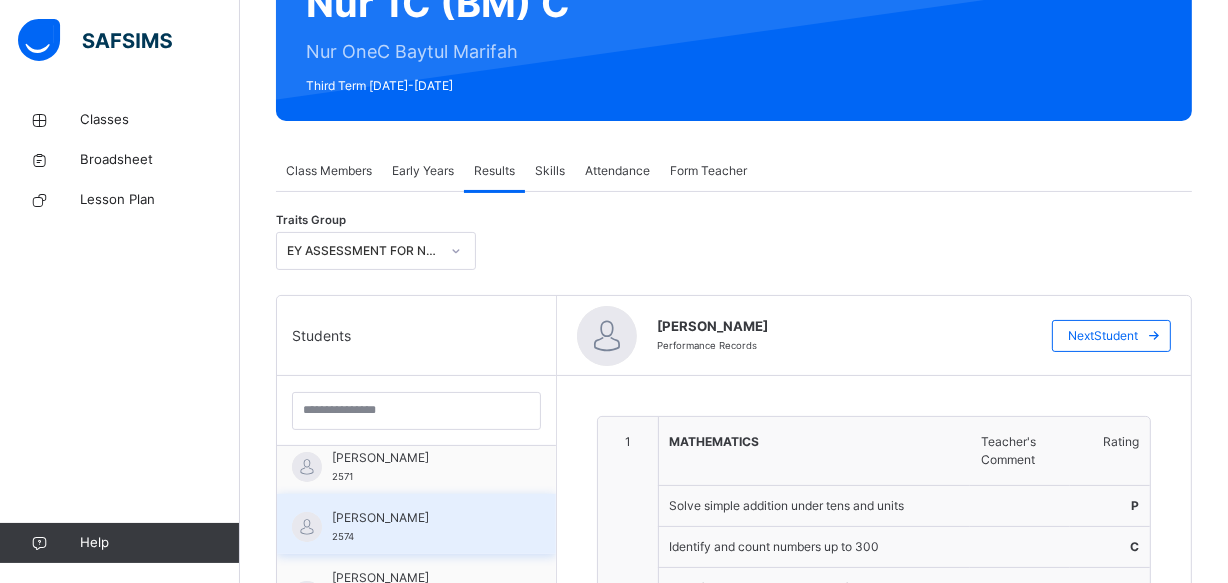click on "ABDULLATEEF FATIMA ZARA  2574" at bounding box center (421, 527) 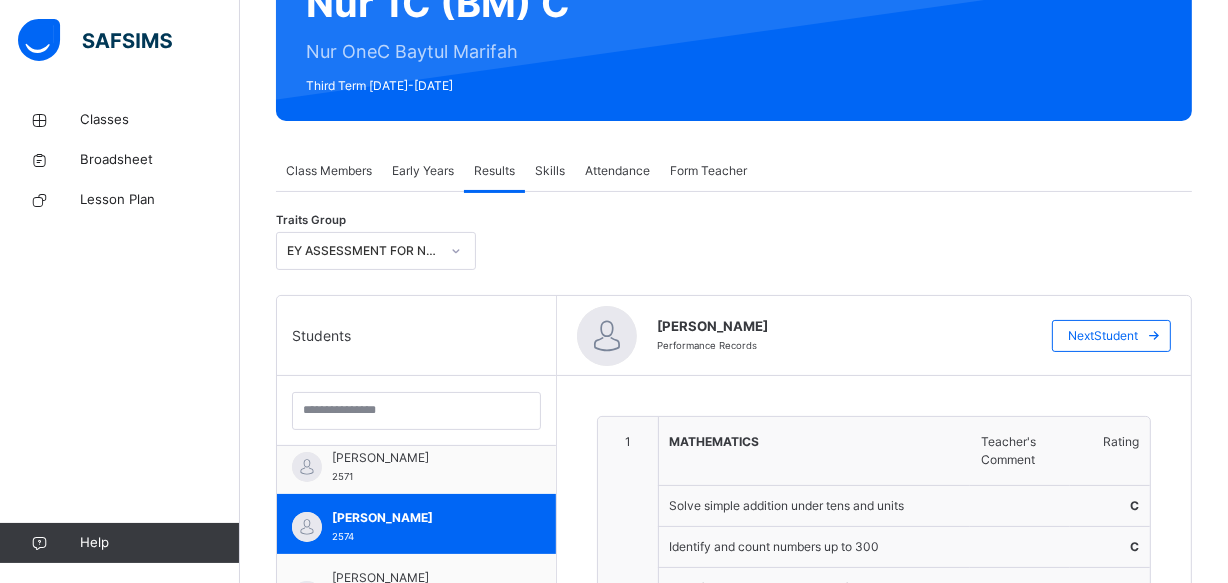 click on "1" at bounding box center (628, 549) 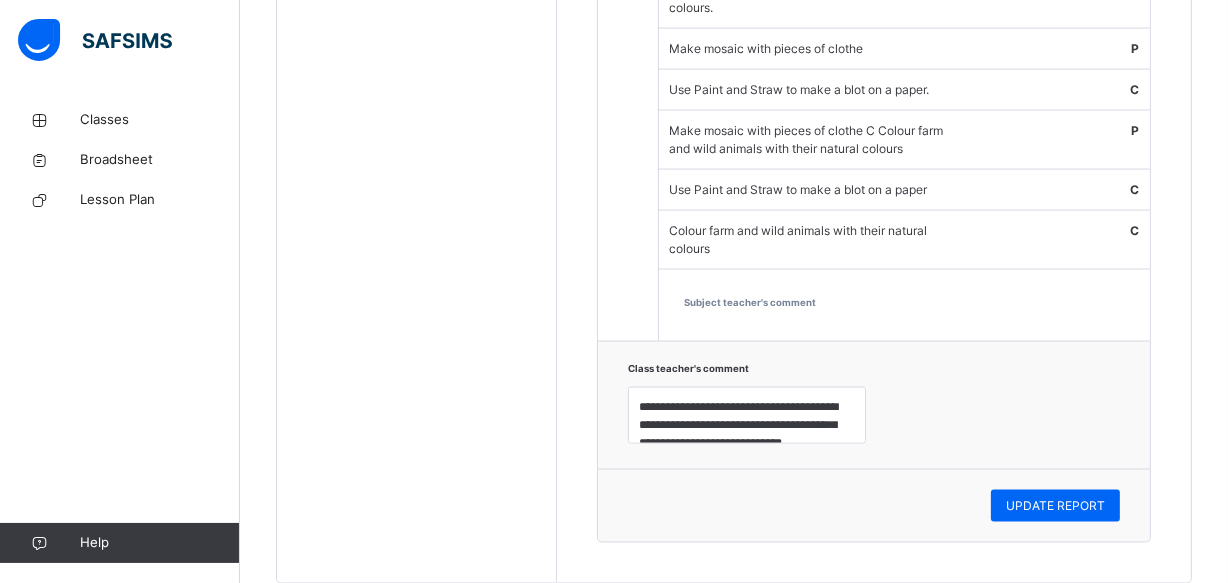 scroll, scrollTop: 2843, scrollLeft: 0, axis: vertical 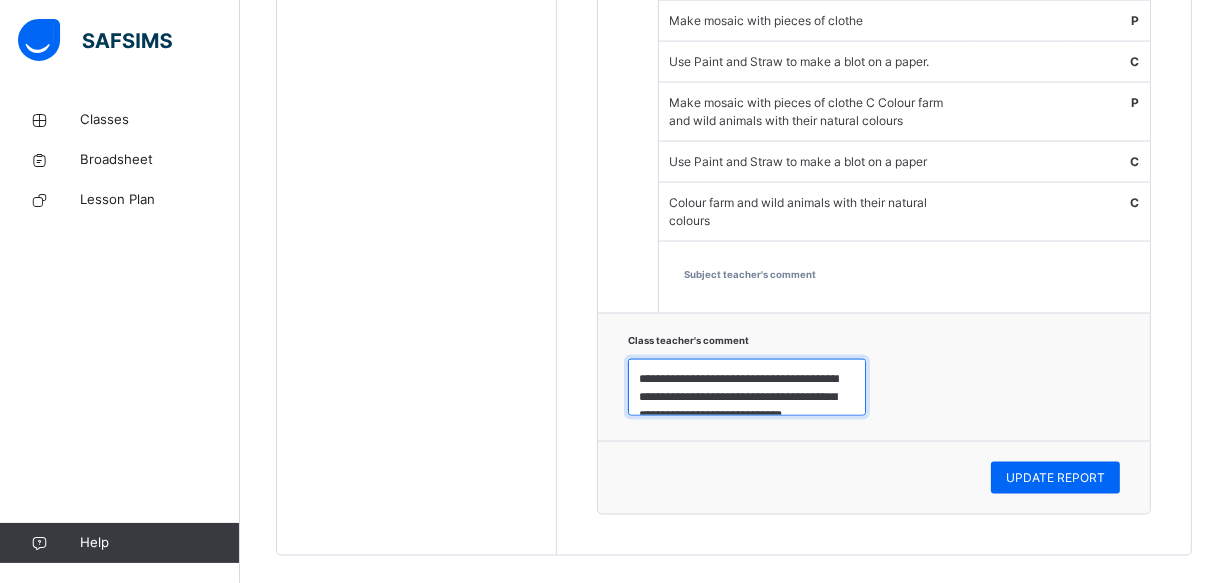 click on "**********" at bounding box center (747, 388) 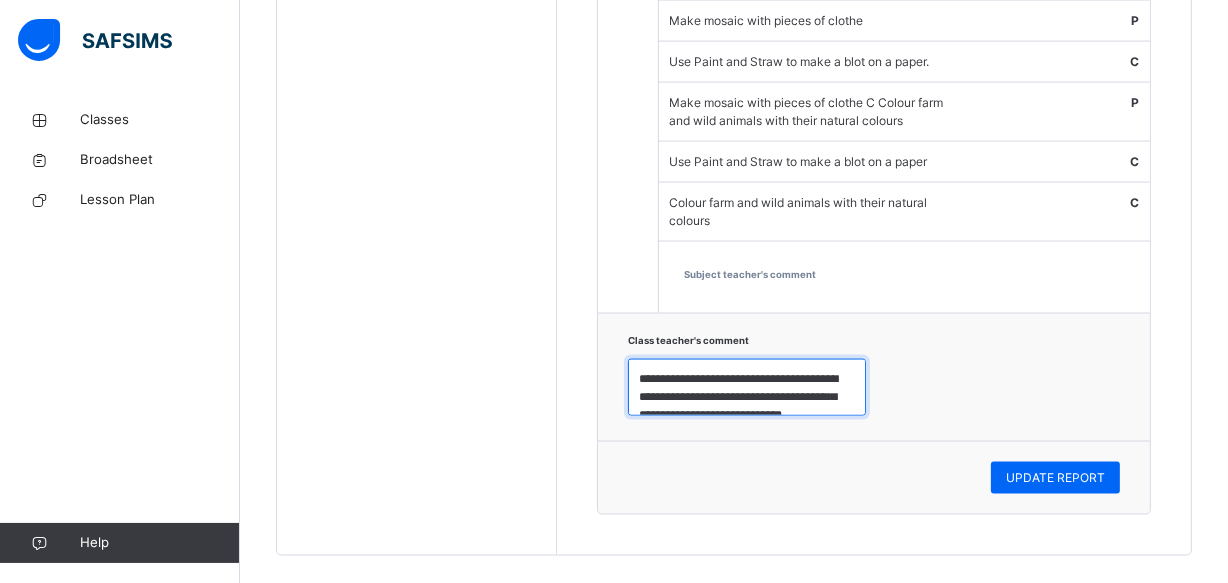 click on "**********" at bounding box center (747, 388) 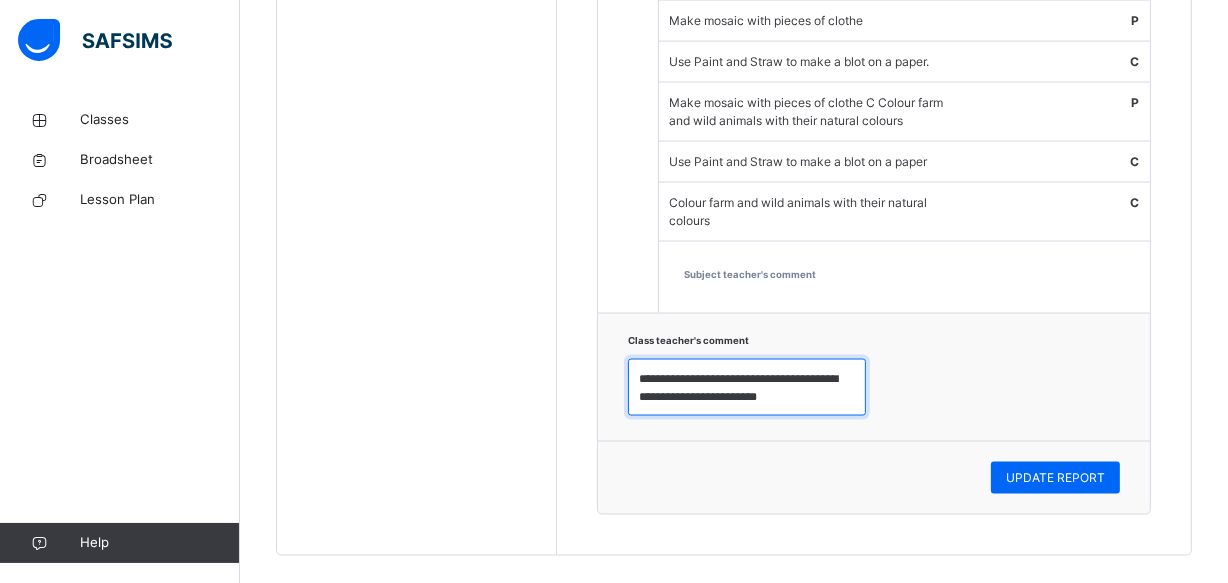 scroll, scrollTop: 0, scrollLeft: 0, axis: both 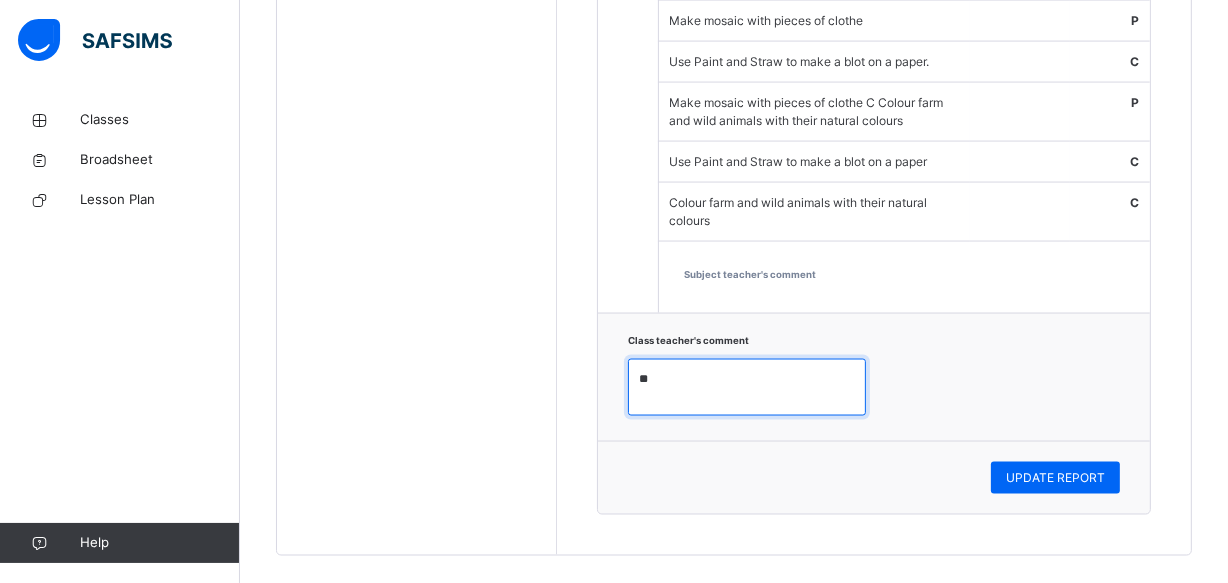 type on "*" 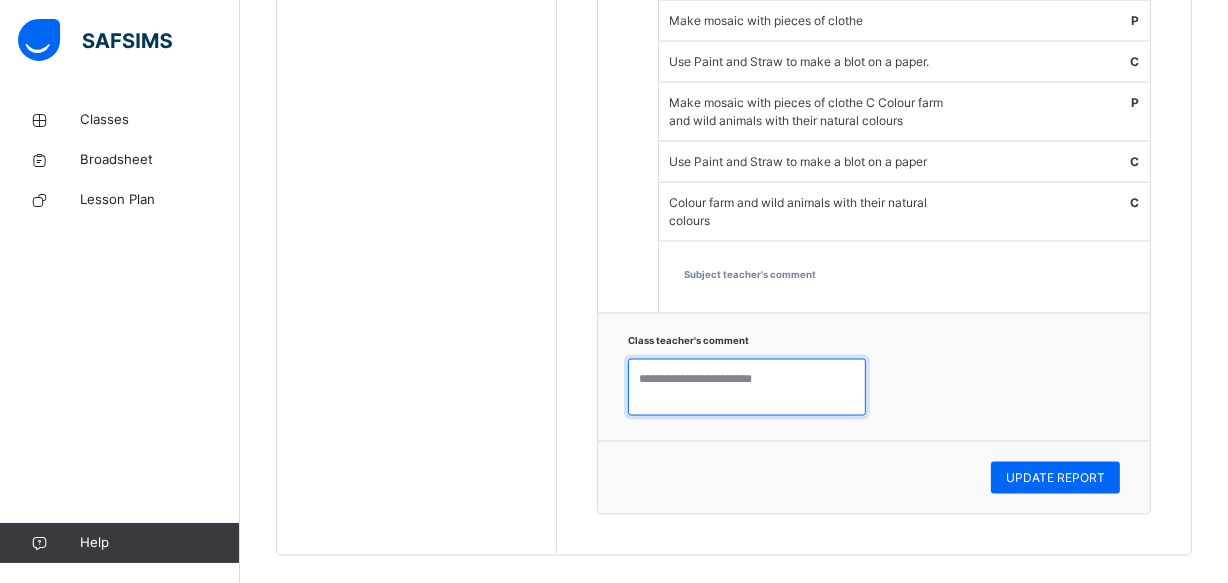 type 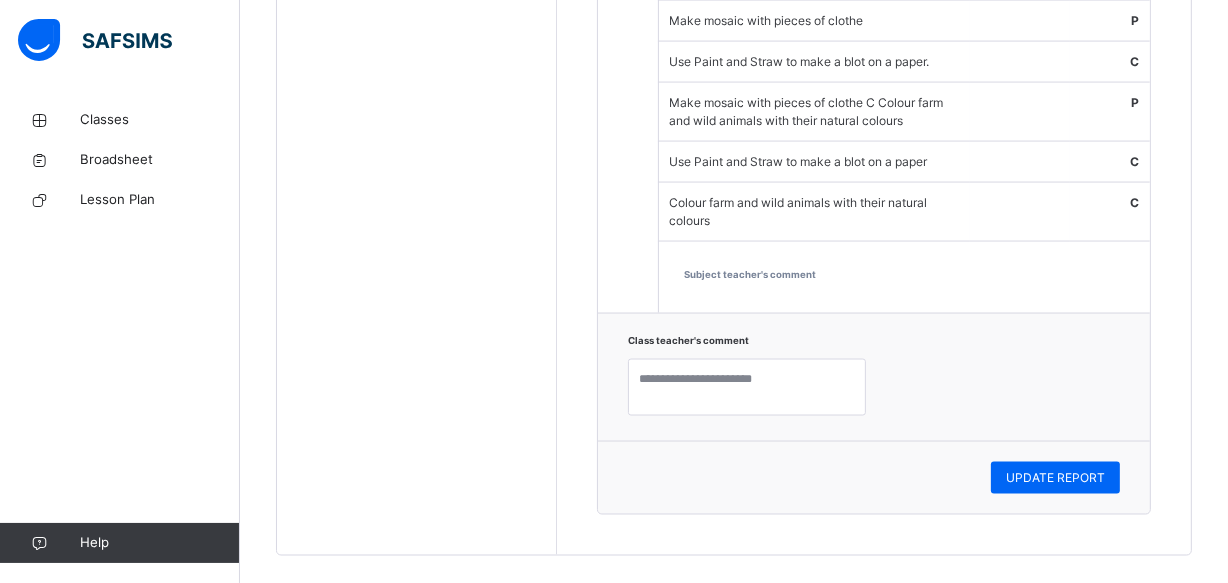 click on "Students [PERSON_NAME]  2570 [PERSON_NAME] 2571 [PERSON_NAME]  2574 [PERSON_NAME]  [PERSON_NAME]   2740 [PERSON_NAME]  2590 [PERSON_NAME] 2611 [PERSON_NAME] [PERSON_NAME] 2651 [PERSON_NAME]  2487 [PERSON_NAME] [PERSON_NAME]  2578 [PERSON_NAME] 2647" at bounding box center (417, -884) 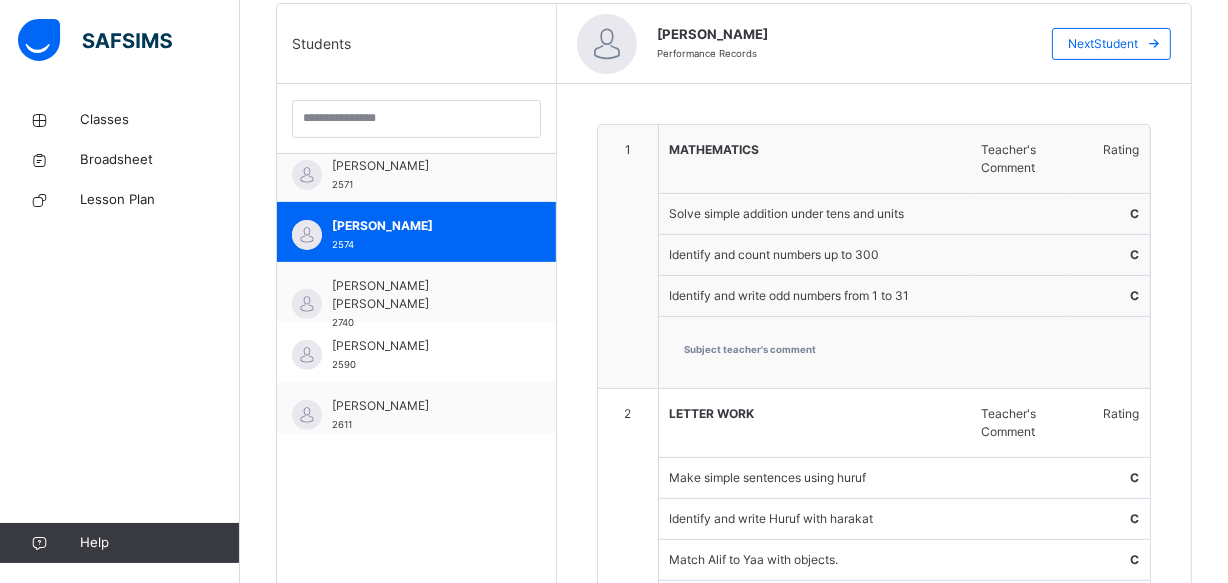 scroll, scrollTop: 552, scrollLeft: 0, axis: vertical 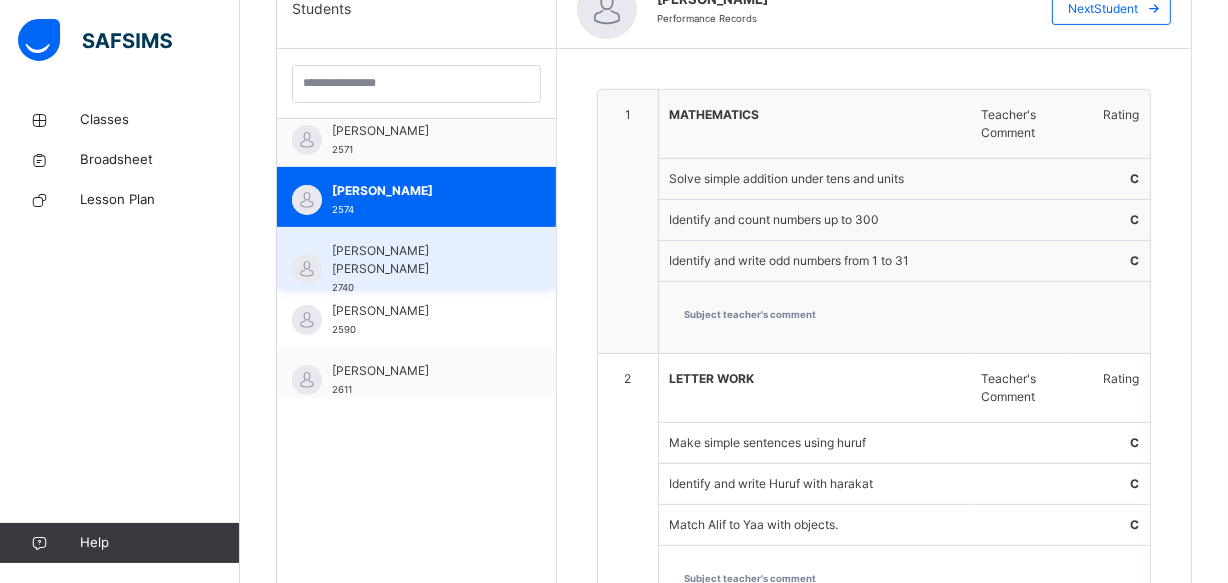click on "[PERSON_NAME]  [PERSON_NAME]" at bounding box center (421, 260) 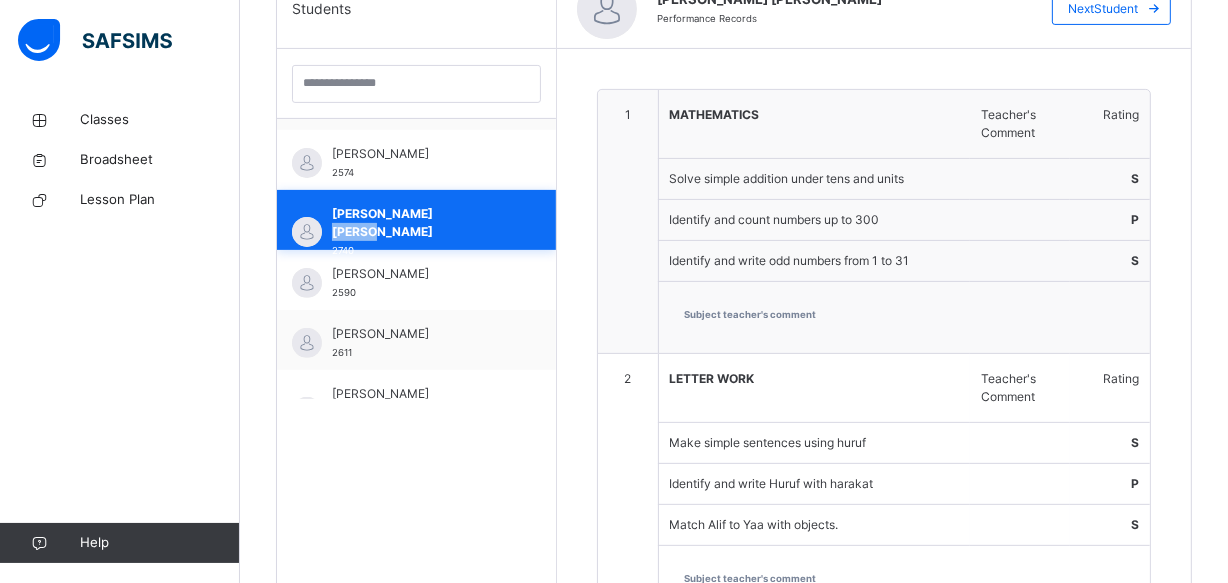 scroll, scrollTop: 218, scrollLeft: 0, axis: vertical 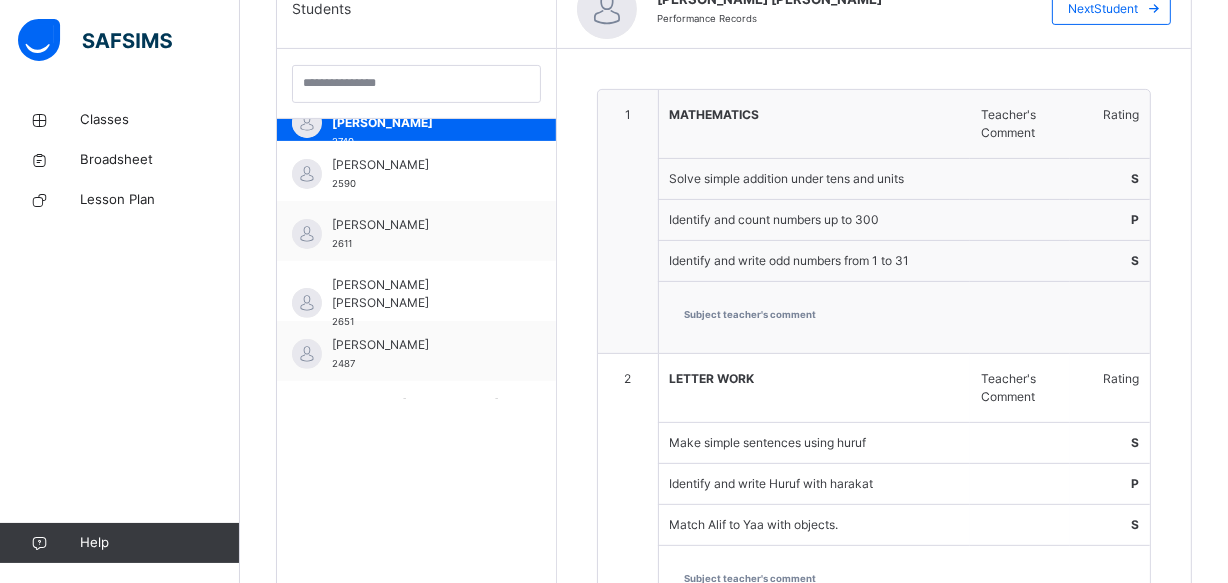 click on "Identify and write odd numbers from 1 to 31" at bounding box center (815, 261) 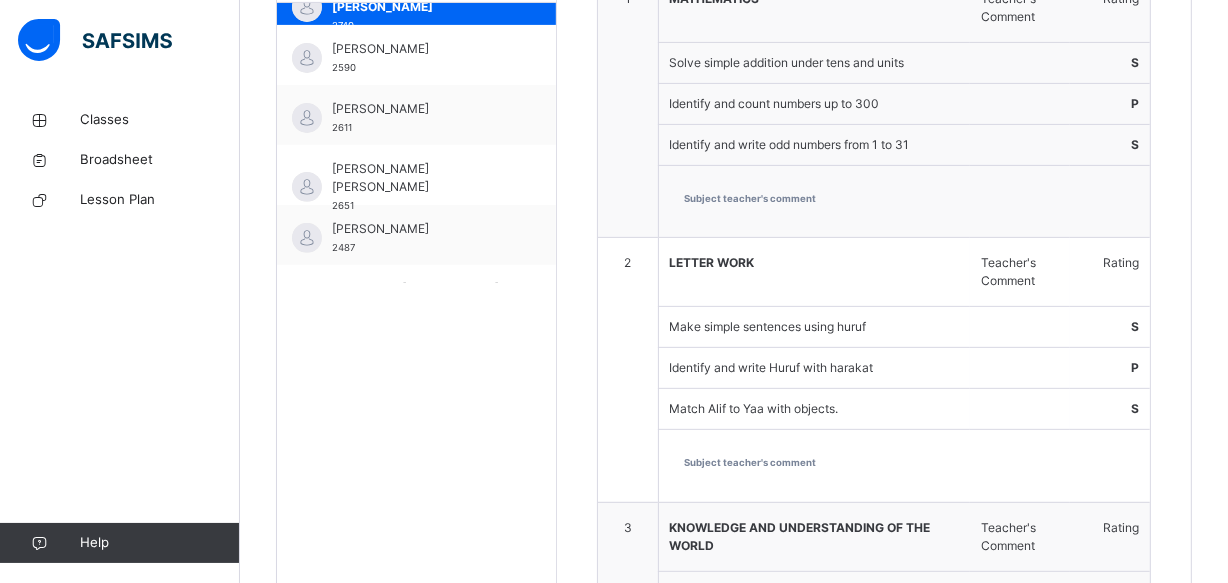 scroll, scrollTop: 690, scrollLeft: 0, axis: vertical 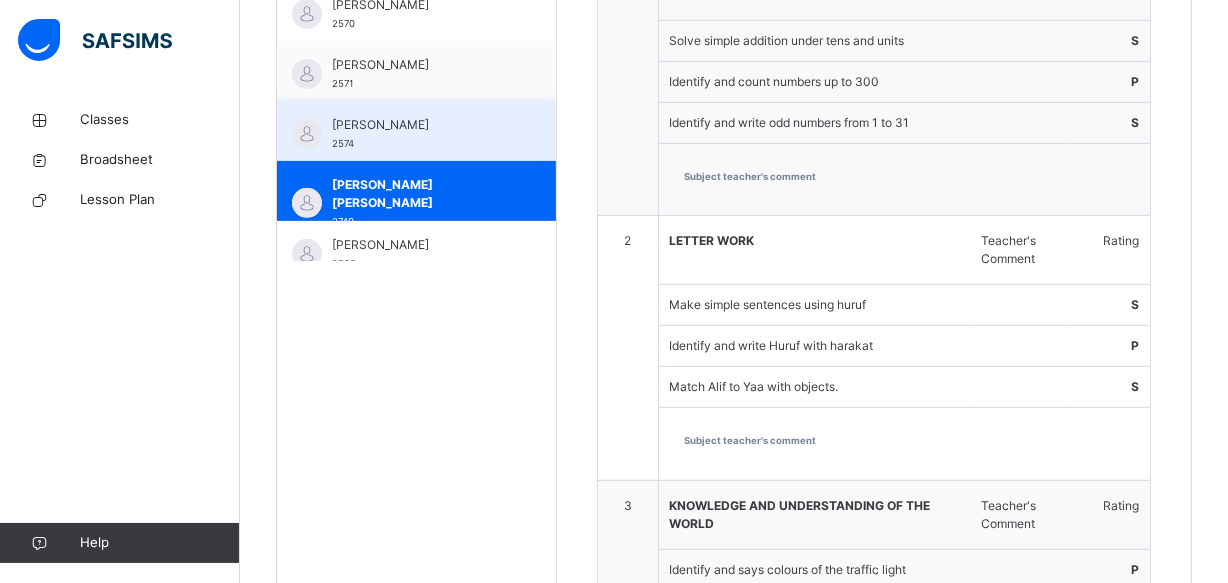click on "ABDULLATEEF FATIMA ZARA  2574" at bounding box center [416, 131] 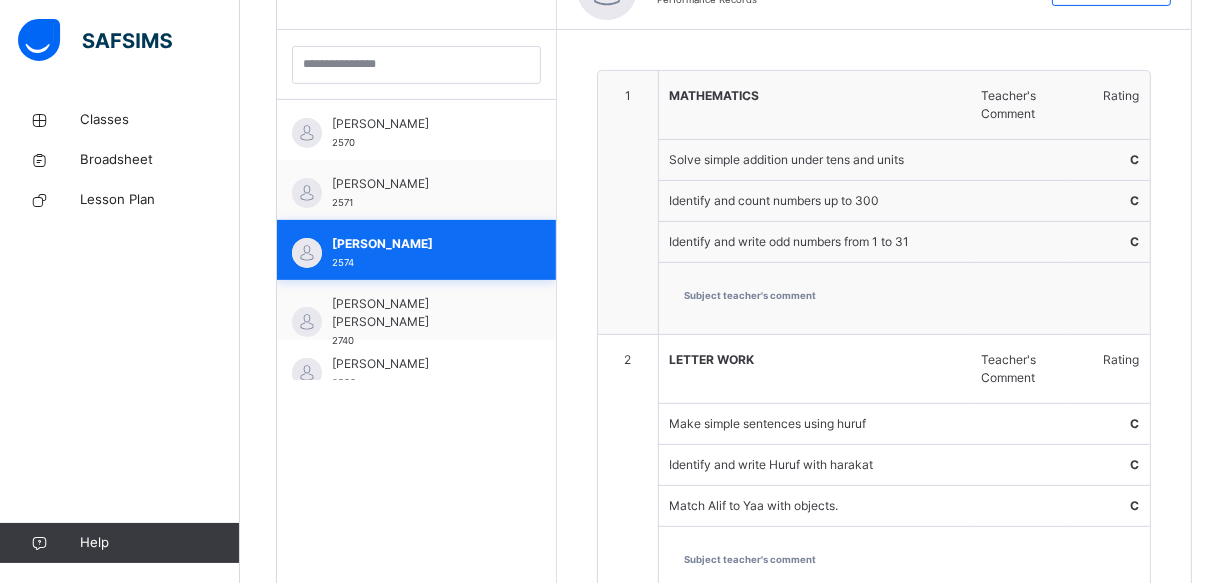 scroll, scrollTop: 690, scrollLeft: 0, axis: vertical 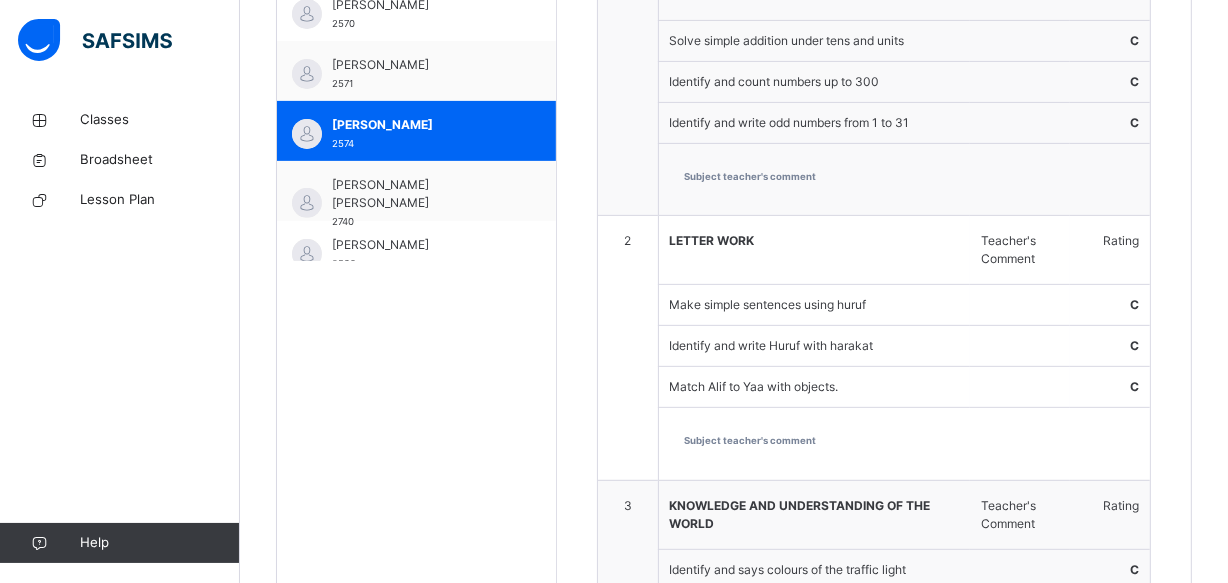 click on "Subject teacher's comment" at bounding box center (905, 179) 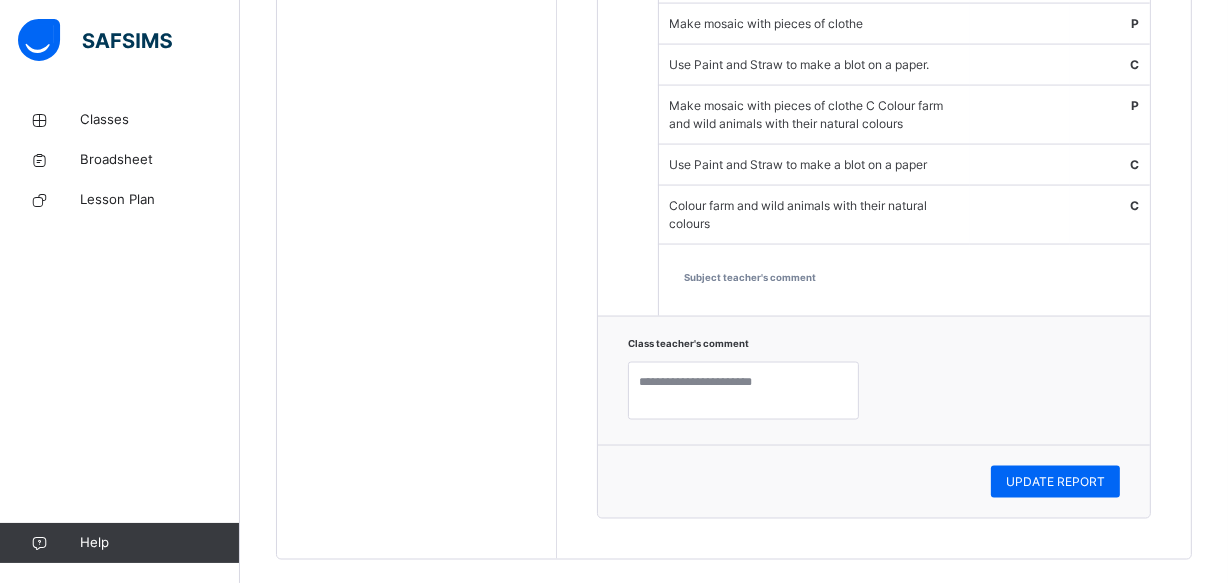 scroll, scrollTop: 2843, scrollLeft: 0, axis: vertical 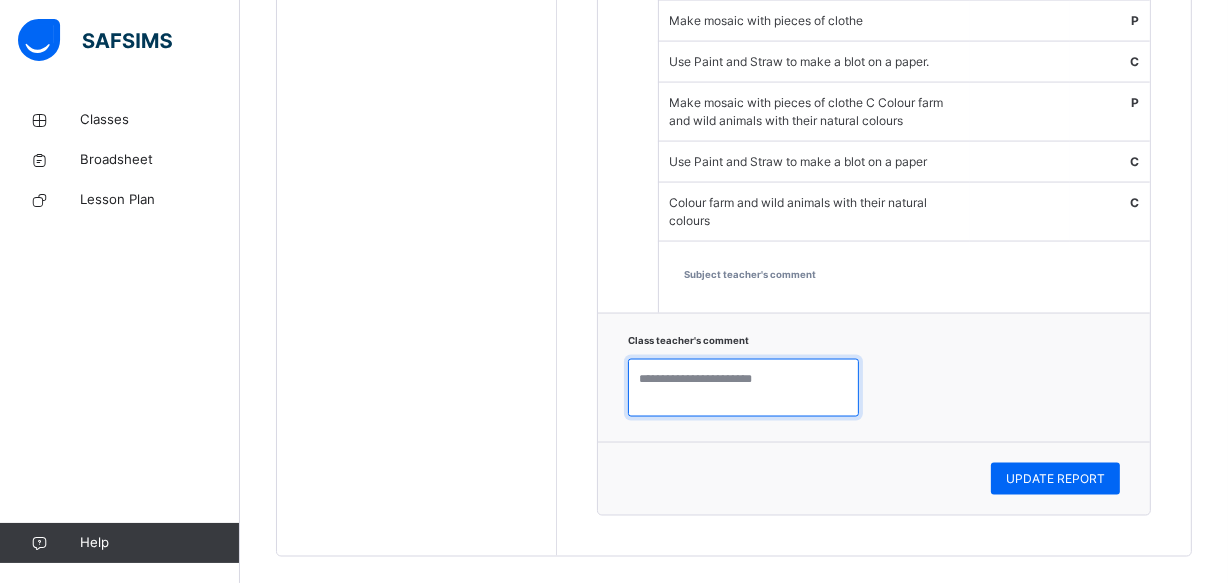 click at bounding box center [743, 388] 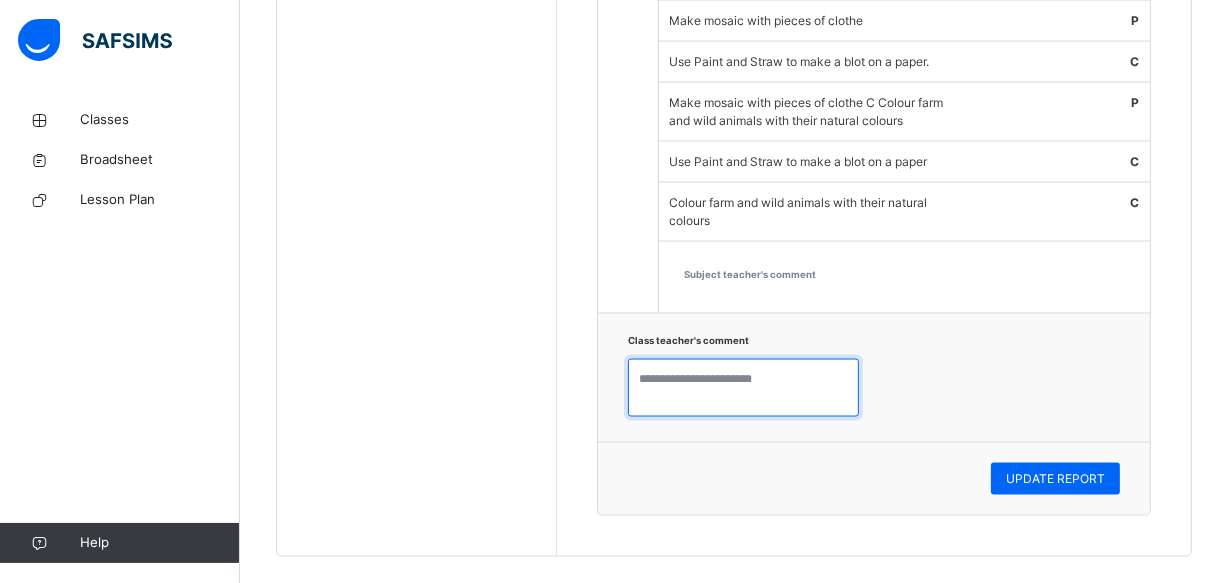 paste on "**********" 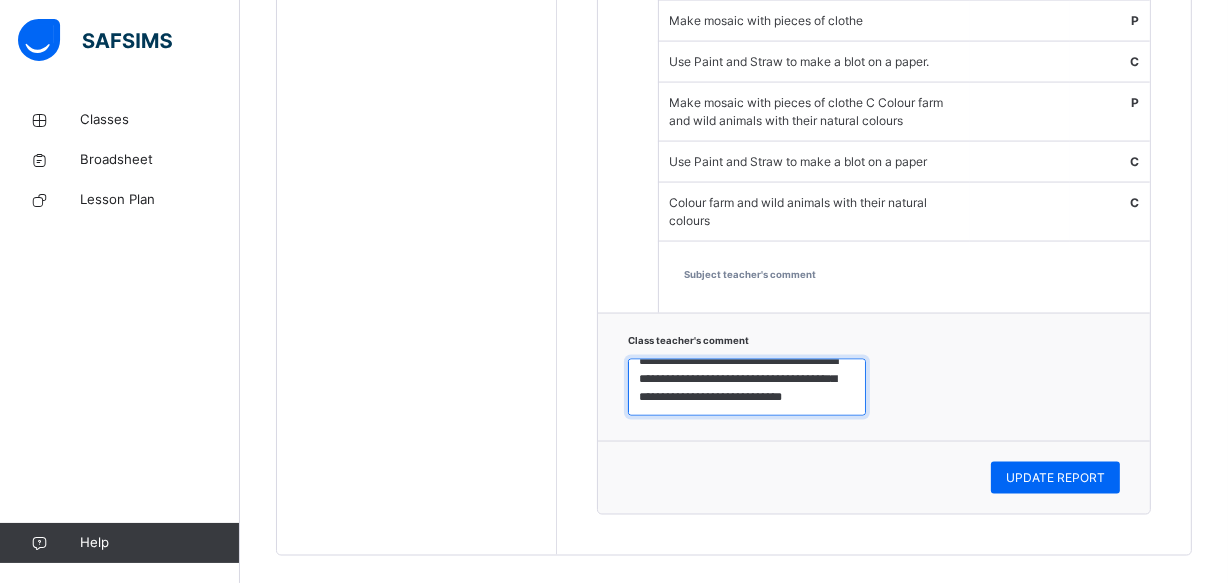 scroll, scrollTop: 10, scrollLeft: 0, axis: vertical 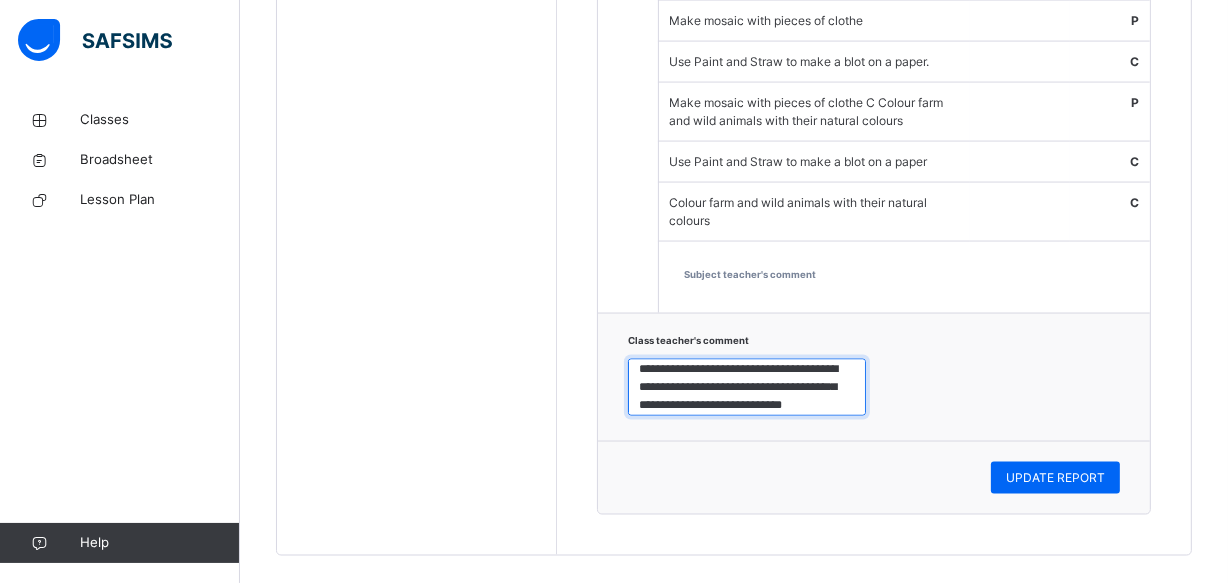 click on "**********" at bounding box center (747, 388) 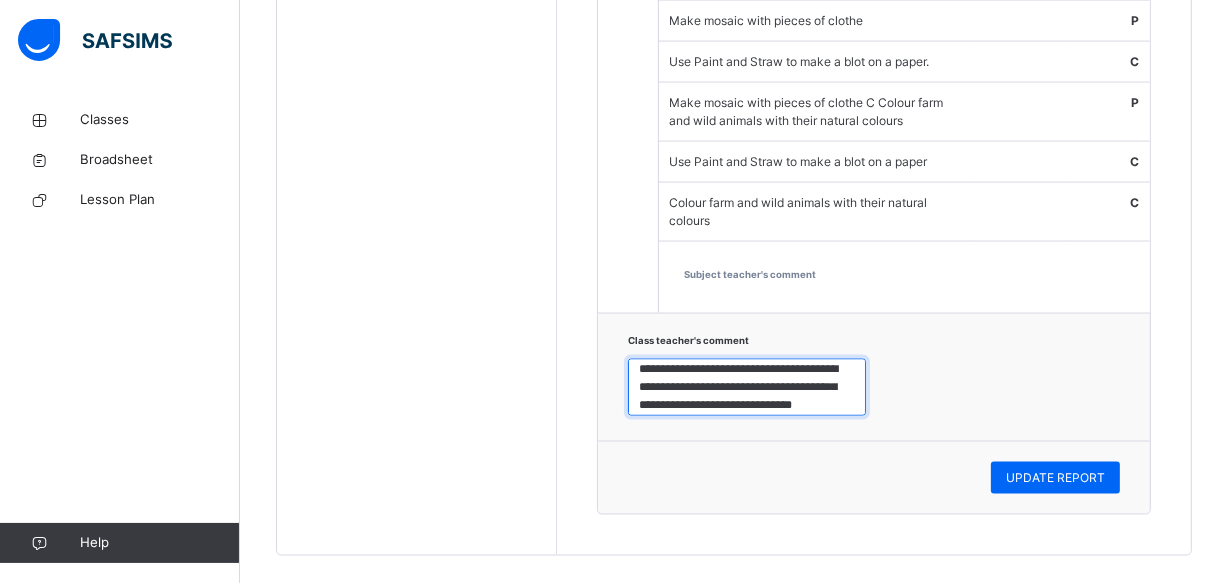 click on "**********" at bounding box center (747, 388) 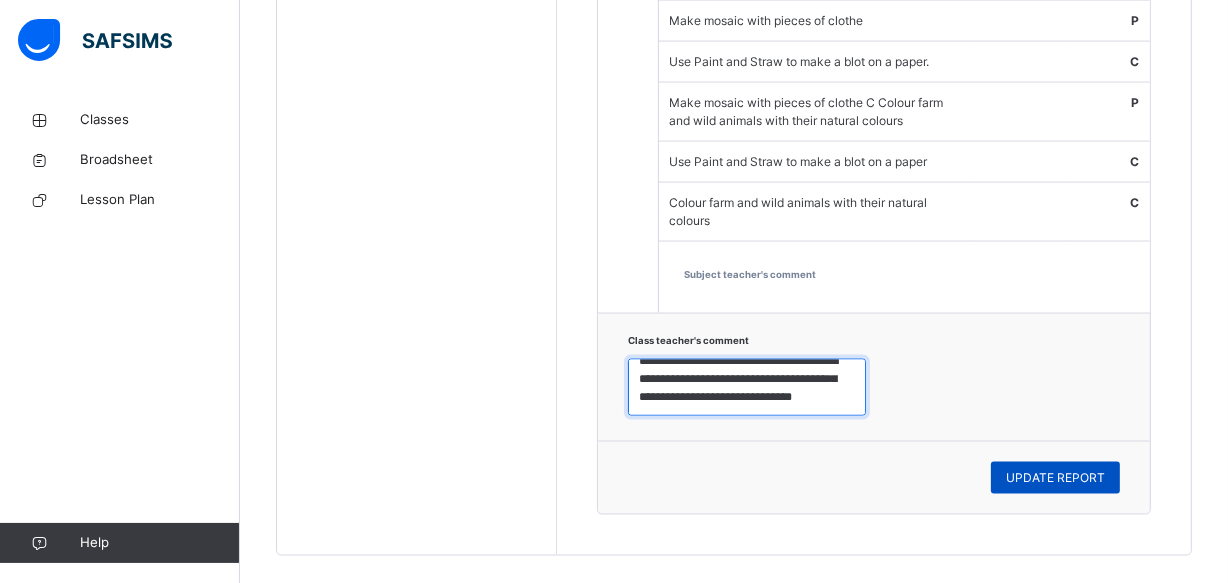 type on "**********" 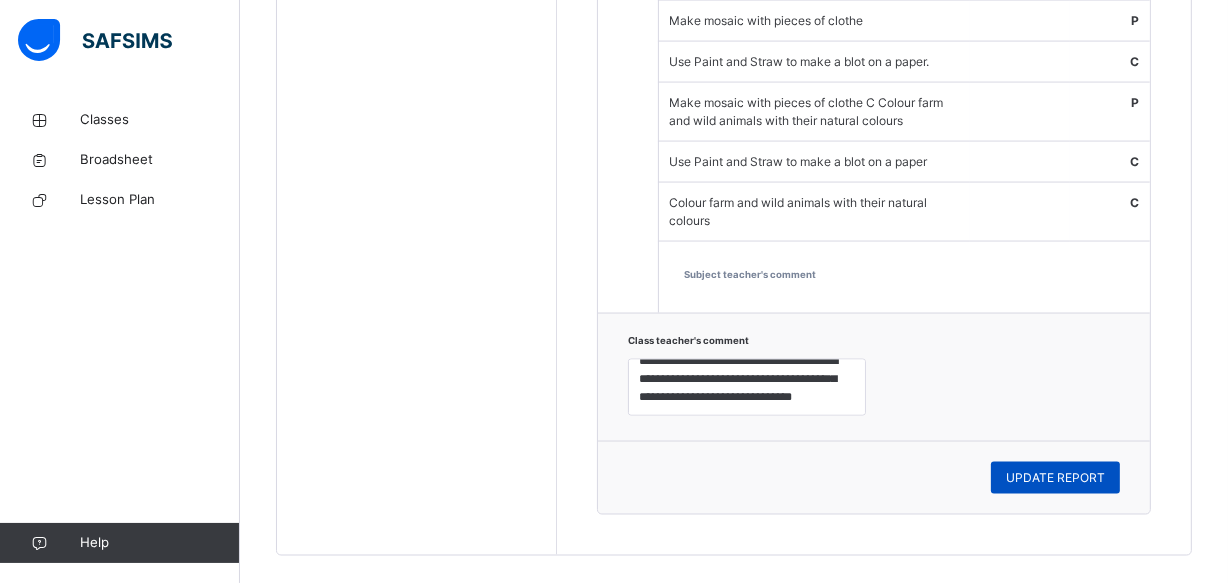 click on "UPDATE REPORT" at bounding box center [1055, 478] 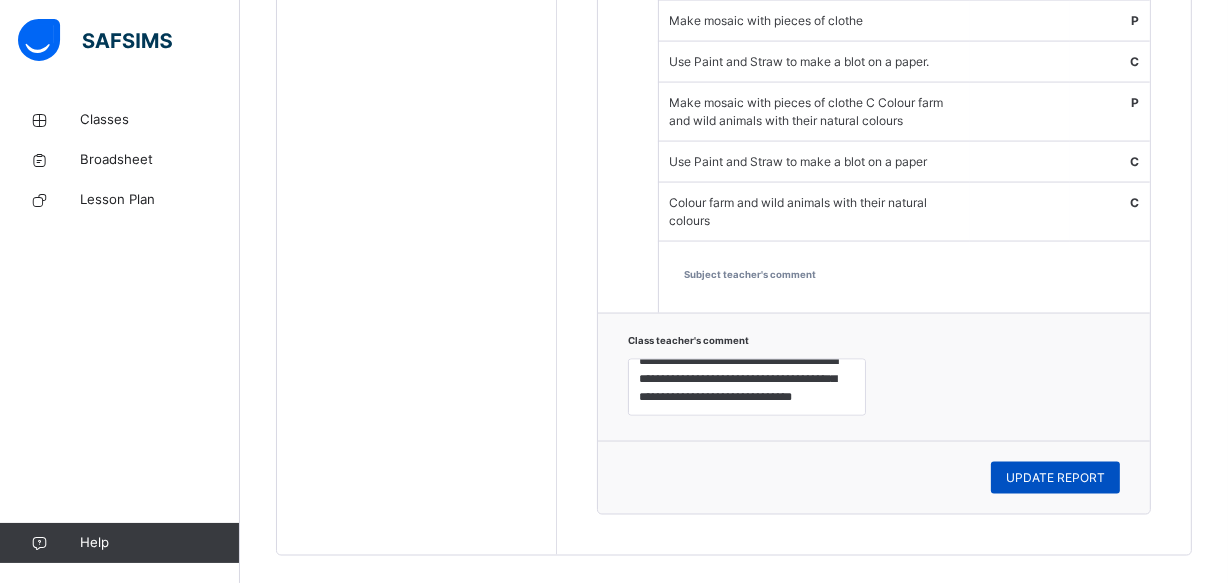 click on "UPDATE REPORT" at bounding box center [1055, 478] 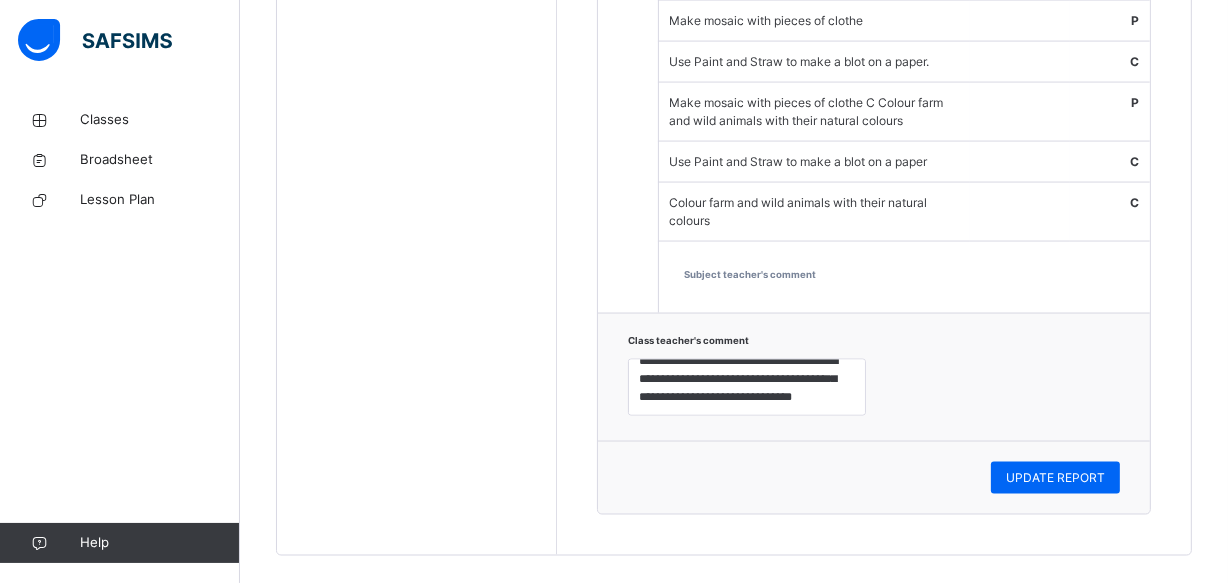 click on "Students [PERSON_NAME]  2570 [PERSON_NAME] 2571 [PERSON_NAME]  2574 [PERSON_NAME]  [PERSON_NAME]   2740 [PERSON_NAME]  2590 [PERSON_NAME] 2611 [PERSON_NAME] [PERSON_NAME] 2651 [PERSON_NAME]  2487 [PERSON_NAME] [PERSON_NAME]  2578 [PERSON_NAME] 2647" at bounding box center (417, -884) 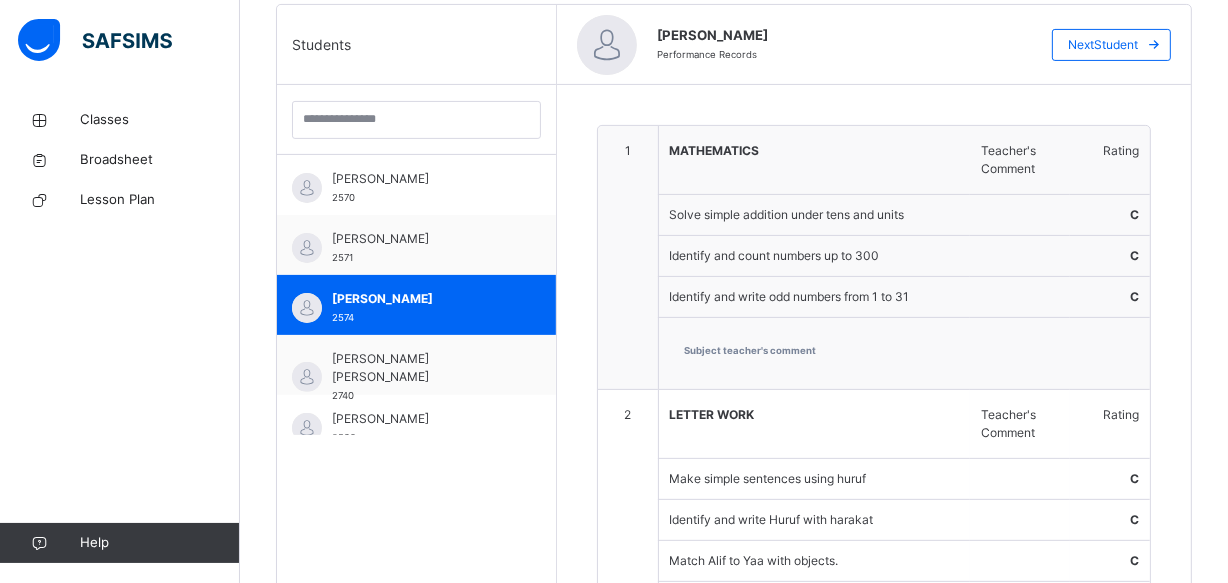 scroll, scrollTop: 552, scrollLeft: 0, axis: vertical 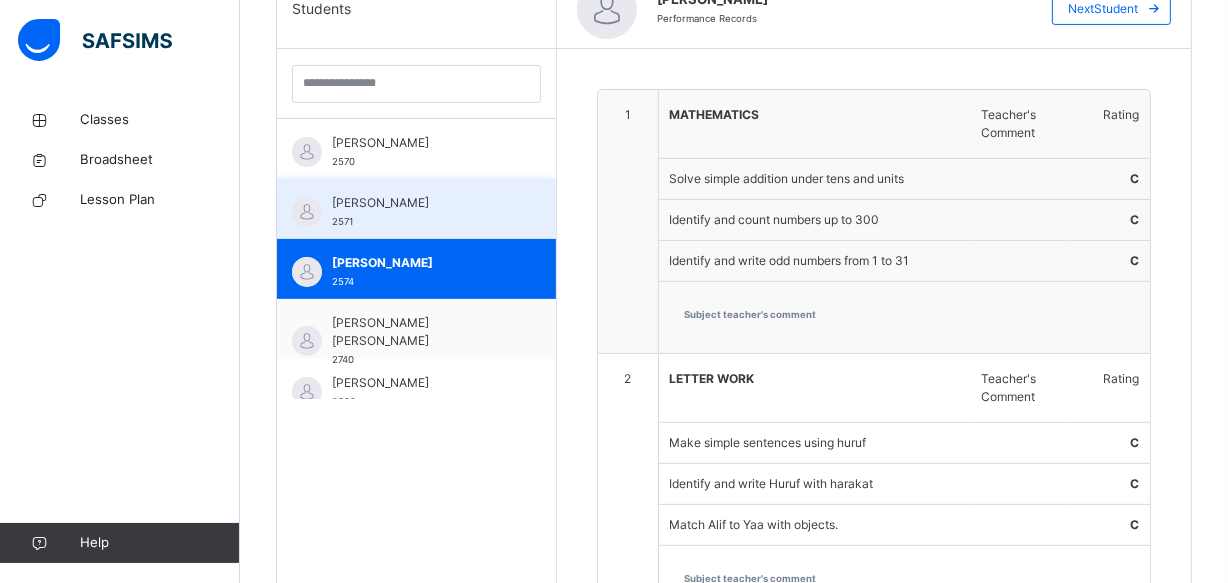 click on "[PERSON_NAME]" at bounding box center (421, 203) 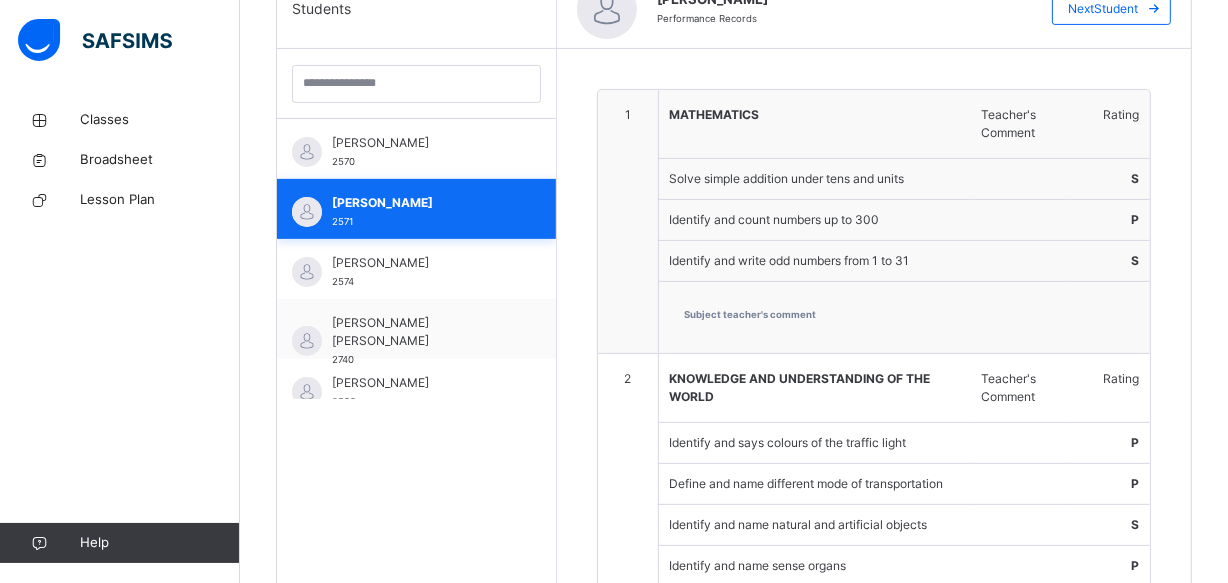type on "**********" 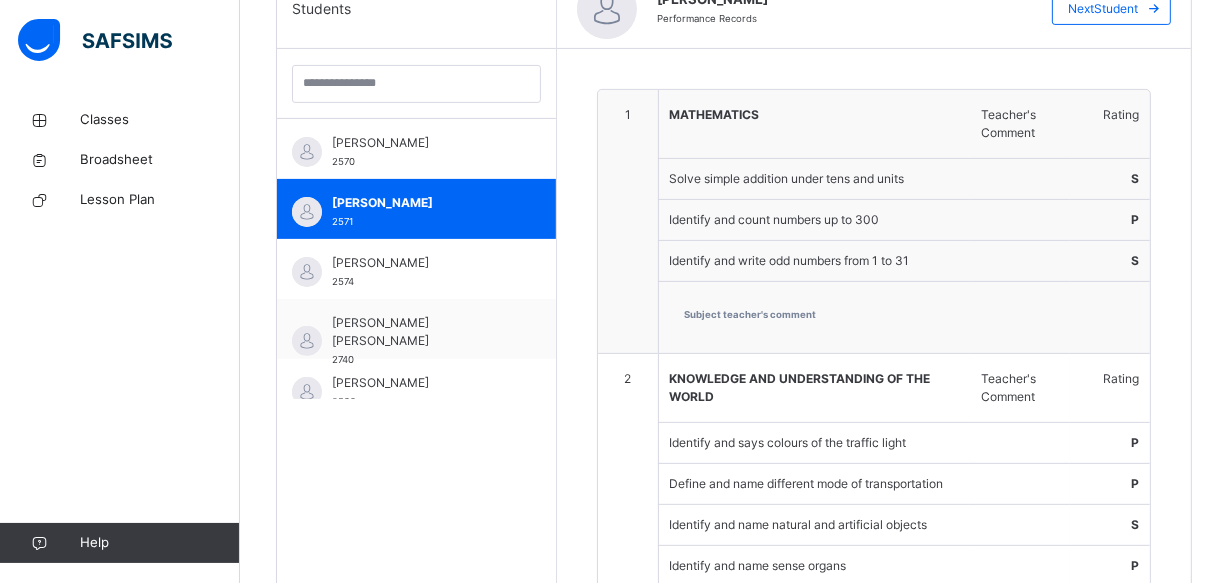 click on "Subject teacher's comment" at bounding box center [905, 317] 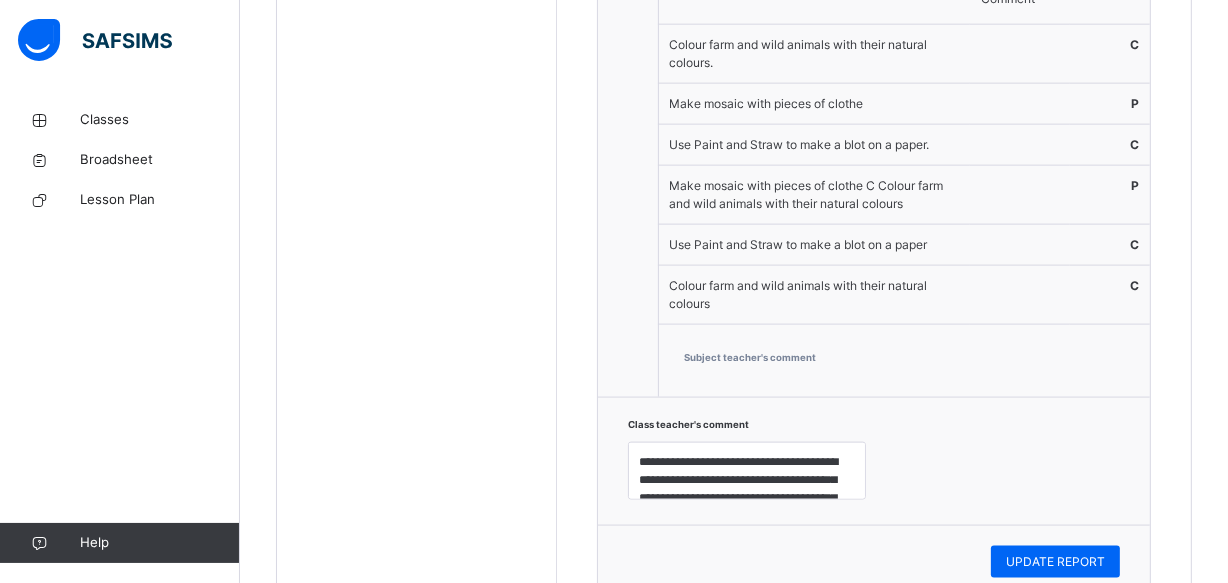 scroll, scrollTop: 2579, scrollLeft: 0, axis: vertical 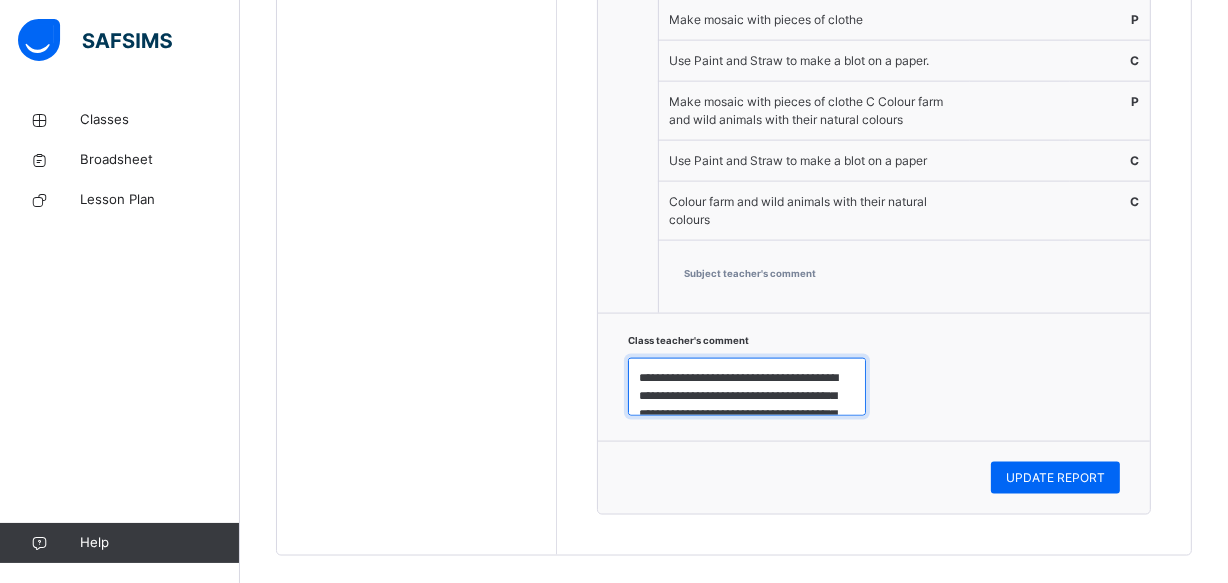 click on "**********" at bounding box center (747, 387) 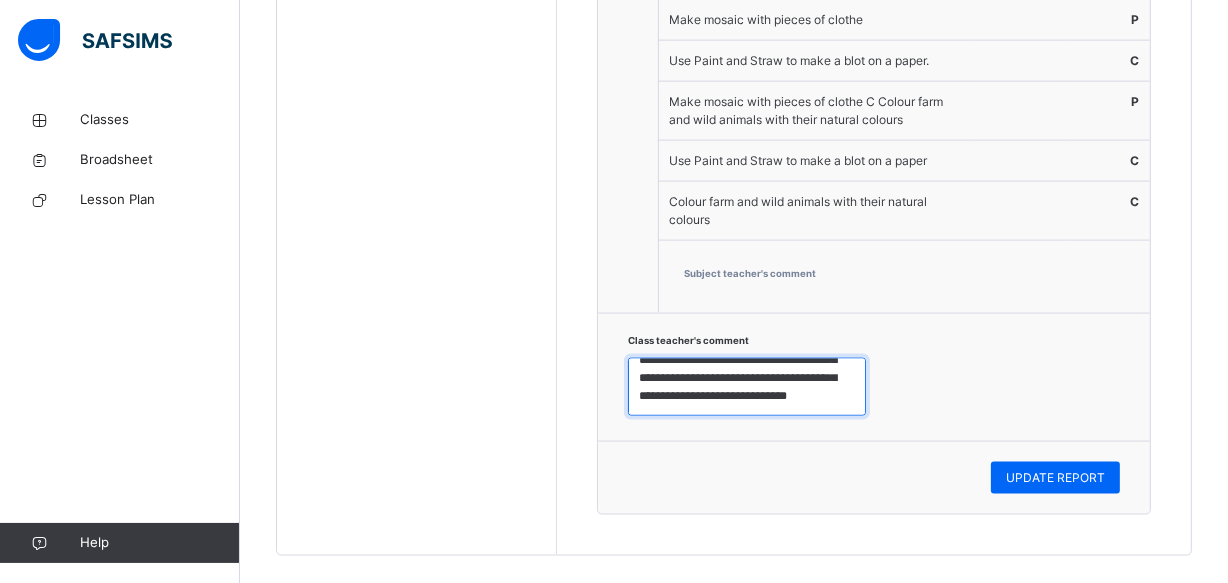 scroll, scrollTop: 10, scrollLeft: 0, axis: vertical 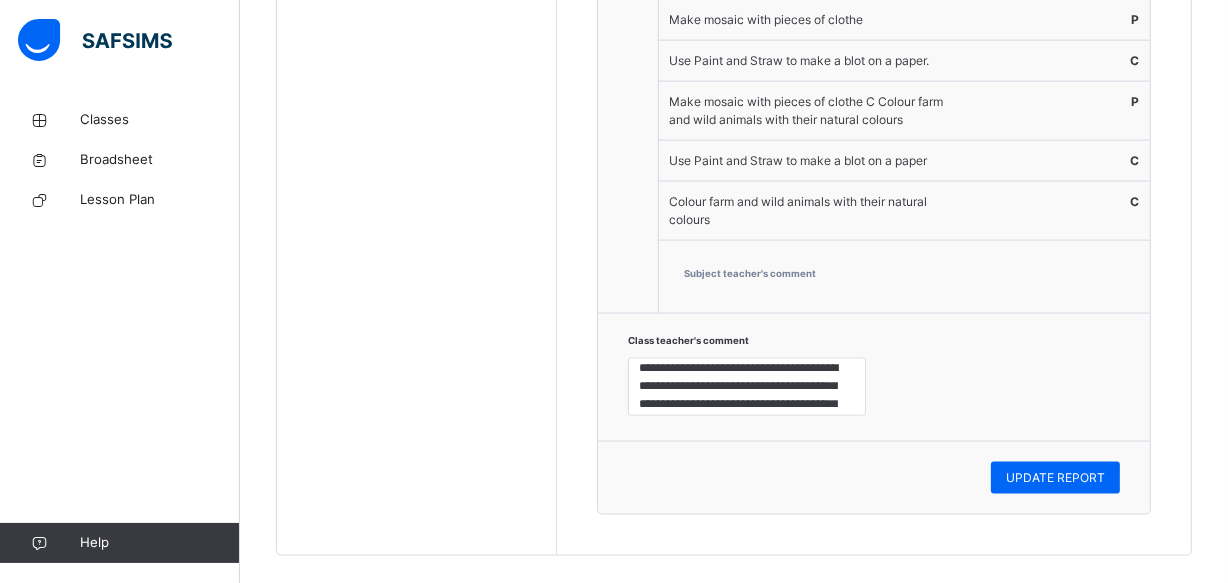 click on "7" at bounding box center [628, 92] 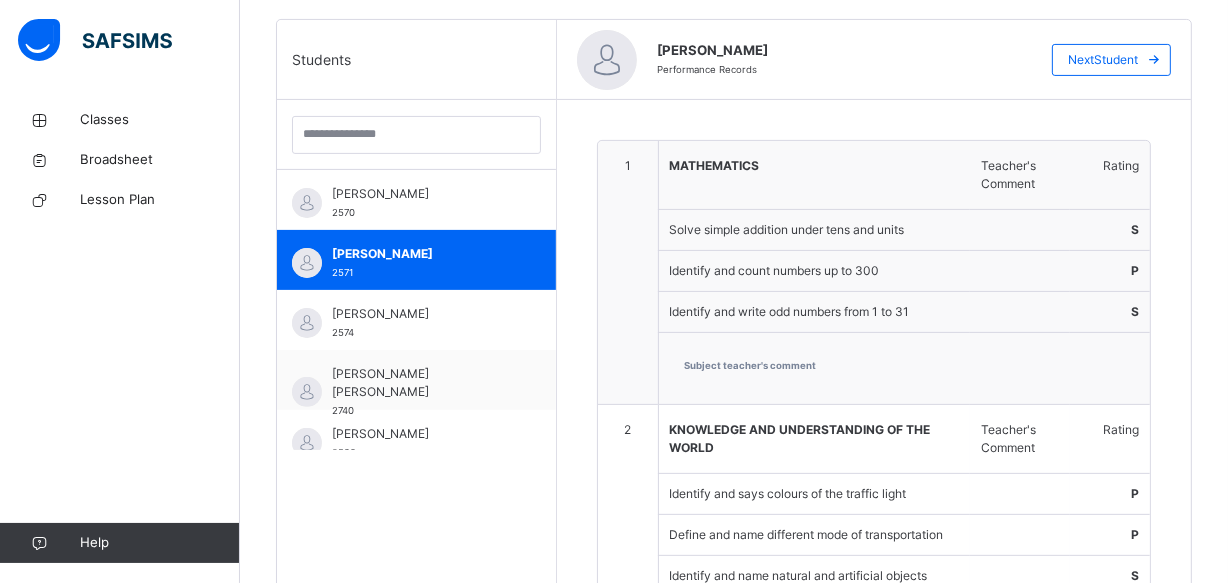 scroll, scrollTop: 506, scrollLeft: 0, axis: vertical 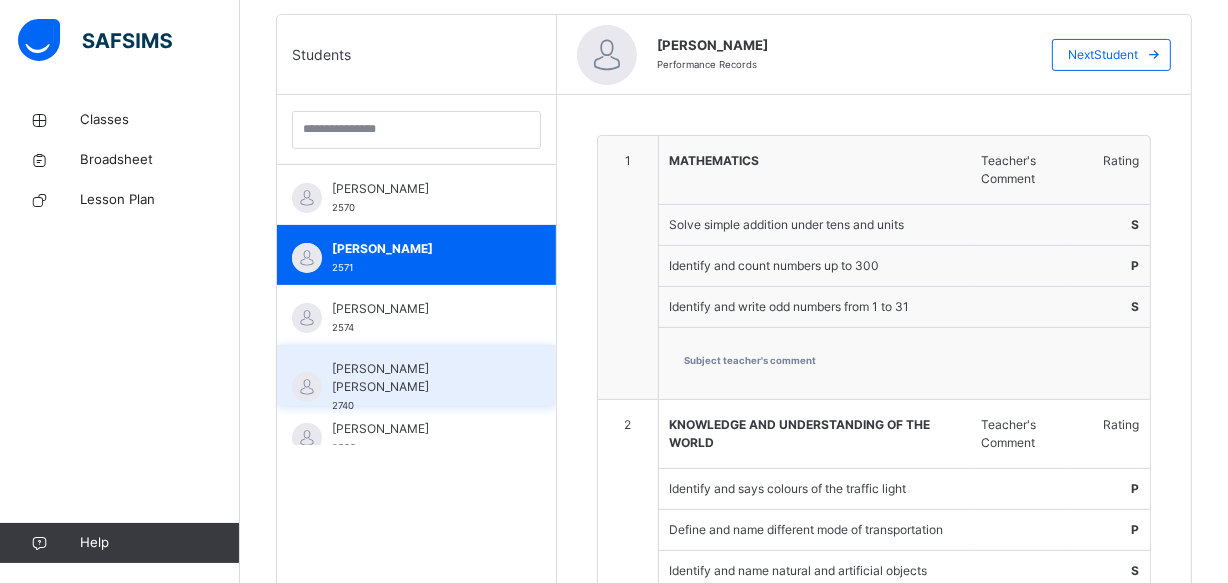 click on "BASHIR  AISHA  AFREEN   2740" at bounding box center (421, 387) 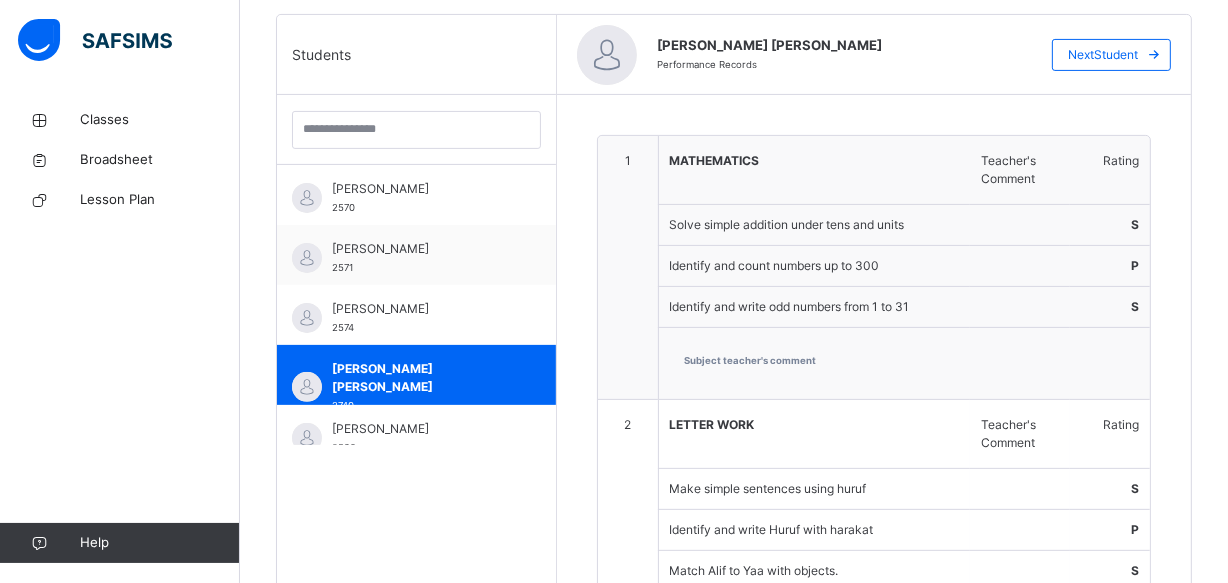 click on "Subject teacher's comment" at bounding box center (751, 361) 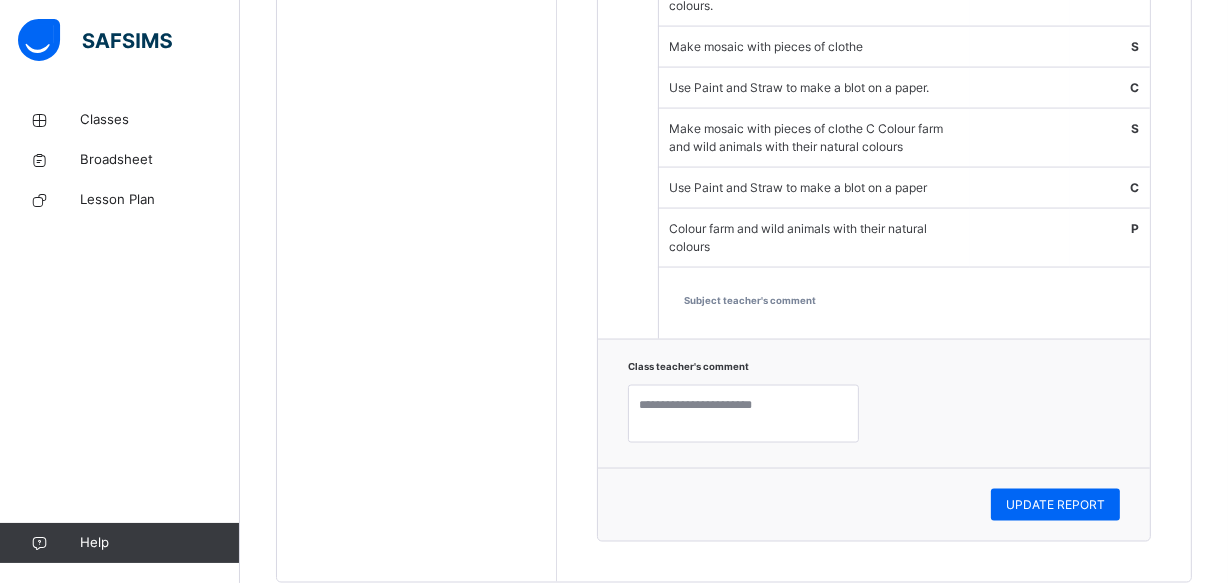 scroll, scrollTop: 2843, scrollLeft: 0, axis: vertical 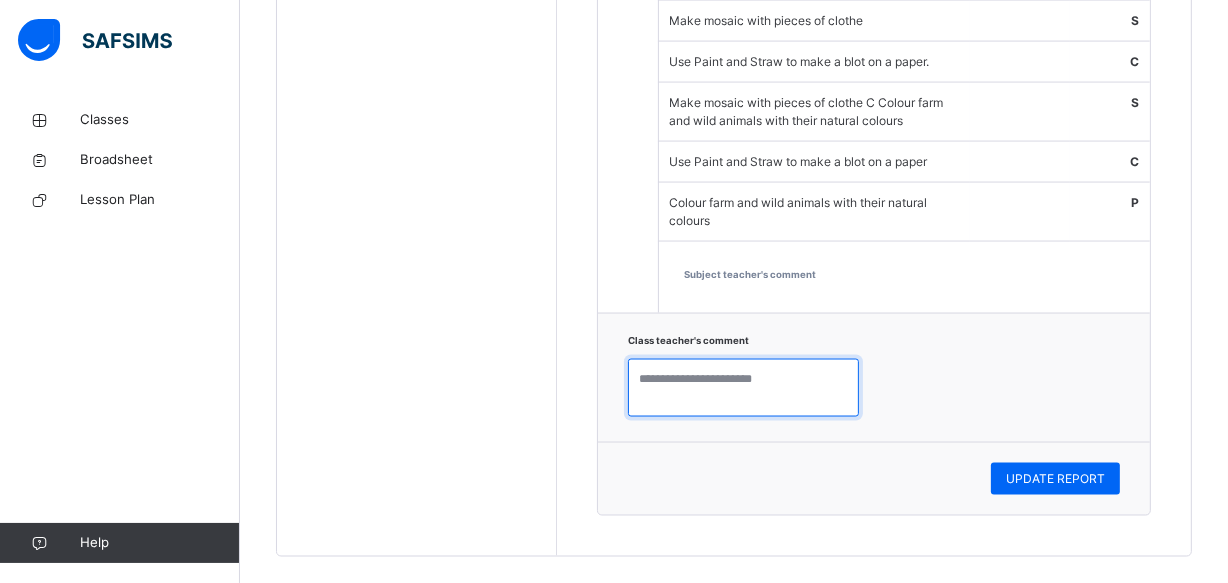 click at bounding box center (743, 388) 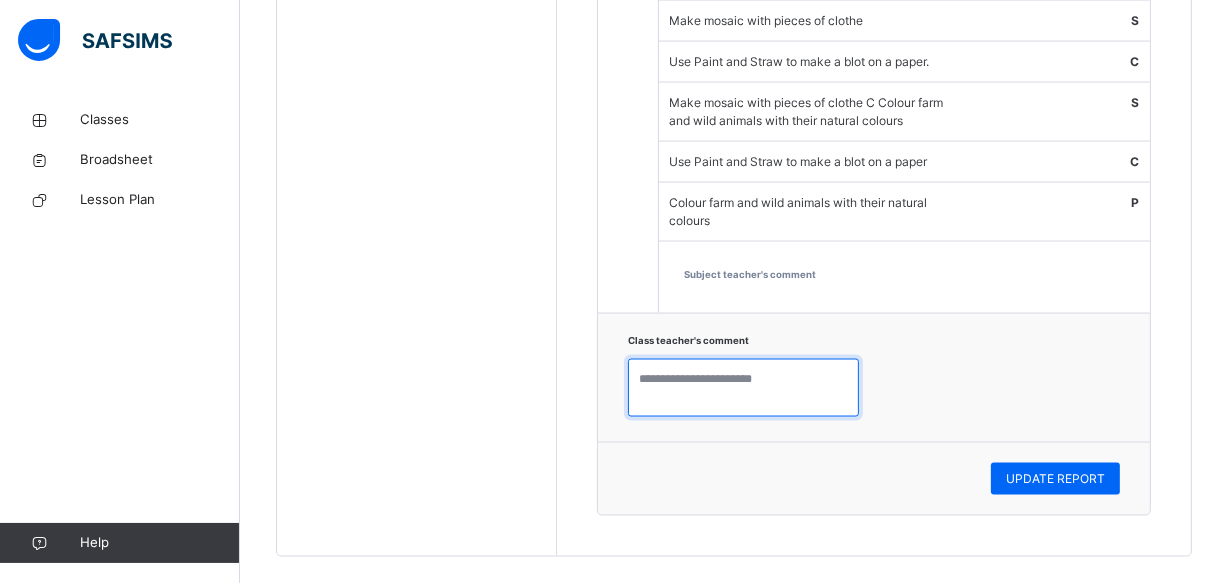 paste on "**********" 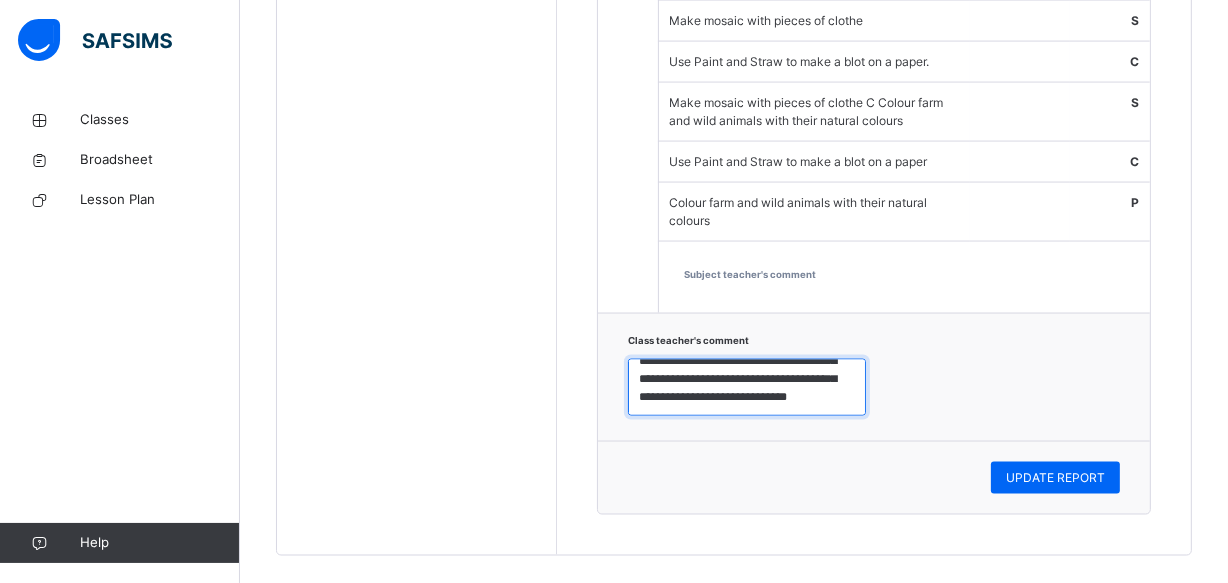 scroll, scrollTop: 10, scrollLeft: 0, axis: vertical 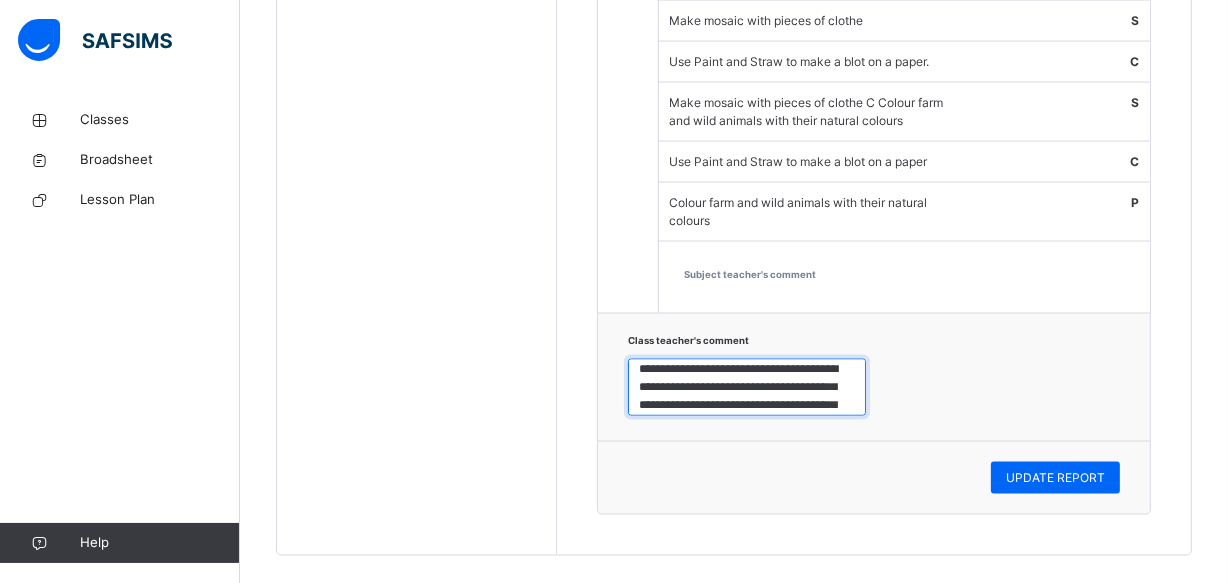 click on "**********" at bounding box center (747, 388) 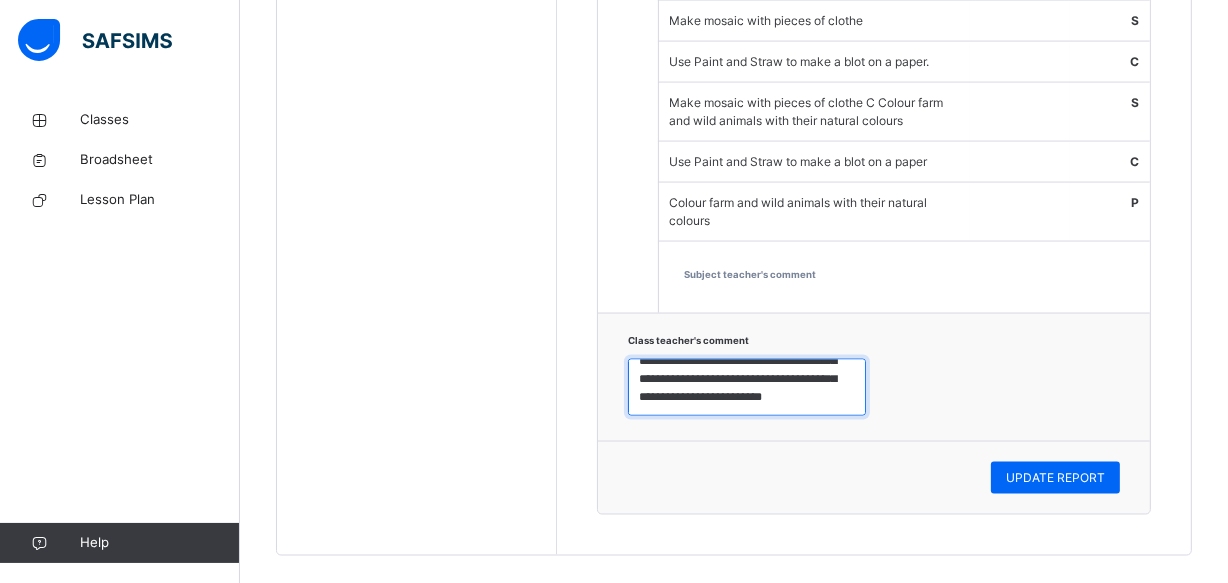 scroll, scrollTop: 71, scrollLeft: 0, axis: vertical 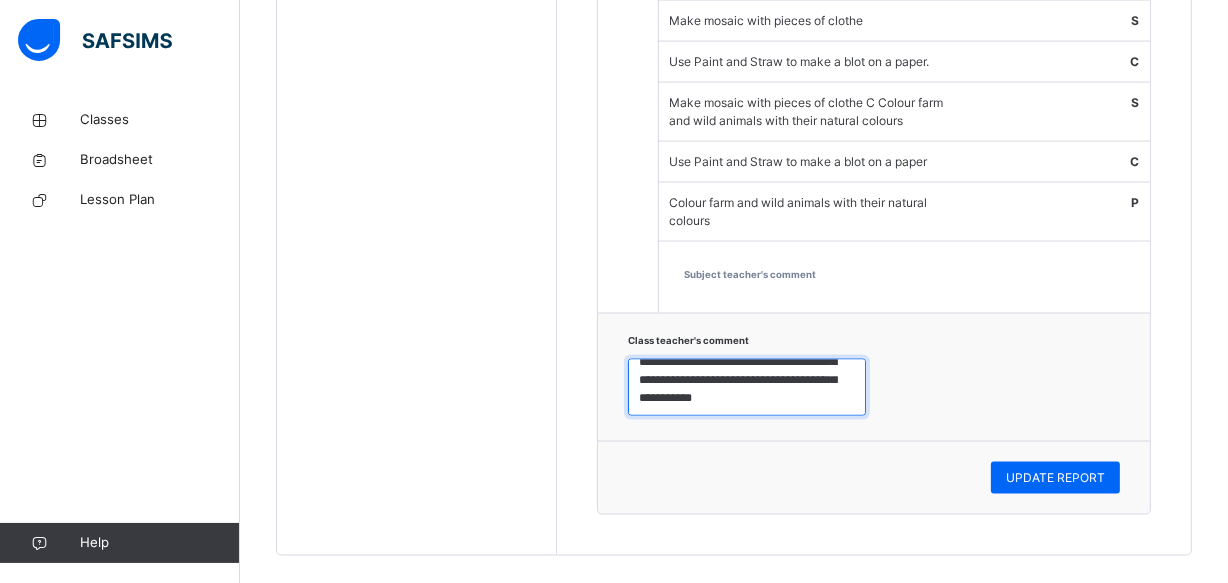 click on "**********" at bounding box center [747, 388] 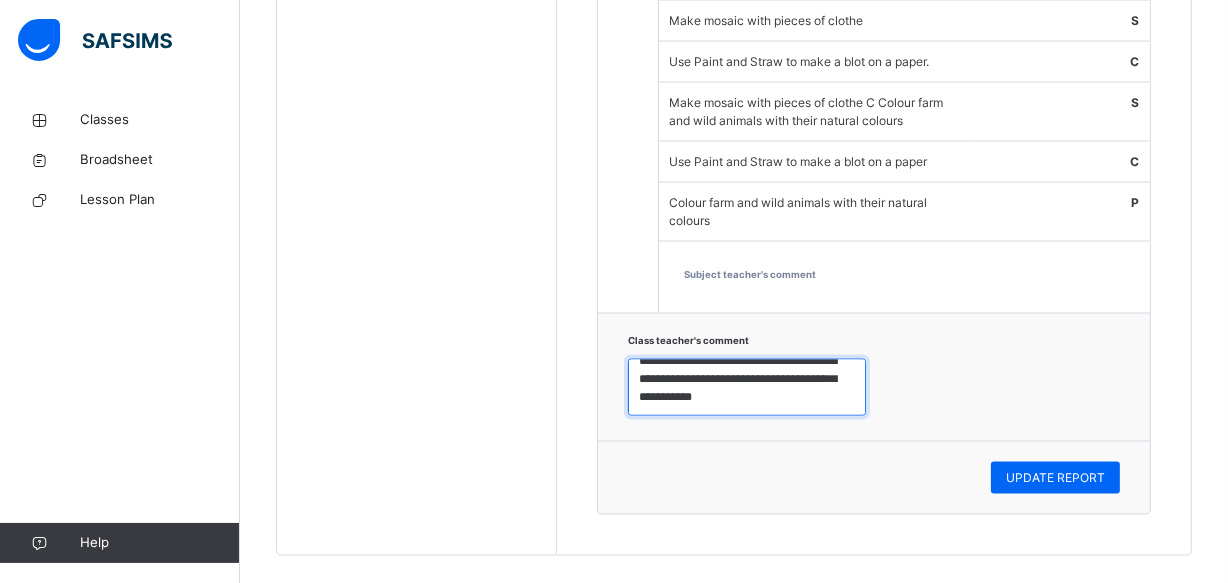 scroll, scrollTop: 90, scrollLeft: 0, axis: vertical 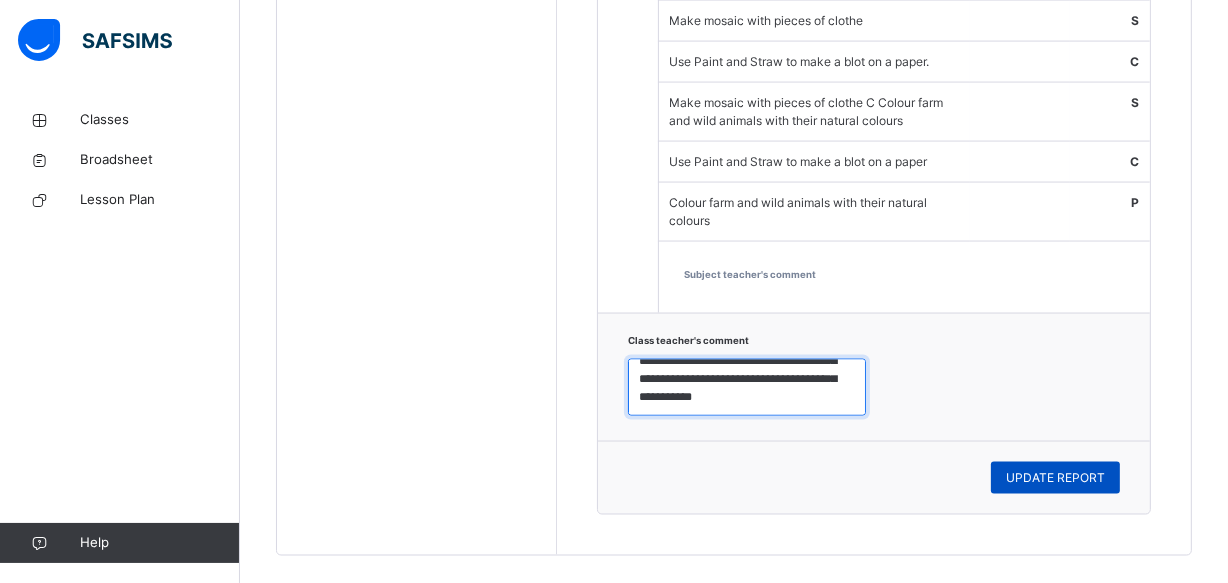 type on "**********" 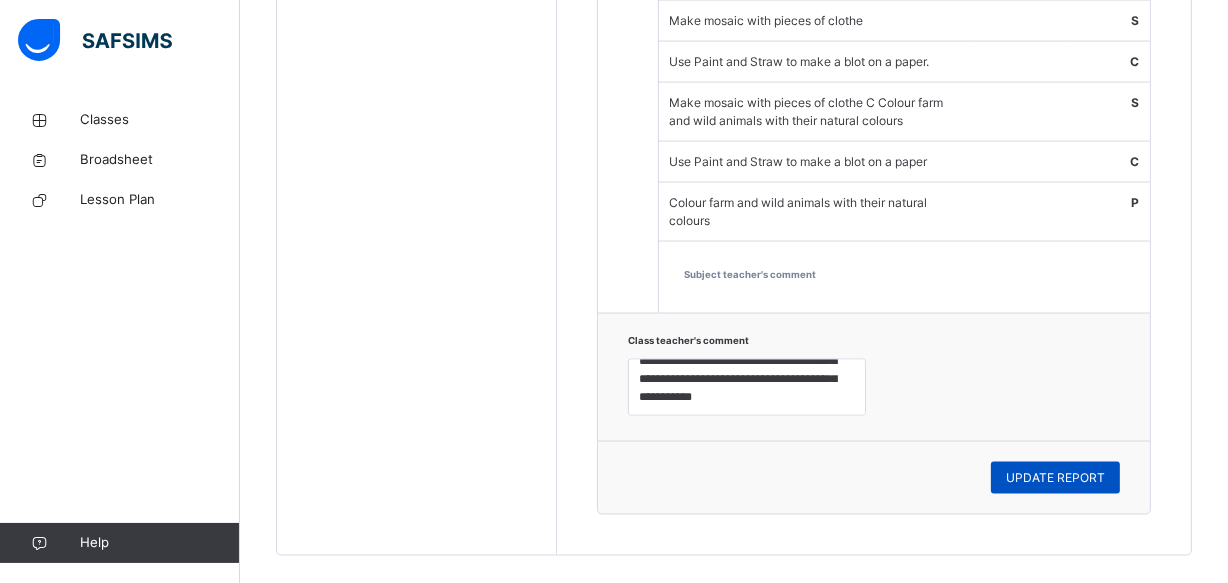 click on "UPDATE REPORT" at bounding box center (1055, 478) 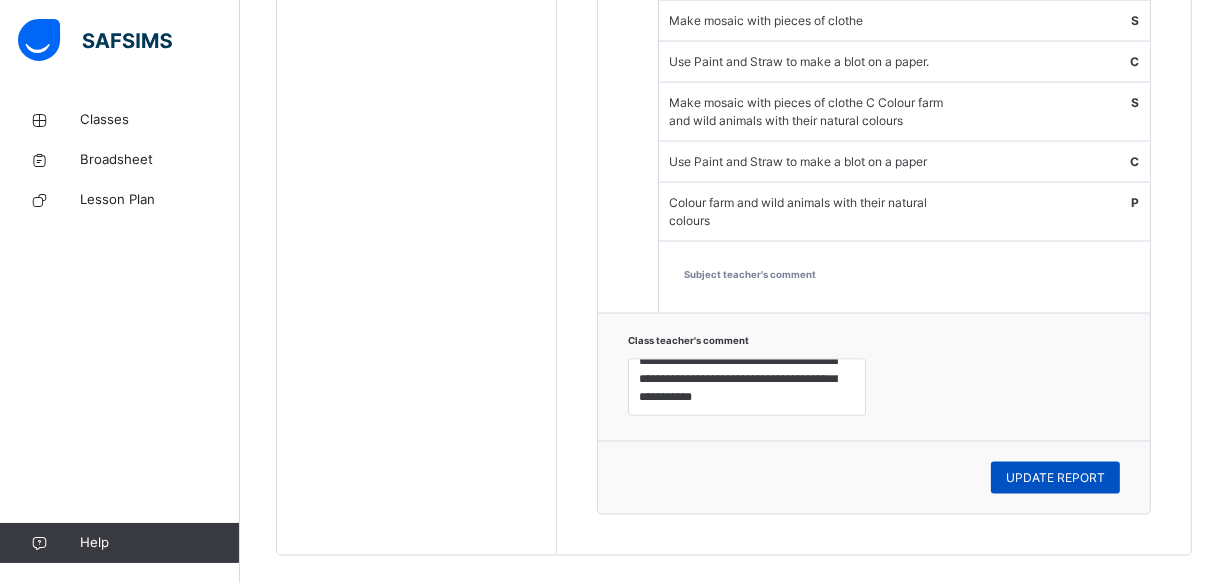 click on "UPDATE REPORT" at bounding box center [1055, 478] 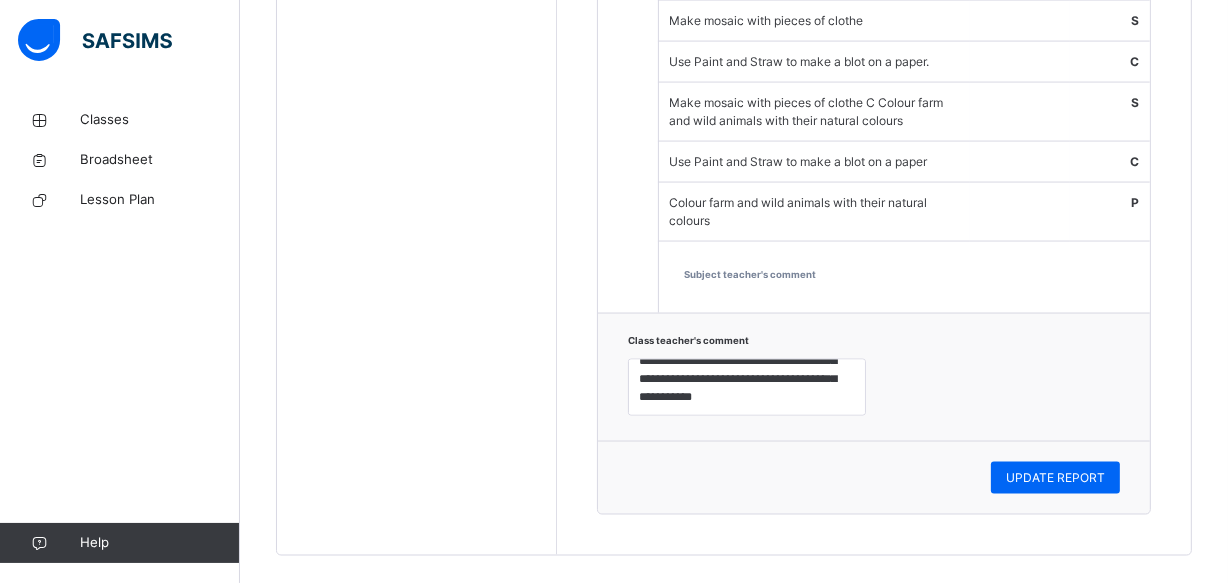 click on "Students [PERSON_NAME]  2570 [PERSON_NAME] 2571 [PERSON_NAME]  2574 [PERSON_NAME]  [PERSON_NAME]   2740 [PERSON_NAME]  2590 [PERSON_NAME] 2611 [PERSON_NAME] [PERSON_NAME] 2651 [PERSON_NAME]  2487 [PERSON_NAME] [PERSON_NAME]  2578 [PERSON_NAME] 2647" at bounding box center (417, -884) 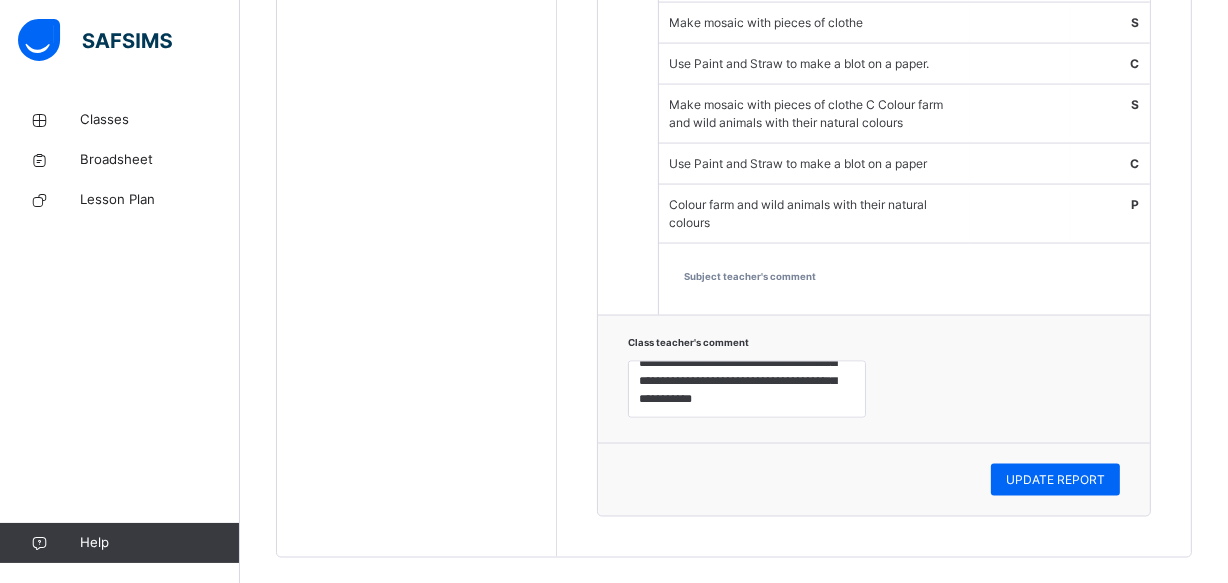 scroll, scrollTop: 2843, scrollLeft: 0, axis: vertical 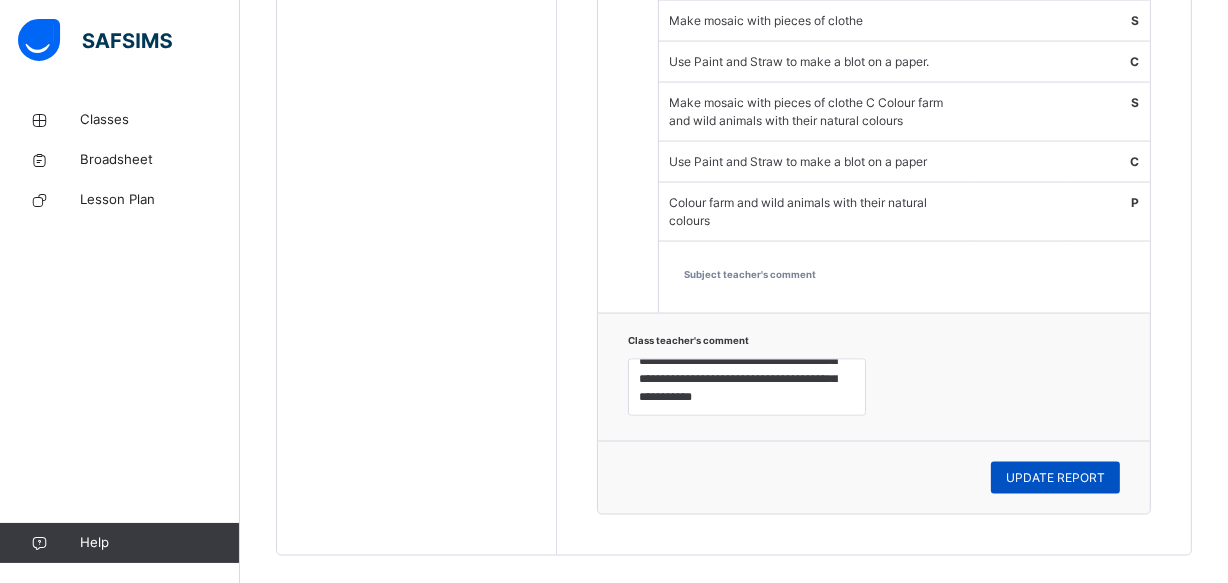 click on "UPDATE REPORT" at bounding box center [1055, 478] 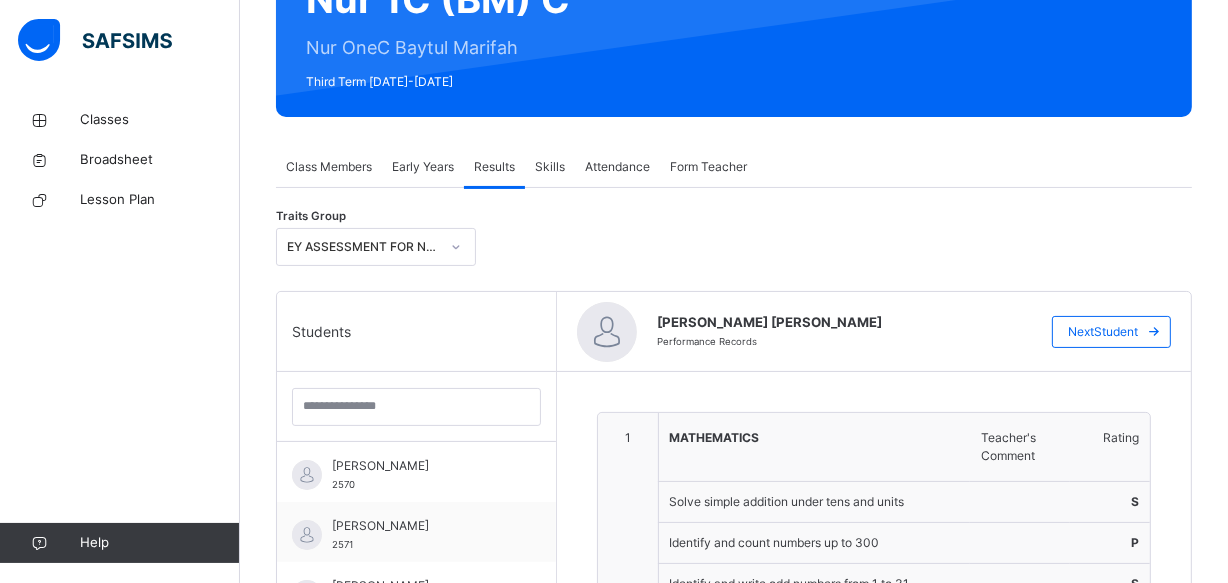 scroll, scrollTop: 290, scrollLeft: 0, axis: vertical 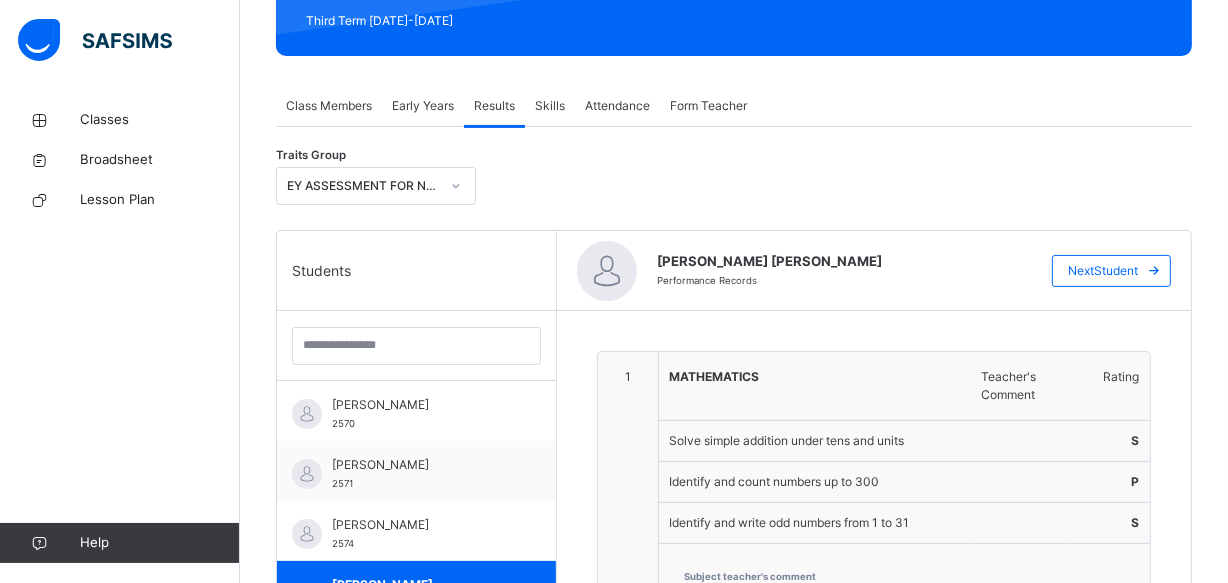 click on "Early Years" at bounding box center [423, 106] 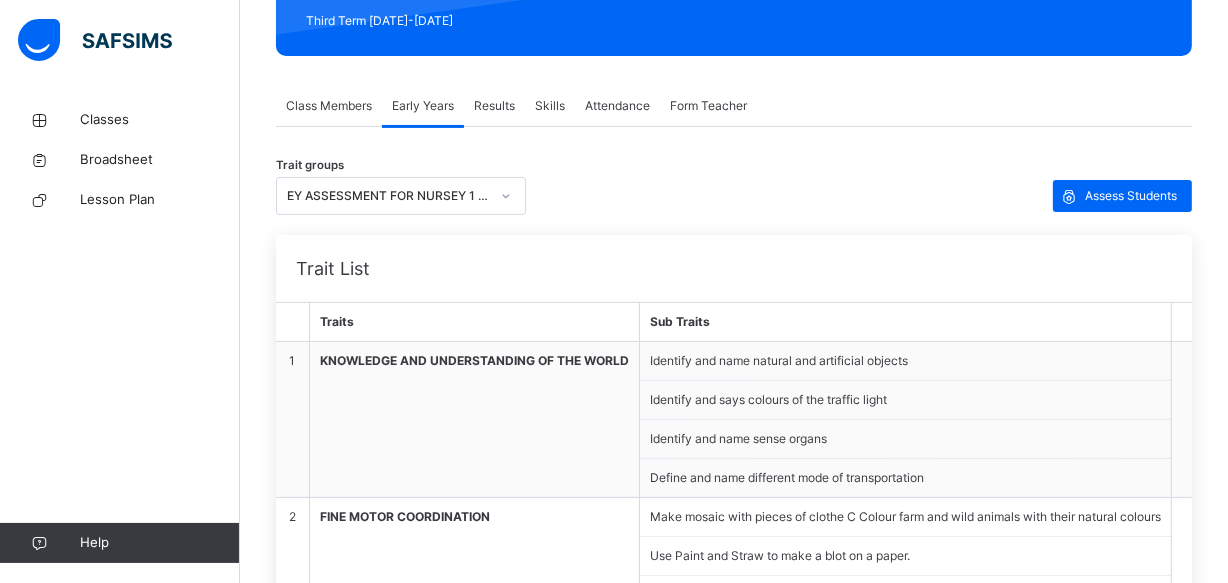 click on "KNOWLEDGE AND UNDERSTANDING OF THE WORLD" at bounding box center (475, 420) 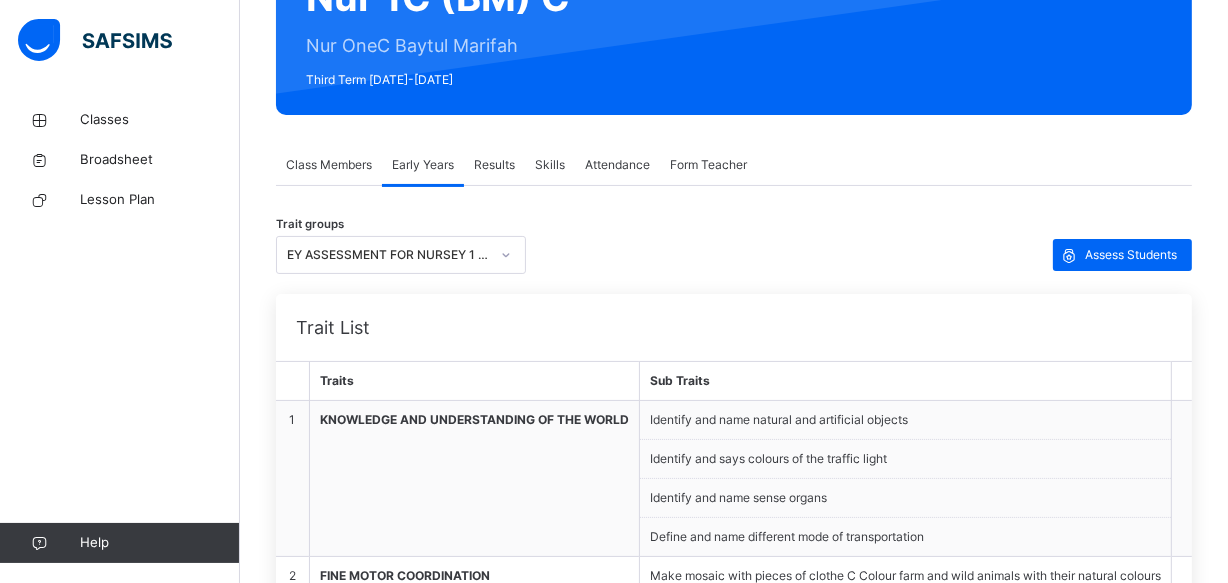 scroll, scrollTop: 254, scrollLeft: 0, axis: vertical 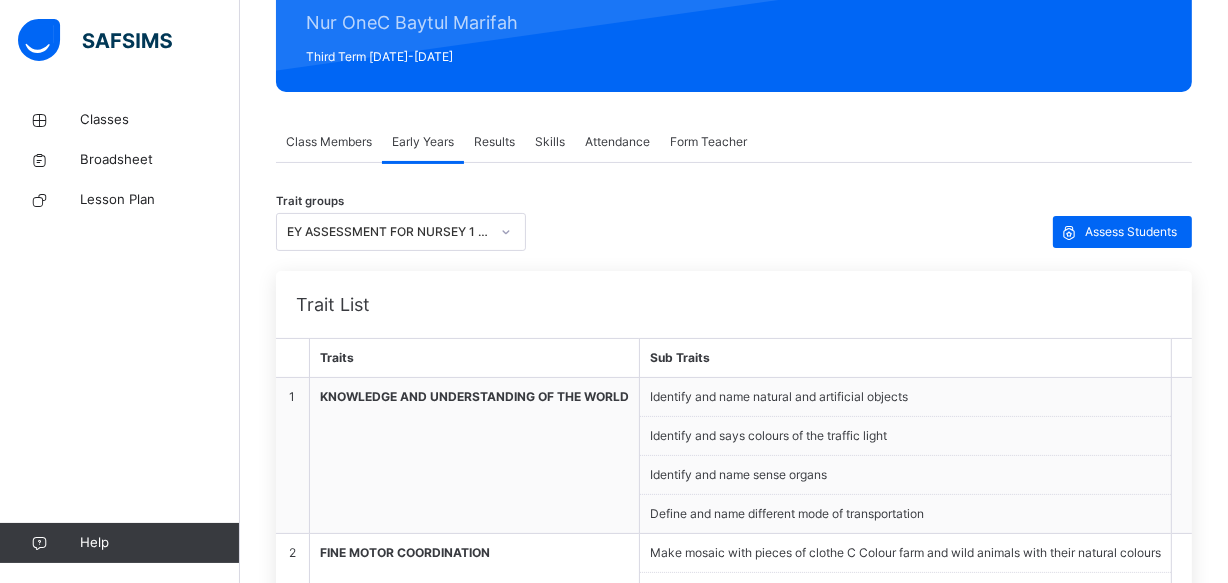 click on "Skills" at bounding box center [550, 142] 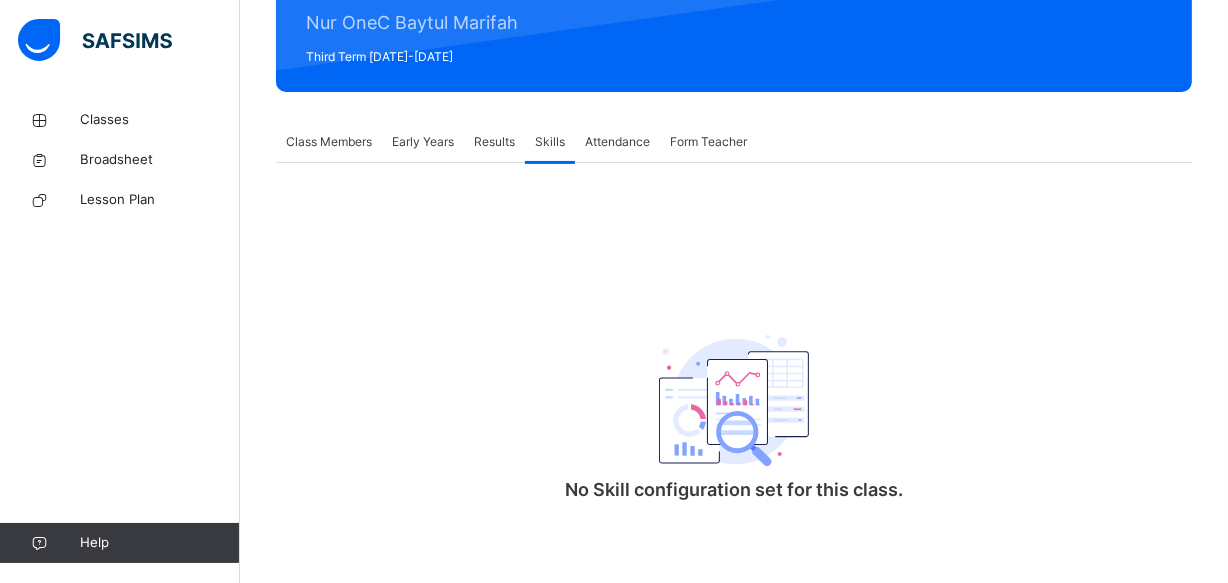 click on "Results" at bounding box center [494, 142] 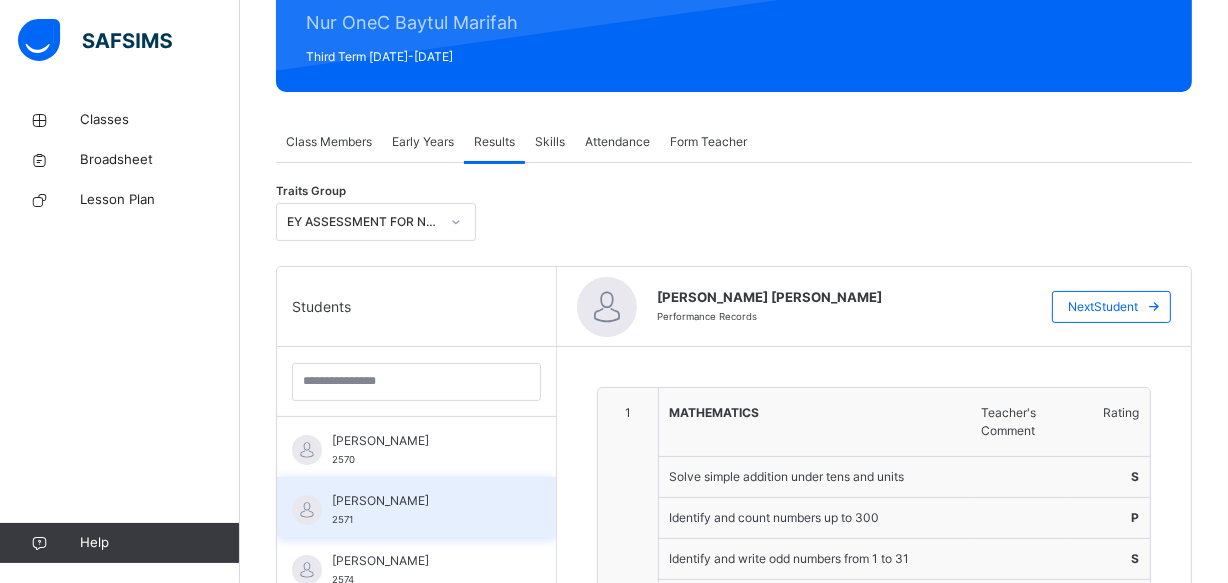 click on "ABDULLAHI MAIMUNA YAKUBU 2571" at bounding box center [416, 507] 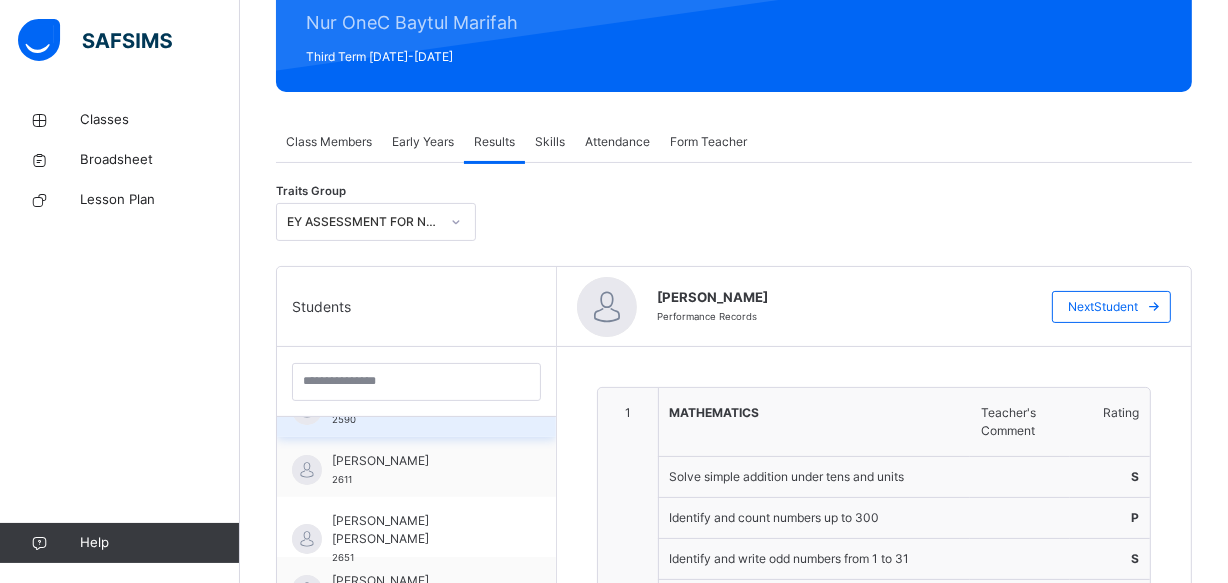 scroll, scrollTop: 284, scrollLeft: 0, axis: vertical 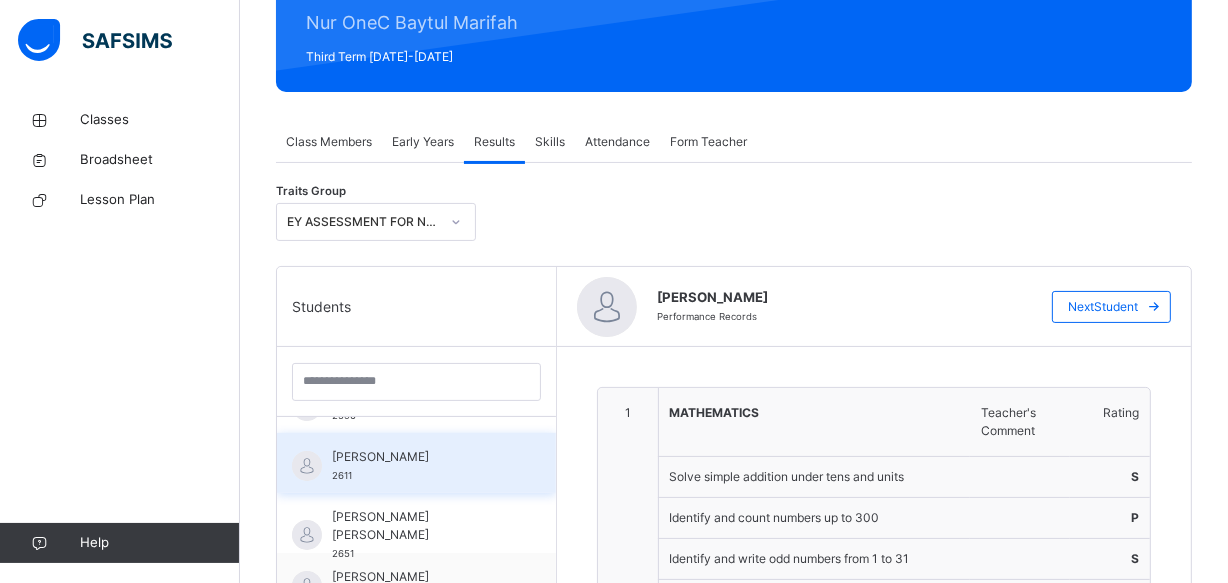 click on "MANSUR KHADIJA MUSA 2611" at bounding box center [416, 463] 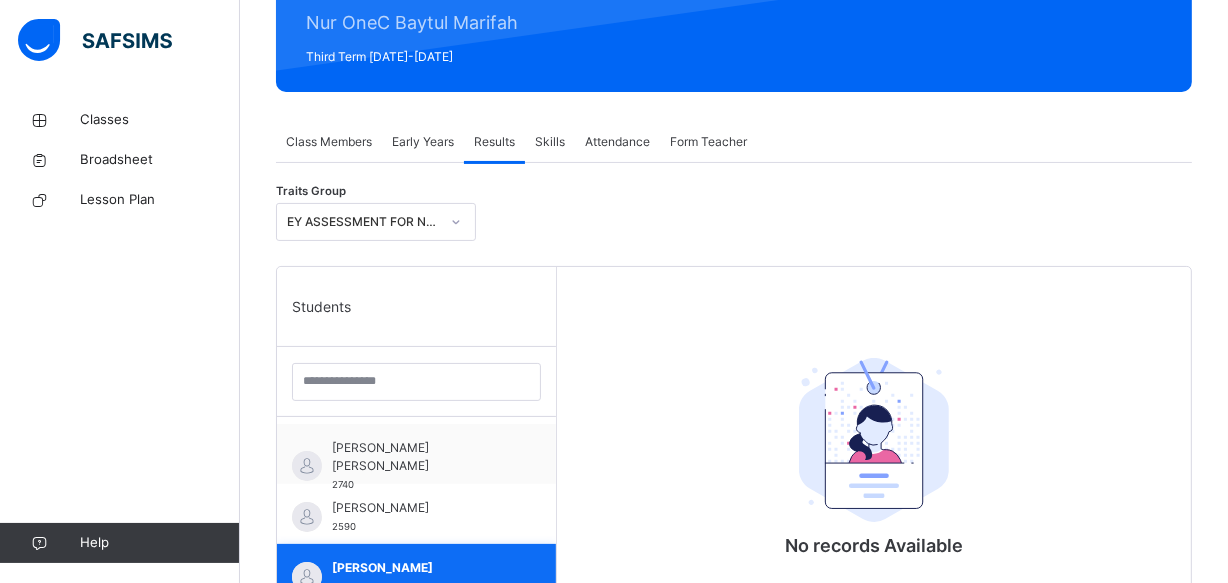 scroll, scrollTop: 175, scrollLeft: 0, axis: vertical 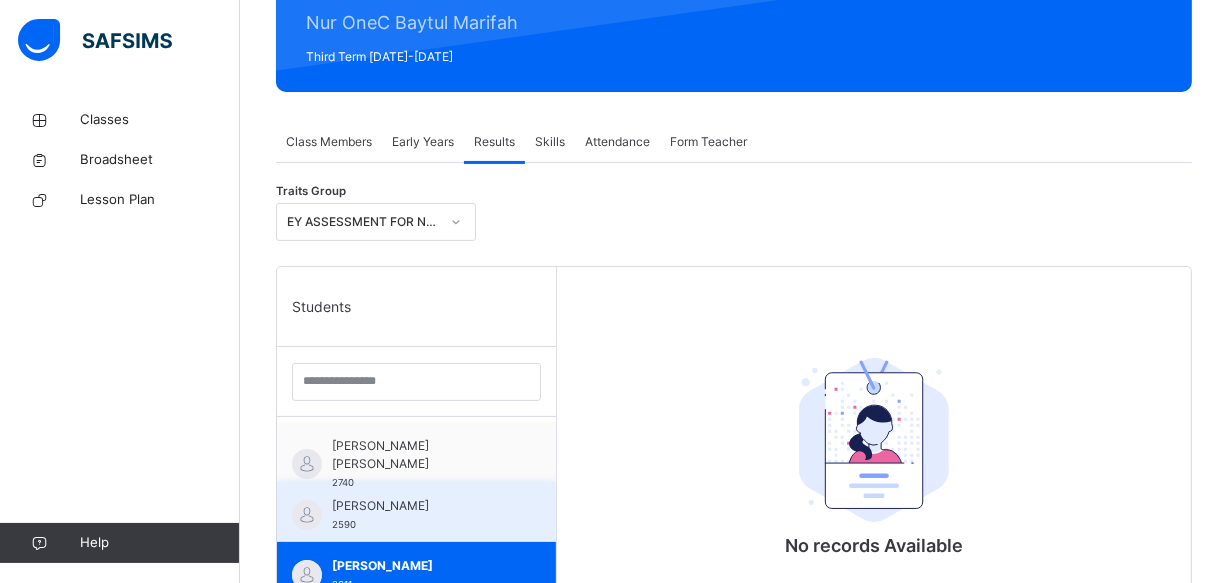 click on "[PERSON_NAME]" at bounding box center [421, 506] 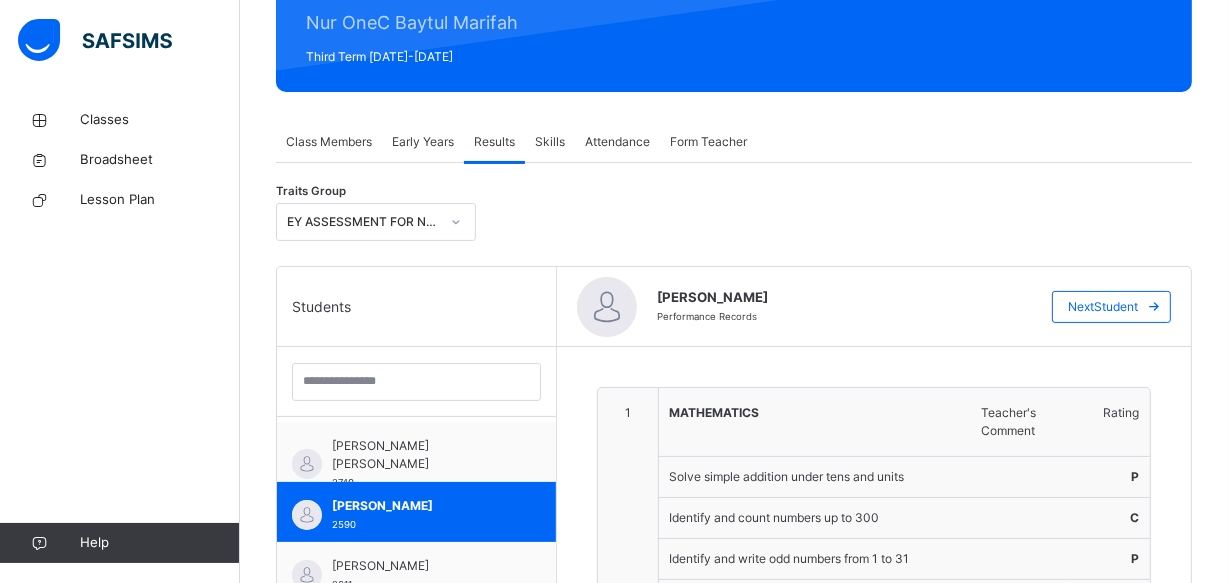 click on "1" at bounding box center (628, 520) 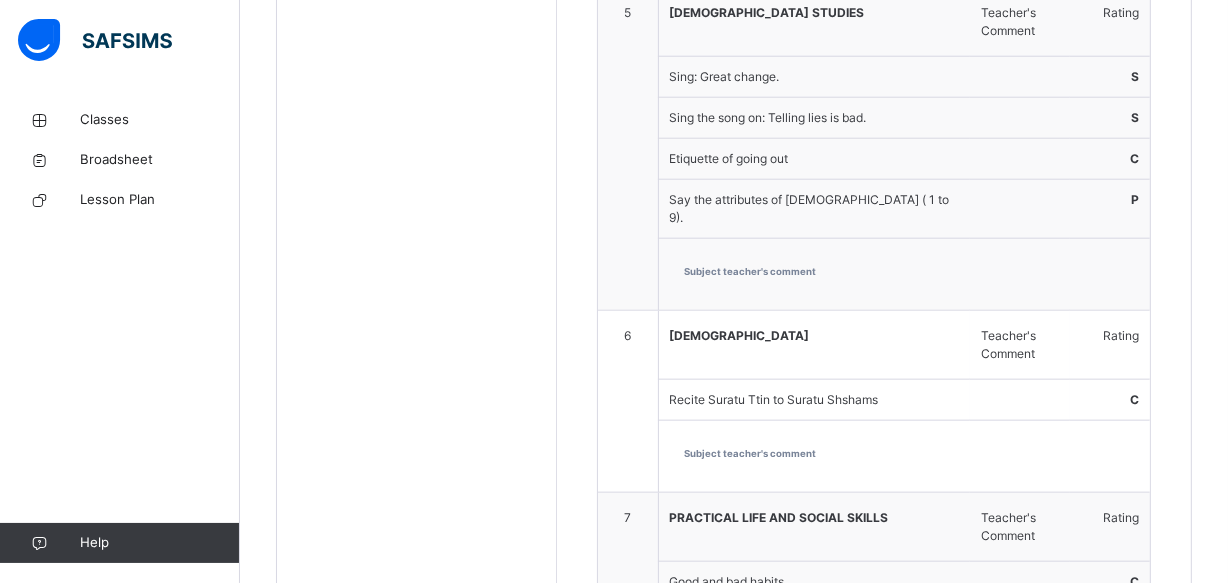 scroll, scrollTop: 2036, scrollLeft: 0, axis: vertical 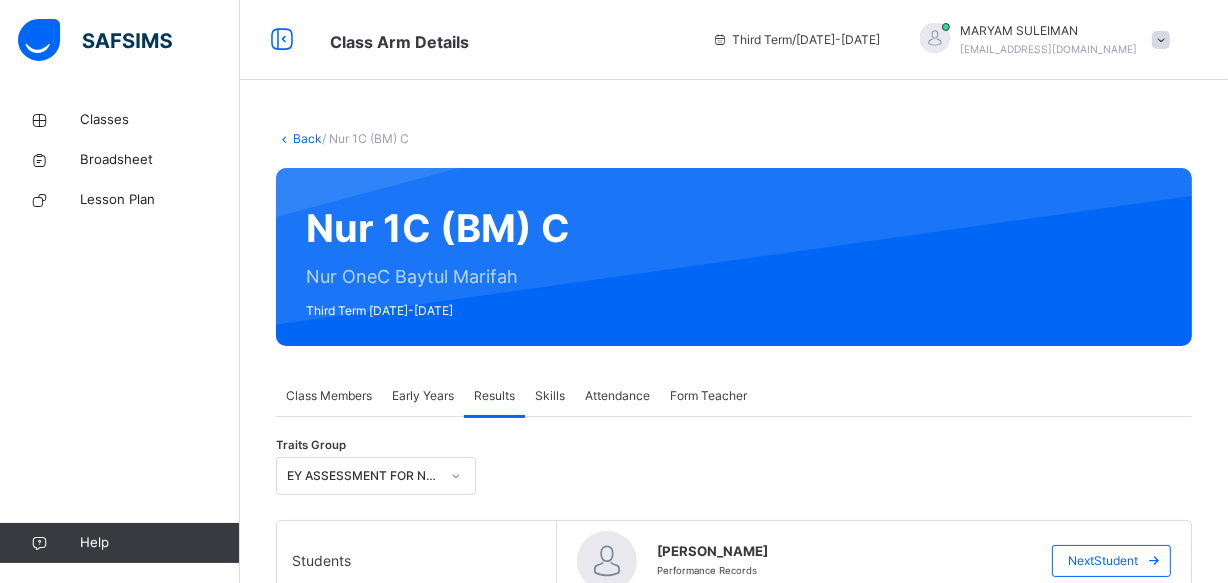 click on "Traits Group EY ASSESSMENT FOR NURSEY 1 (BM) - 3rd term Students ABDU ALI DIKKO  2570 ABDULLAHI MAIMUNA YAKUBU 2571 ABDULLATEEF FATIMA ZARA  2574 BASHIR  AISHA  AFREEN   2740 MAHMUD HALILU ABUBAKAR  2590 MANSUR KHADIJA MUSA 2611 MUHAMMAD AL-AMIN BELLO 2651 NAFIU UMAR ABUBAKAR  2487 NURUDEEN MARYAM NUR  2578 SHEHU MUHAMMAD BELLO 2647 MAHMUD HALILU ABUBAKAR  Performance Records Next  Student 1 MATHEMATICS Teacher's Comment Rating Solve simple addition under tens and units P Identify and count numbers up to 300  C Identify and write odd numbers from 1 to 31 P Subject teacher's comment 2 LETTER WORK Teacher's Comment Rating Make simple sentences using huruf C Identify and write Huruf with harakat C Match Alif to Yaa with objects. C Subject teacher's comment 3 KNOWLEDGE AND UNDERSTANDING OF THE WORLD Teacher's Comment Rating Identify and says colours of the traffic light C  Define and name different mode of transportation P Identify and name natural and artificial objects  P Identify and name sense organs  C 4 C P" at bounding box center [734, 1923] 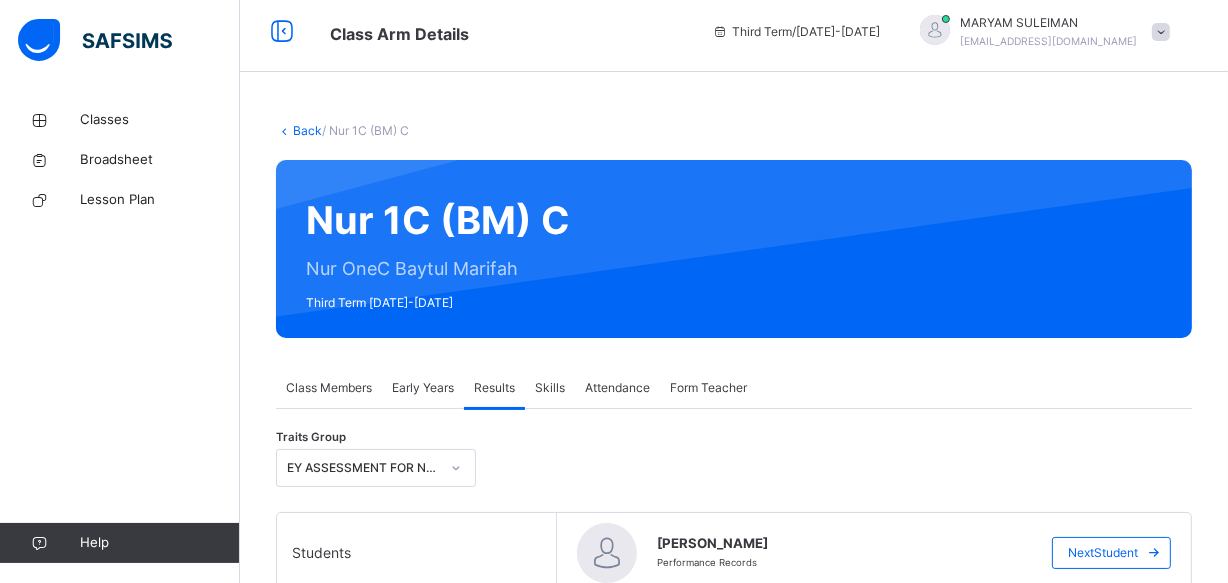scroll, scrollTop: 0, scrollLeft: 0, axis: both 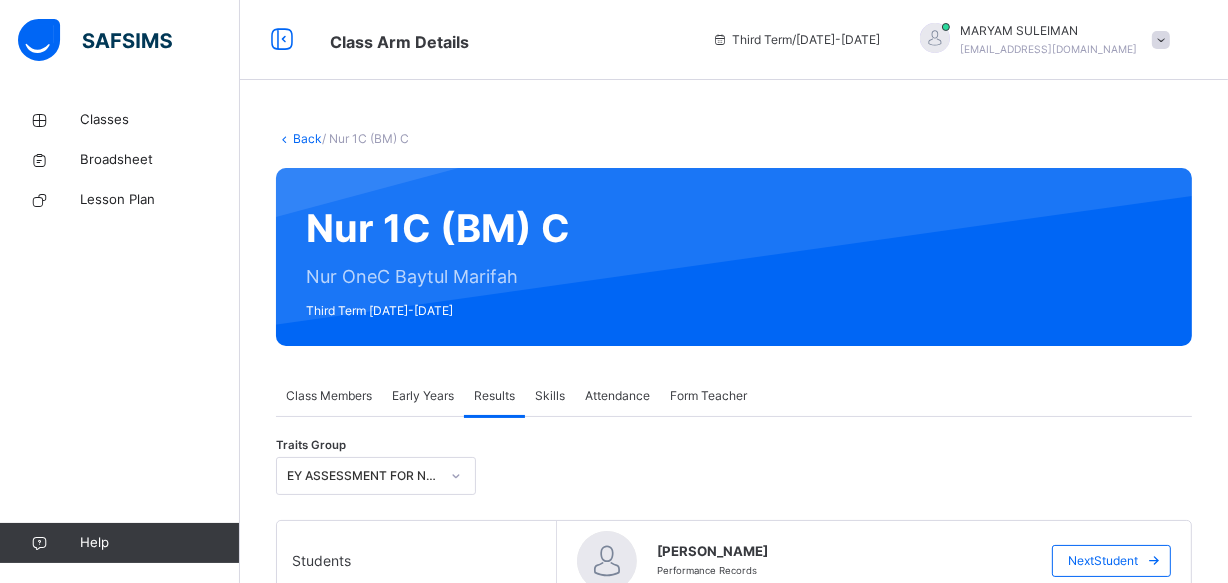 click on "Early Years" at bounding box center [423, 396] 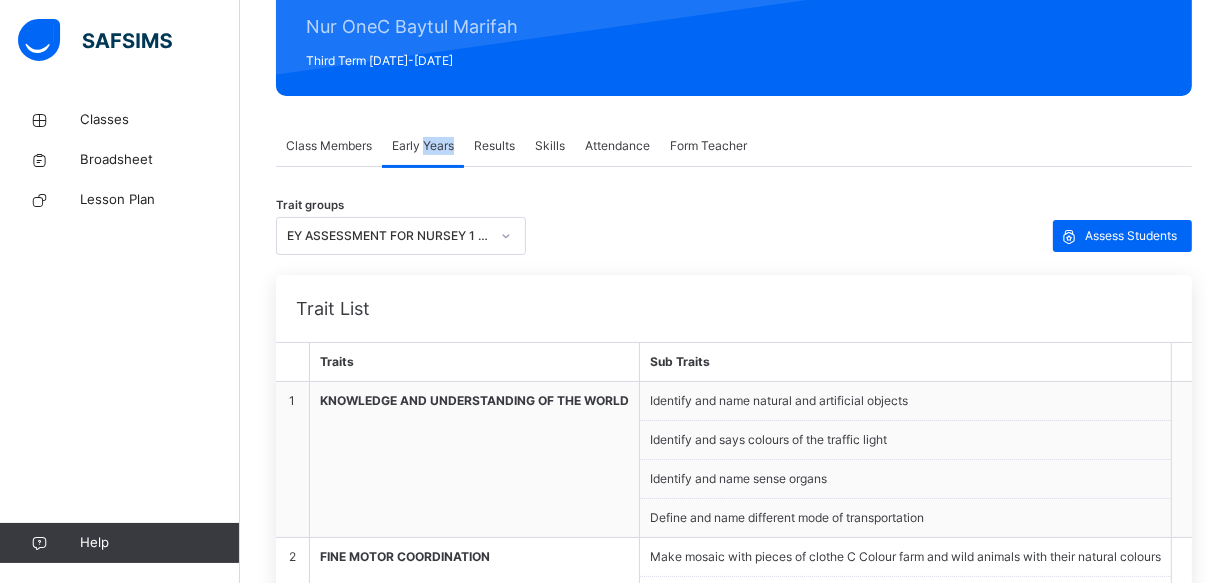 scroll, scrollTop: 215, scrollLeft: 0, axis: vertical 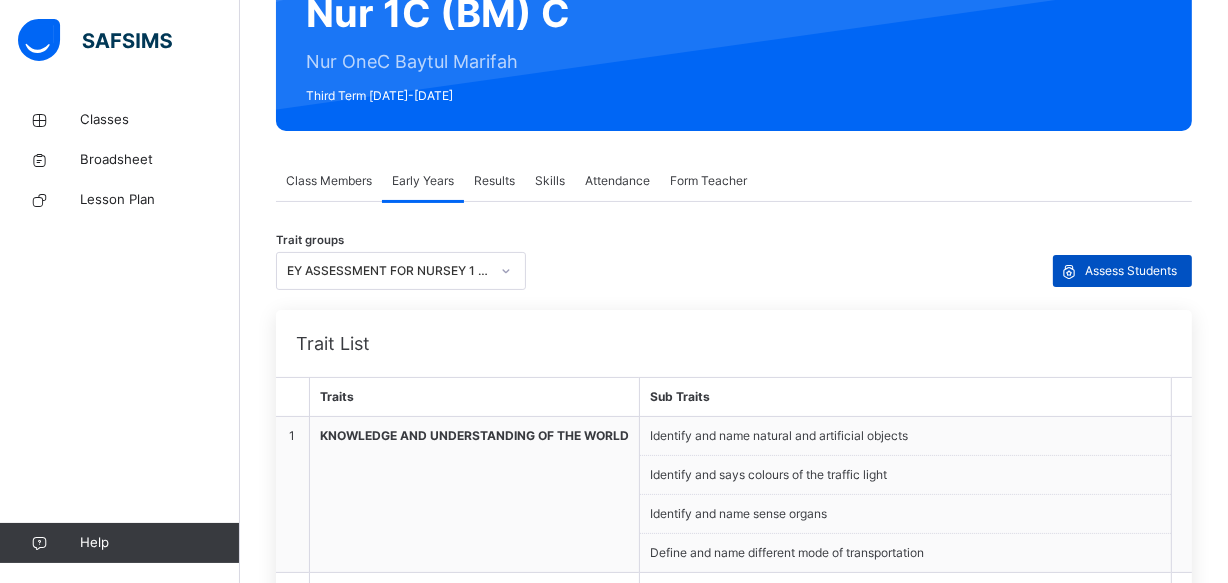 click on "Assess Students" at bounding box center (1131, 271) 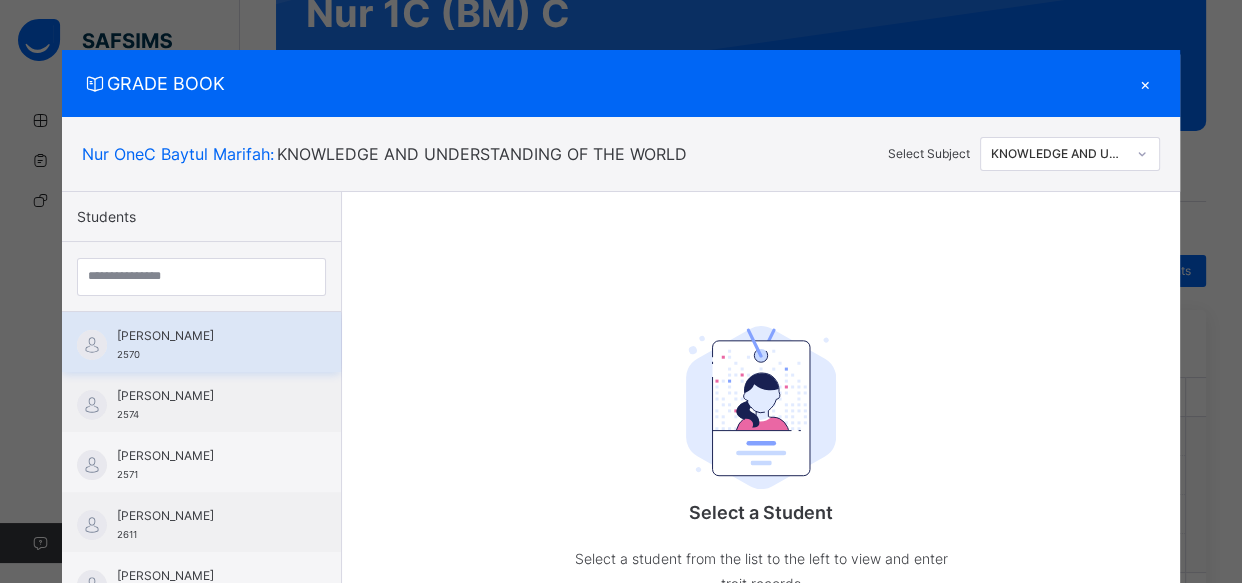 click on "[PERSON_NAME]  2570" at bounding box center [206, 345] 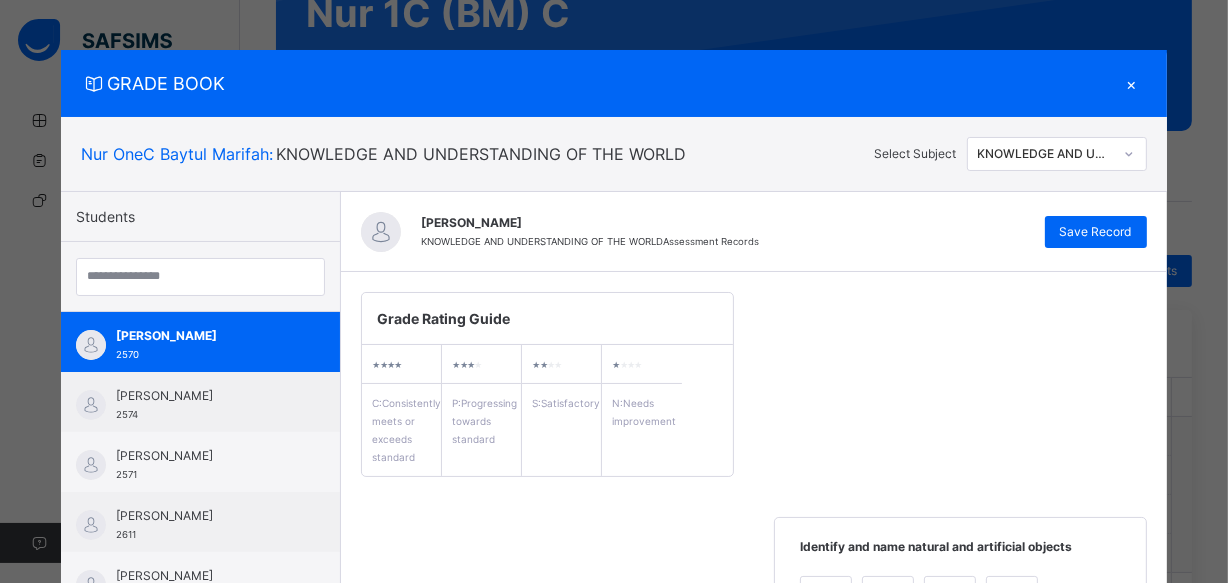 click on "Grade Rating Guide   ★ ★ ★ ★ C  :  Consistently meets or exceeds standard ★ ★ ★ ★ P  :  Progressing towards standard ★ ★ ★ ★ S  :  Satisfactory	 ★ ★ ★ ★ N  :  Needs improvement	 Identify and name natural and artificial objects    C P S N  Add Comment Identify and says colours of the traffic light   C P S N  Add Comment Identify and name sense organs    C P S N  Add Comment  Define and name different mode of transportation   C P S N  Add Comment" at bounding box center (753, 719) 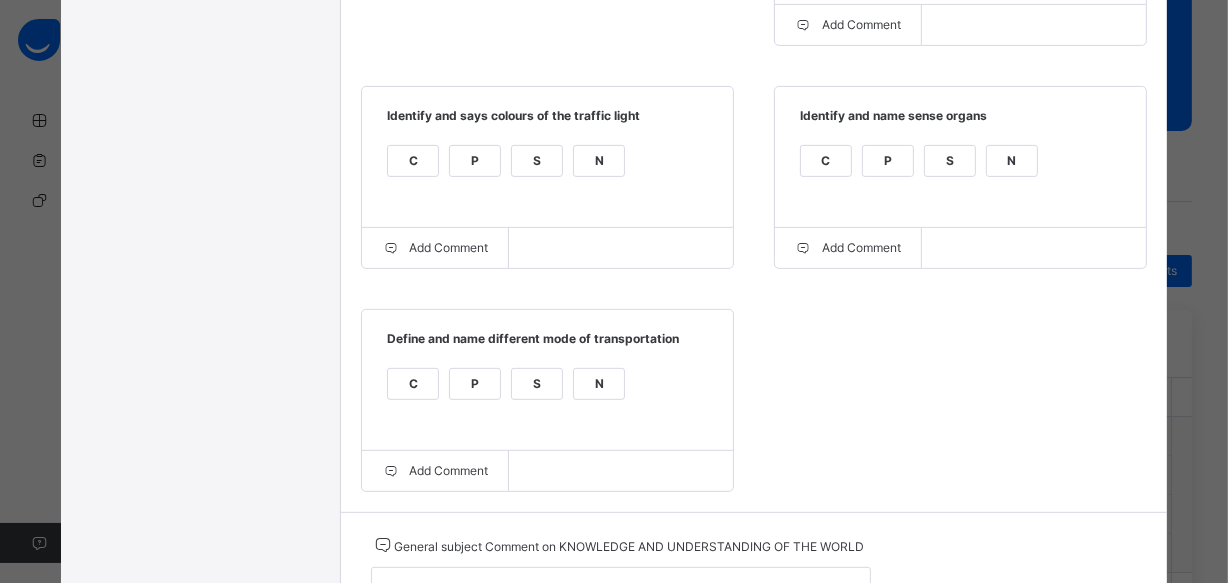 scroll, scrollTop: 775, scrollLeft: 0, axis: vertical 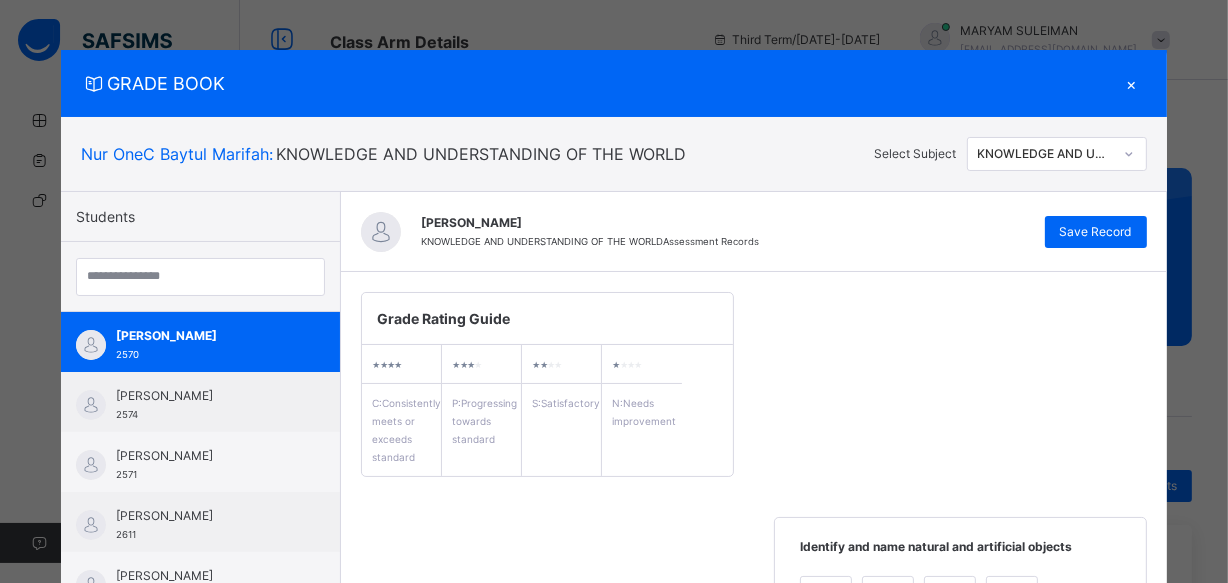 click on "×" at bounding box center (1132, 83) 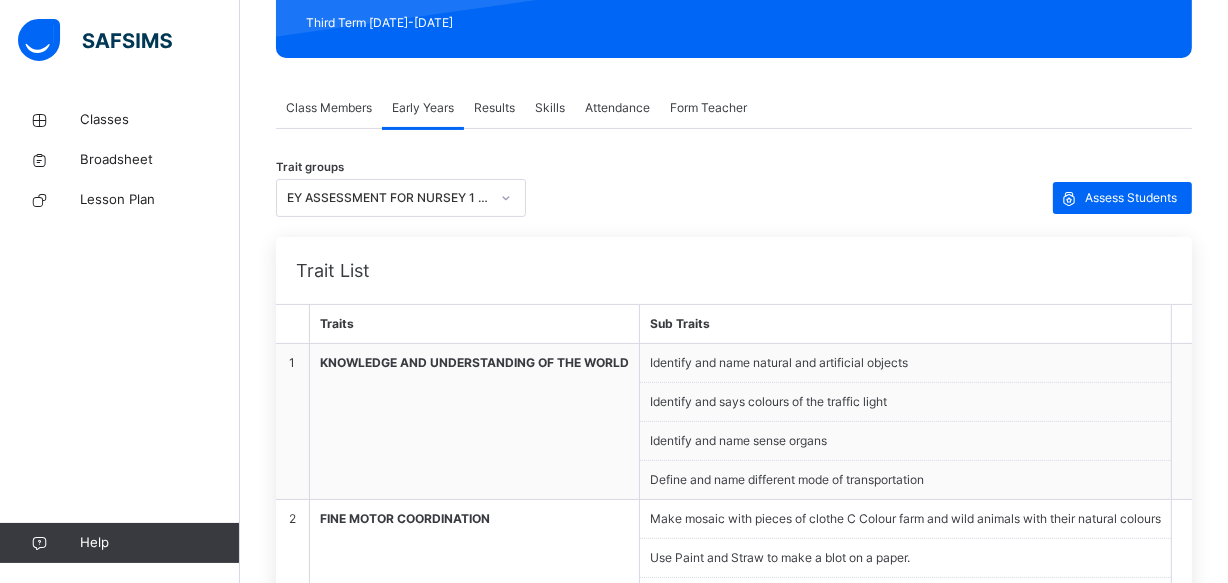 scroll, scrollTop: 181, scrollLeft: 0, axis: vertical 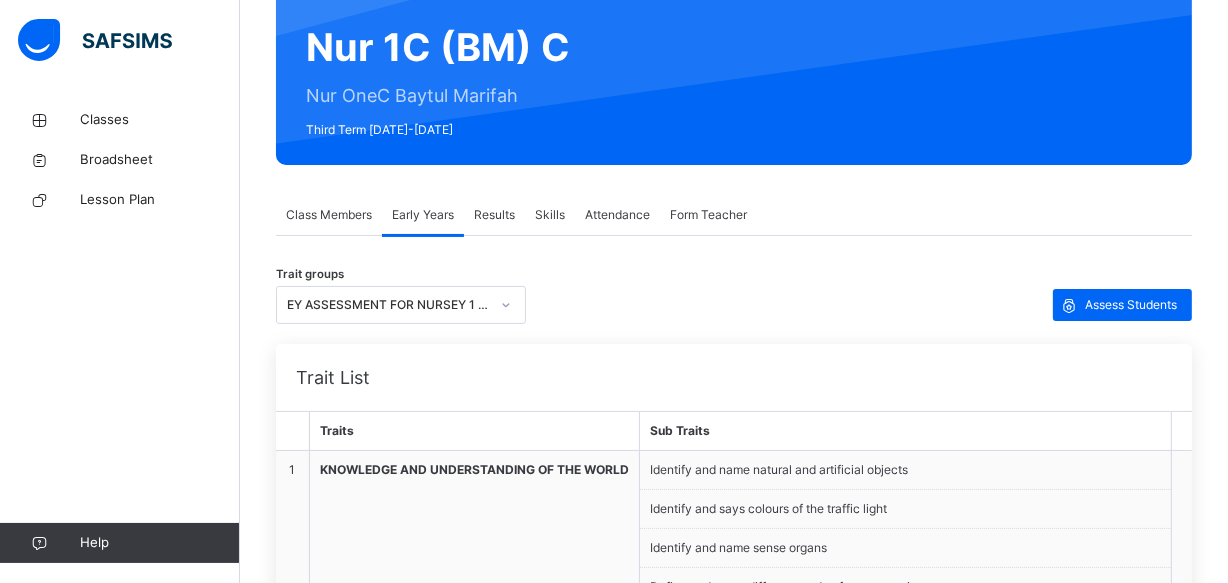 click on "Results" at bounding box center (494, 215) 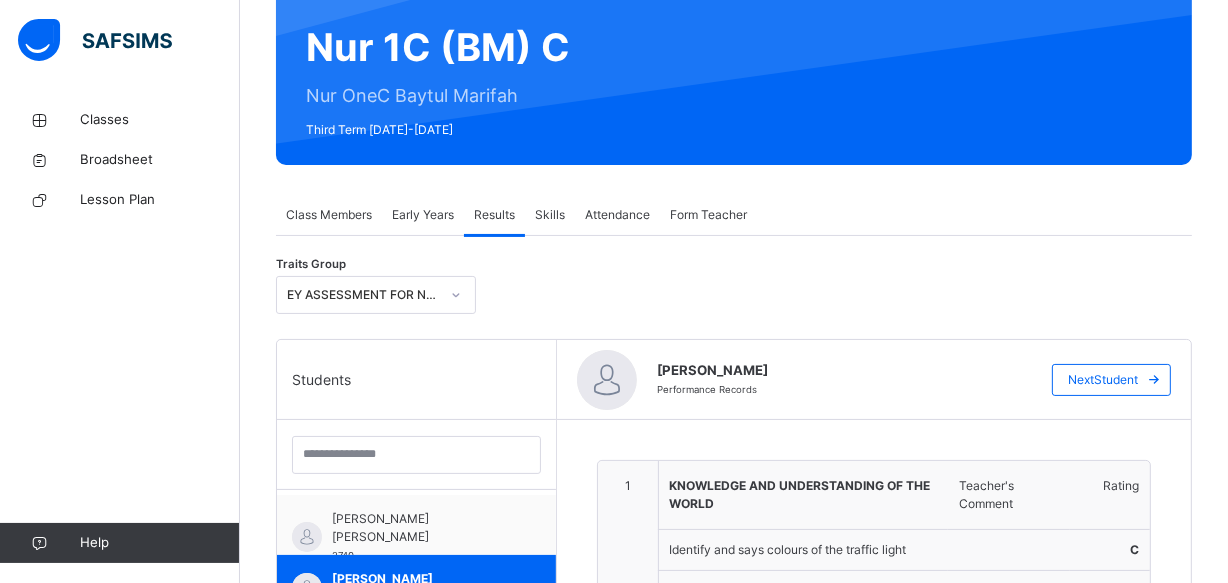 click on "1 KNOWLEDGE AND UNDERSTANDING OF THE WORLD Teacher's Comment Rating Identify and says colours of the traffic light C  Define and name different mode of transportation C Identify and name natural and artificial objects  C Identify and name sense organs  C Subject teacher's comment Class teacher's comment UPDATE REPORT" at bounding box center [874, 723] 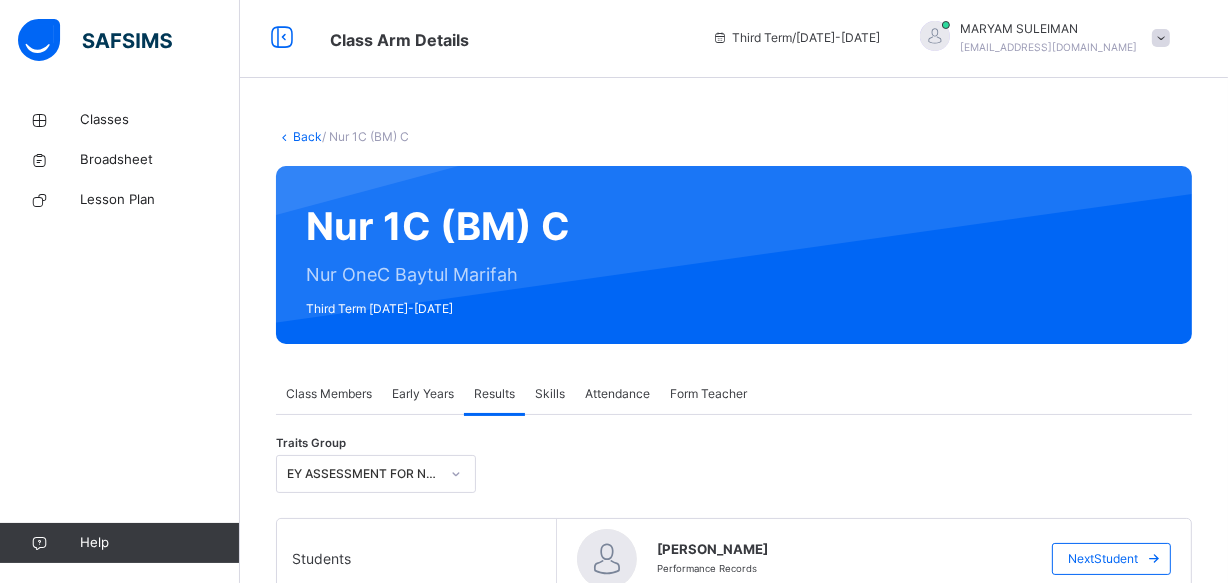 scroll, scrollTop: 0, scrollLeft: 0, axis: both 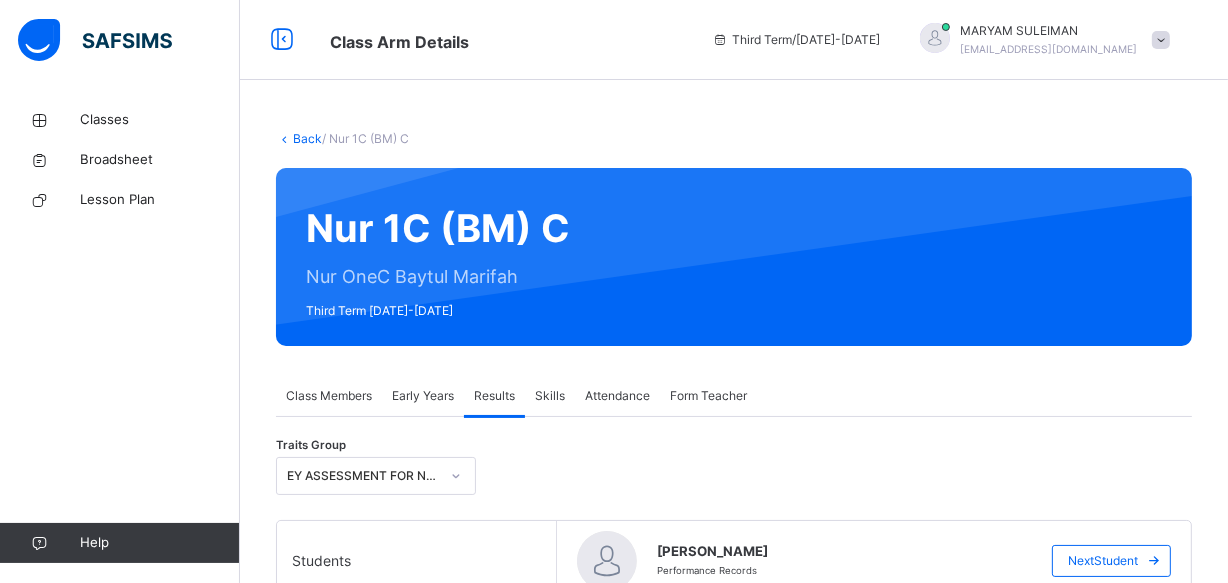 click on "Class Members" at bounding box center (329, 396) 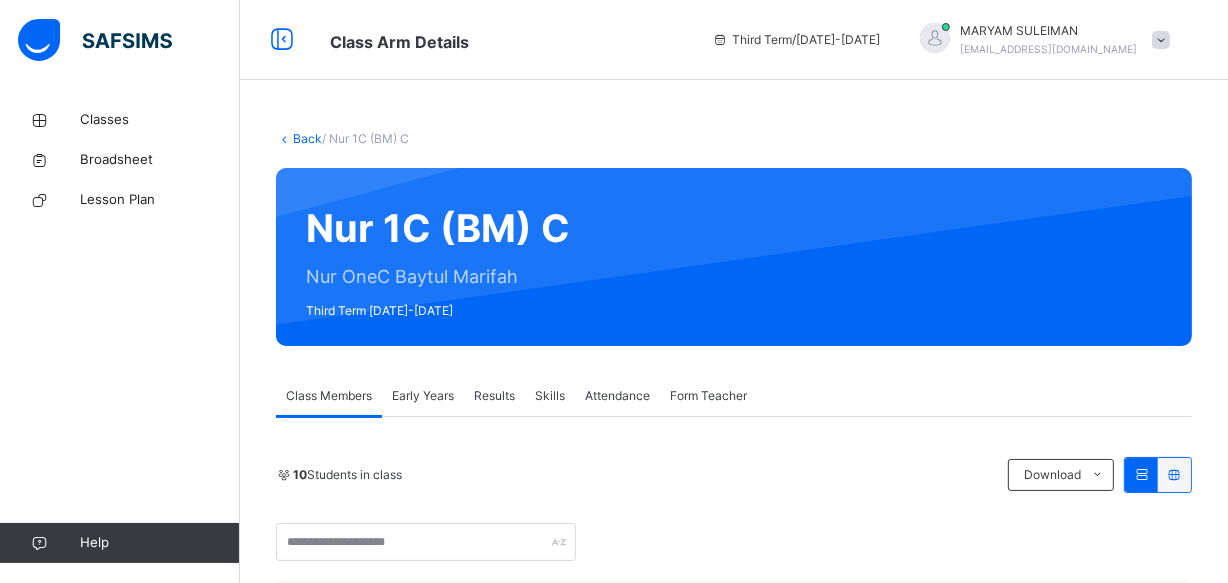 click on "Results" at bounding box center [494, 396] 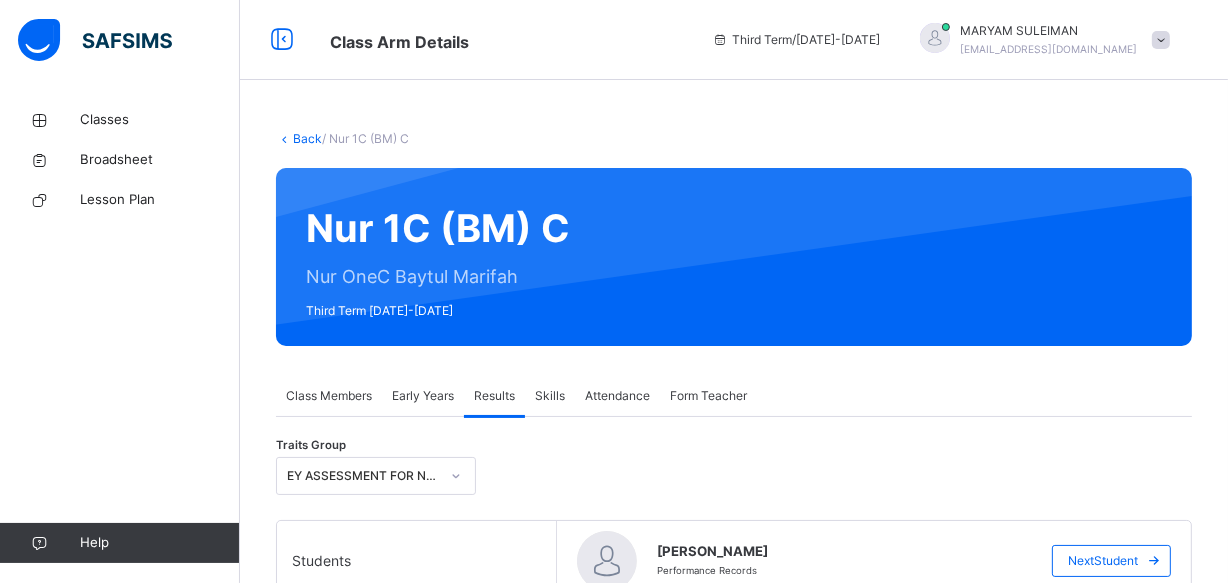 click on "Traits Group EY ASSESSMENT FOR NURSEY 1 (BM) - 3rd term Students ABDU ALI DIKKO  2570 ABDULLAHI MAIMUNA YAKUBU 2571 ABDULLATEEF FATIMA ZARA  2574 BASHIR  AISHA  AFREEN   2740 MAHMUD HALILU ABUBAKAR  2590 MANSUR KHADIJA MUSA 2611 MUHAMMAD AL-AMIN BELLO 2651 NAFIU UMAR ABUBAKAR  2487 NURUDEEN MARYAM NUR  2578 SHEHU MUHAMMAD BELLO 2647 MAHMUD HALILU ABUBAKAR  Performance Records Next  Student 1 KNOWLEDGE AND UNDERSTANDING OF THE WORLD Teacher's Comment Rating Identify and says colours of the traffic light C  Define and name different mode of transportation C Identify and name natural and artificial objects  C Identify and name sense organs  C Subject teacher's comment Class teacher's comment UPDATE REPORT" at bounding box center [734, 827] 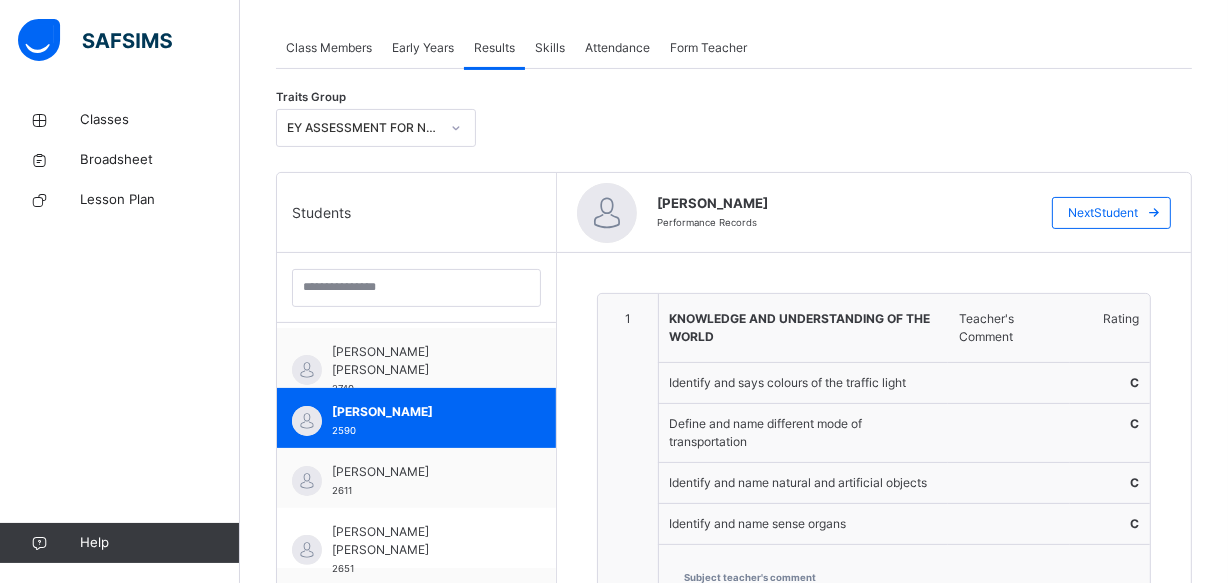 scroll, scrollTop: 346, scrollLeft: 0, axis: vertical 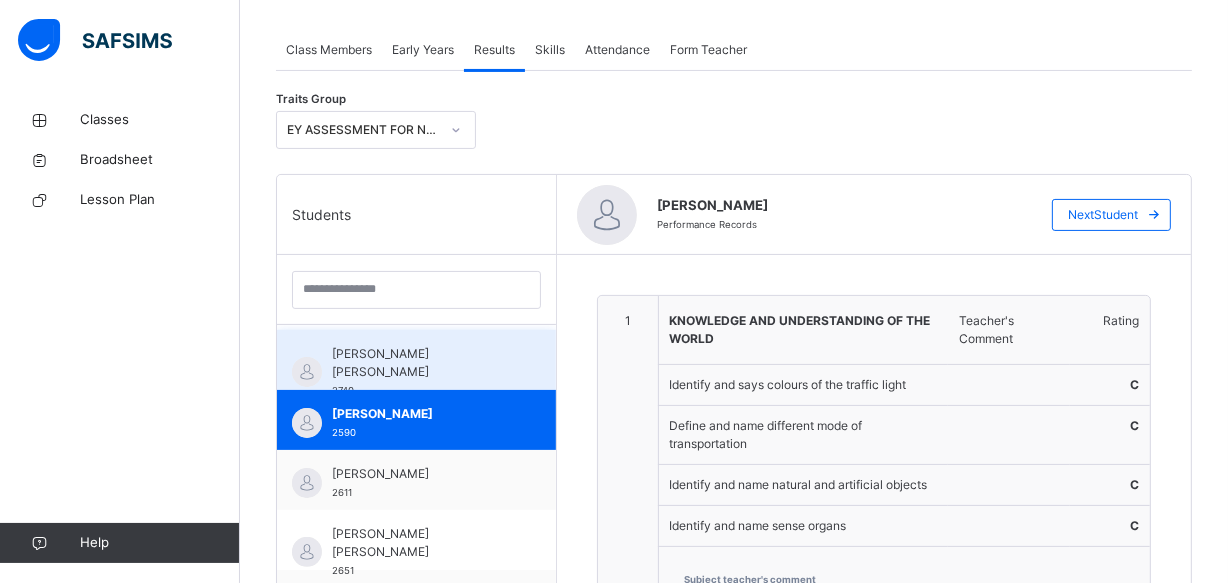 click on "BASHIR  AISHA  AFREEN   2740" at bounding box center [421, 372] 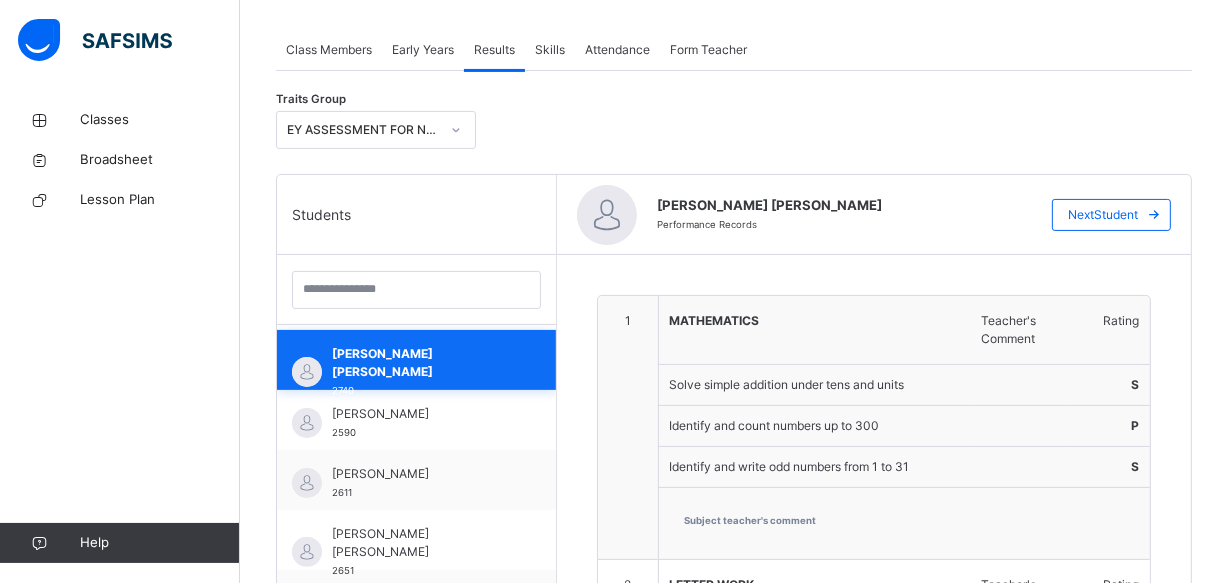 type on "**********" 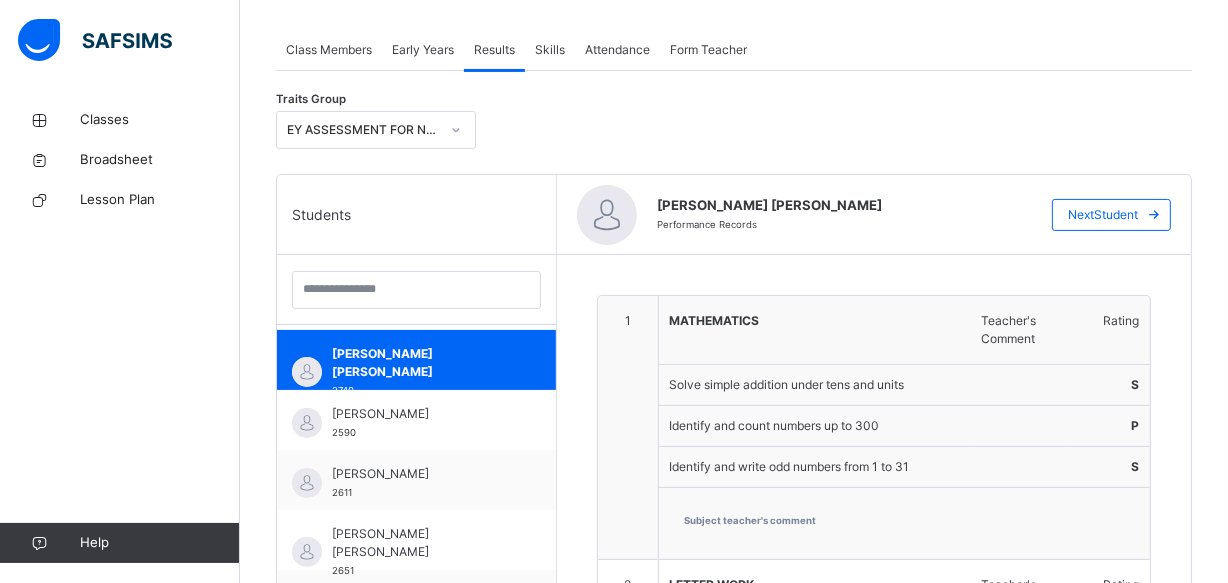 click on "Solve simple addition under tens and units" at bounding box center [815, 385] 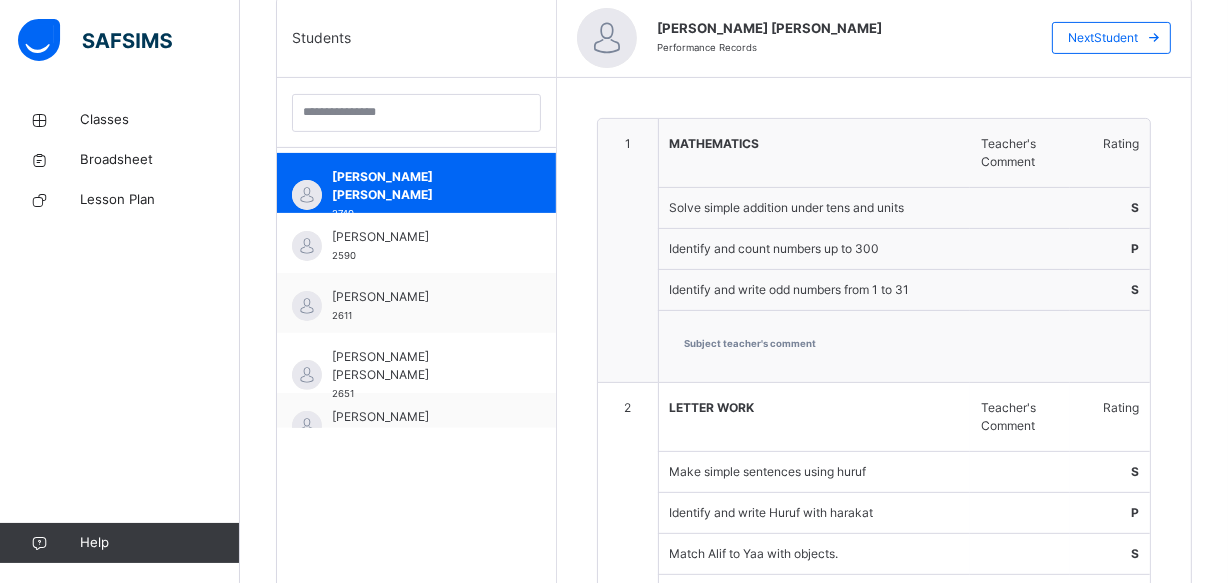 scroll, scrollTop: 407, scrollLeft: 0, axis: vertical 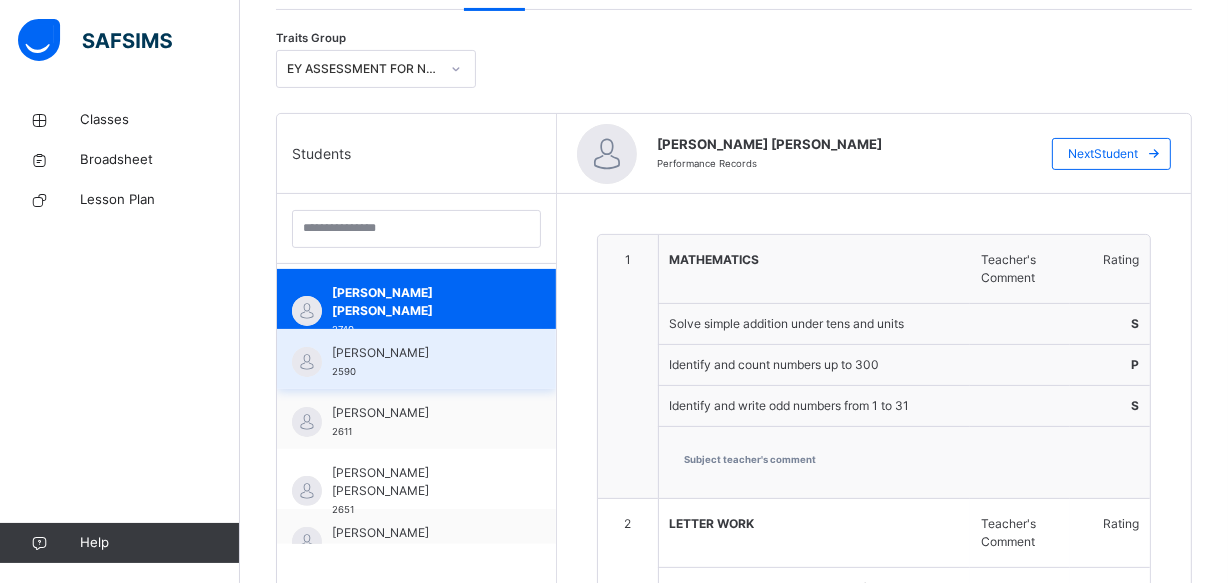 click on "[PERSON_NAME]" at bounding box center (421, 353) 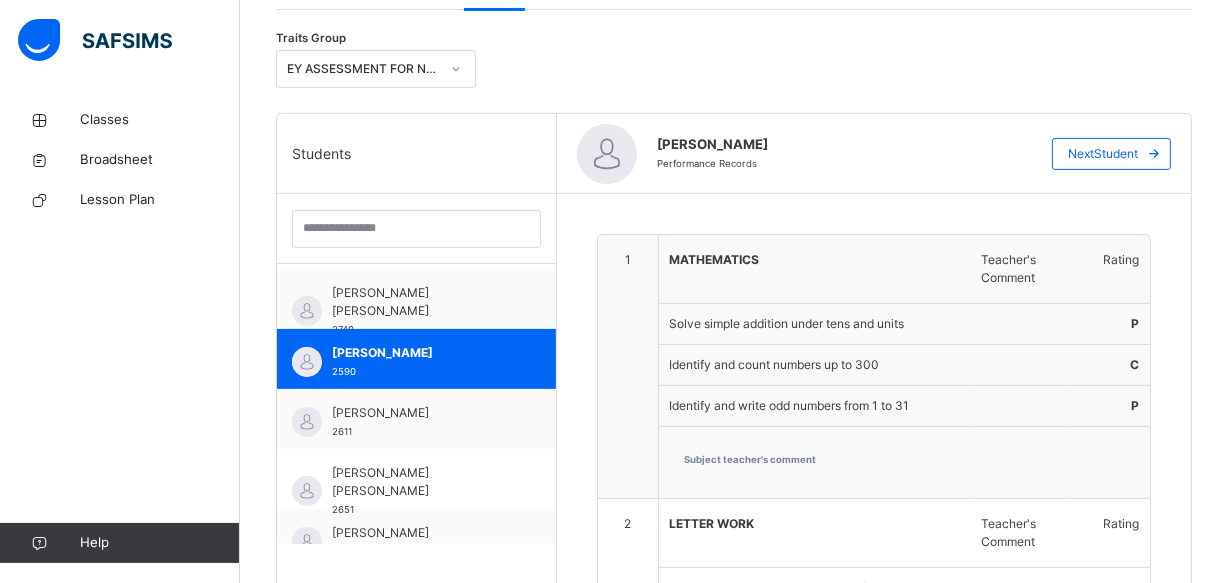 click on "1" at bounding box center [628, 367] 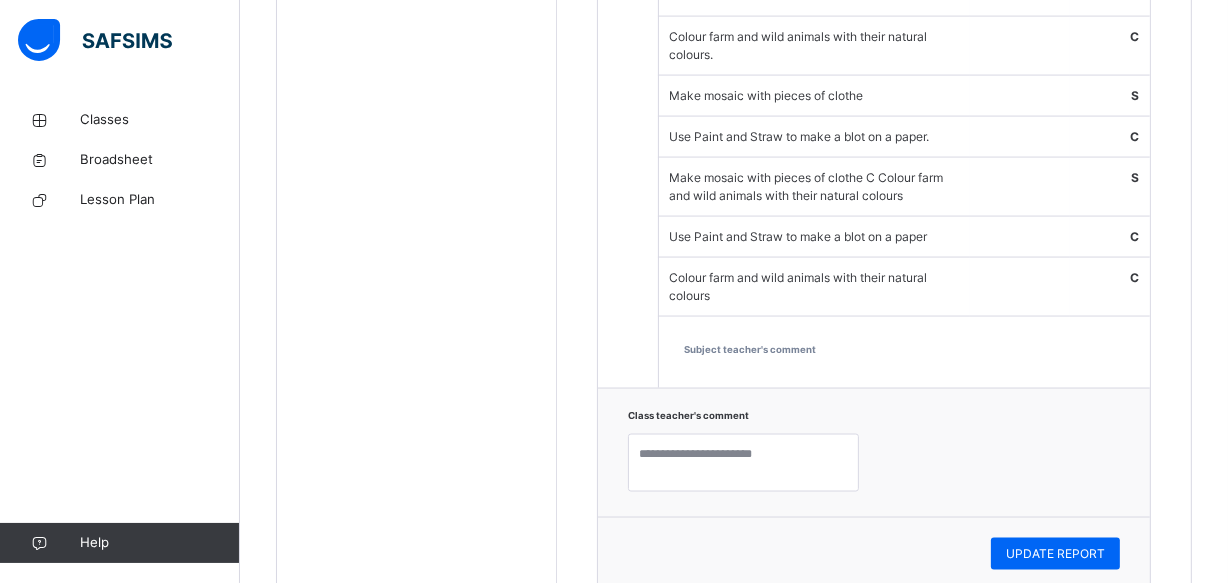 scroll, scrollTop: 2770, scrollLeft: 0, axis: vertical 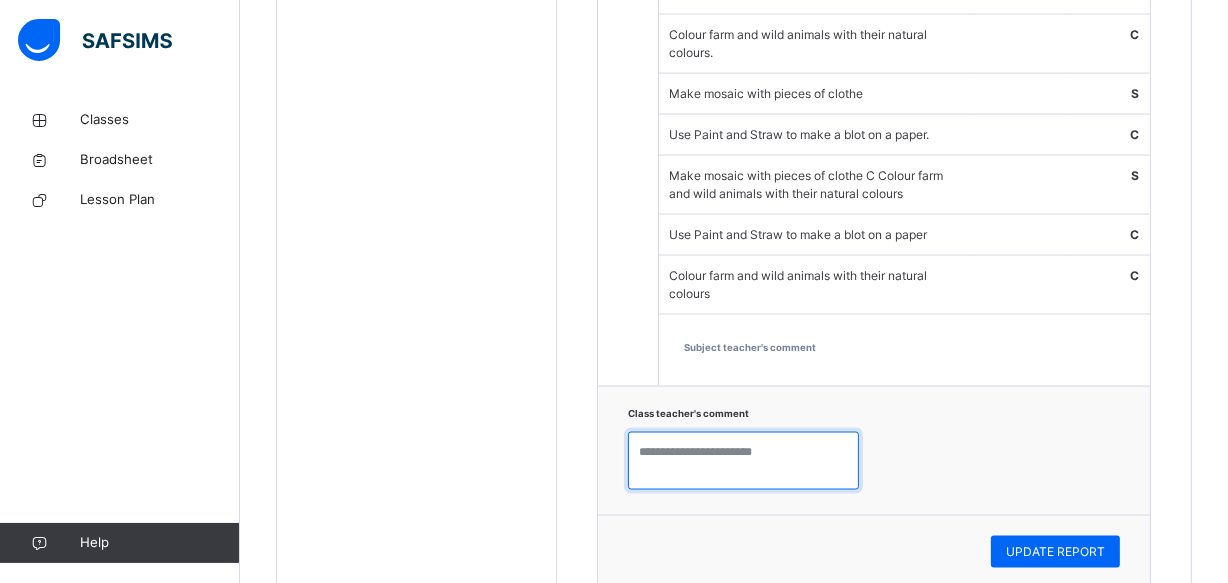click at bounding box center [743, 461] 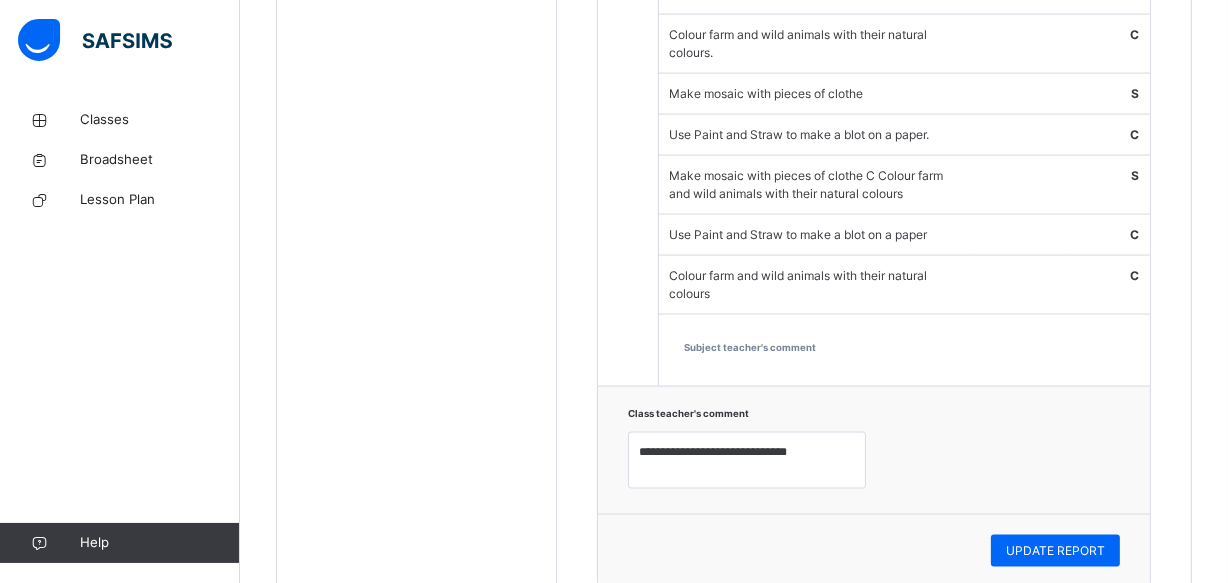 click on "**********" at bounding box center (874, 450) 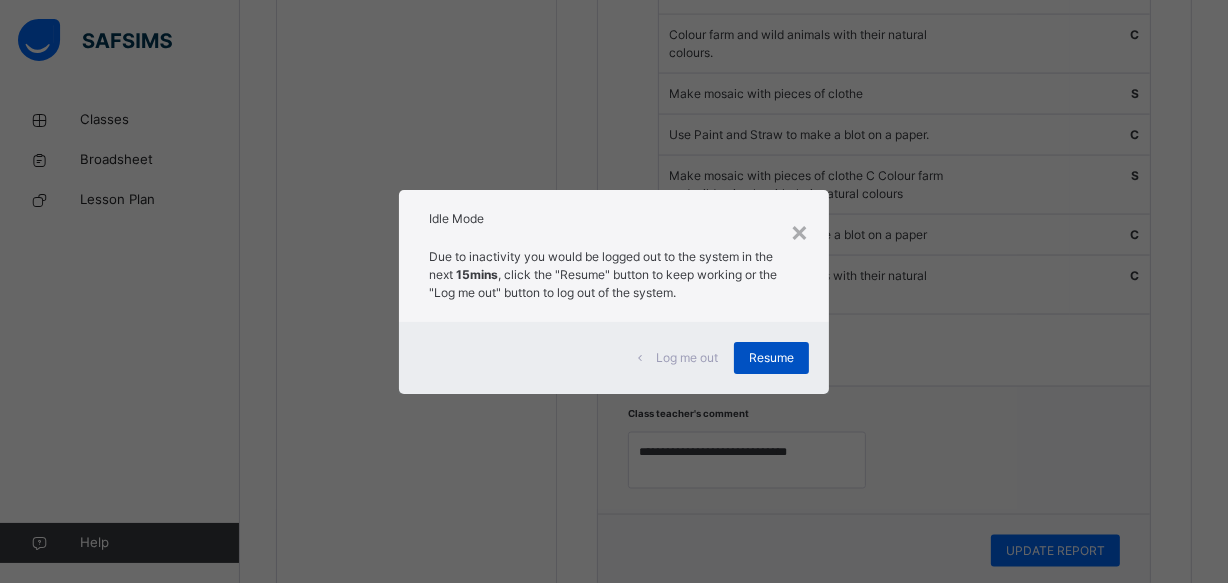 click on "Resume" at bounding box center [771, 358] 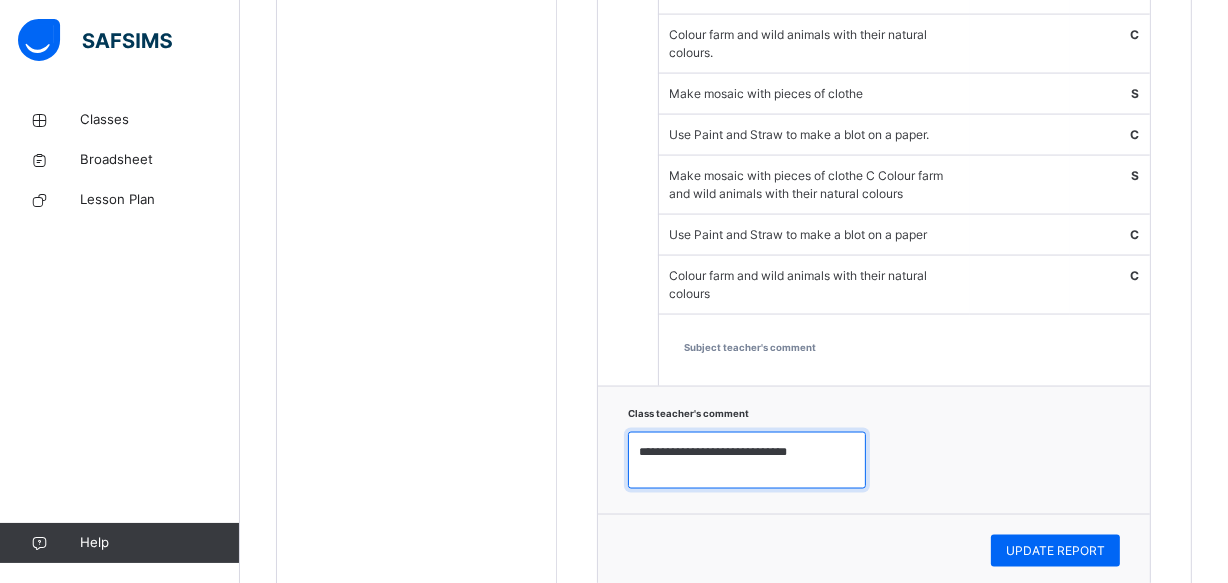 click on "**********" at bounding box center (747, 461) 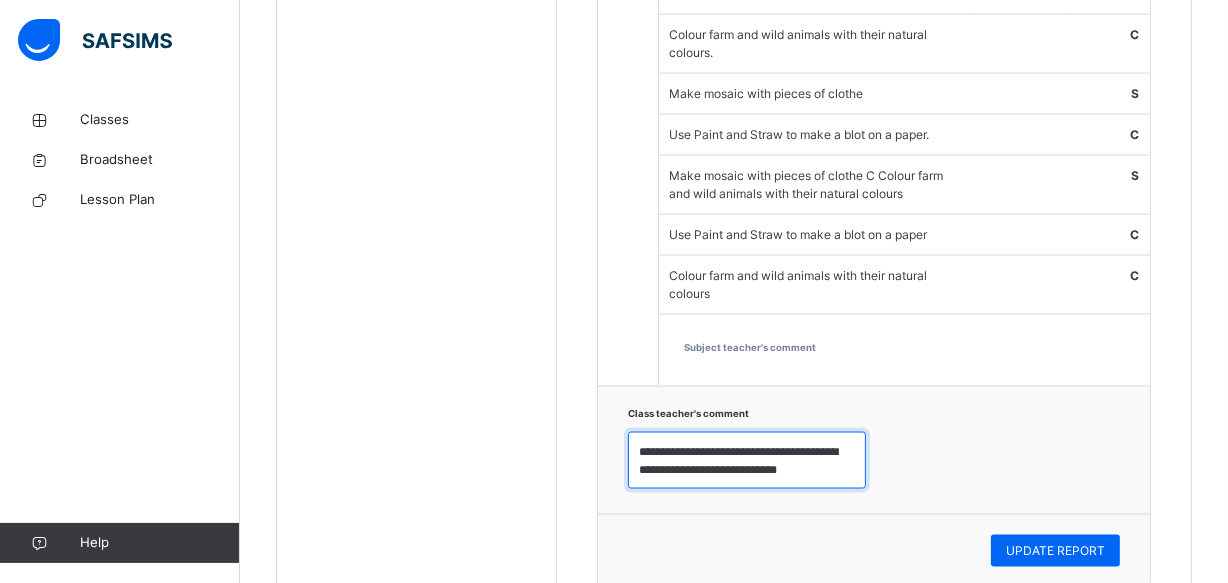 click on "**********" at bounding box center (747, 461) 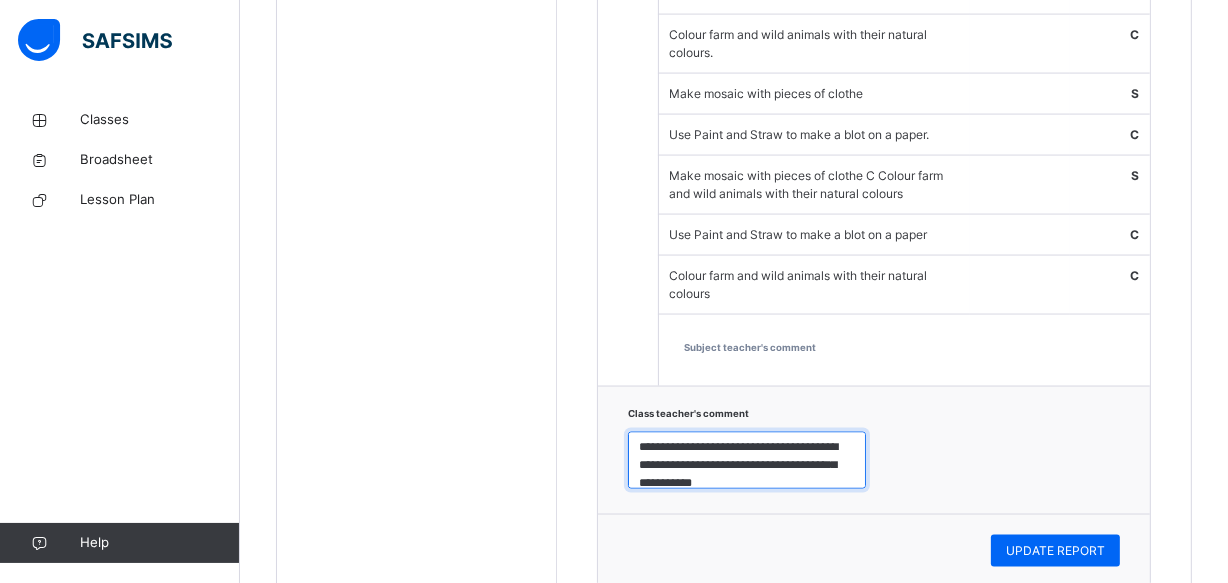 scroll, scrollTop: 23, scrollLeft: 0, axis: vertical 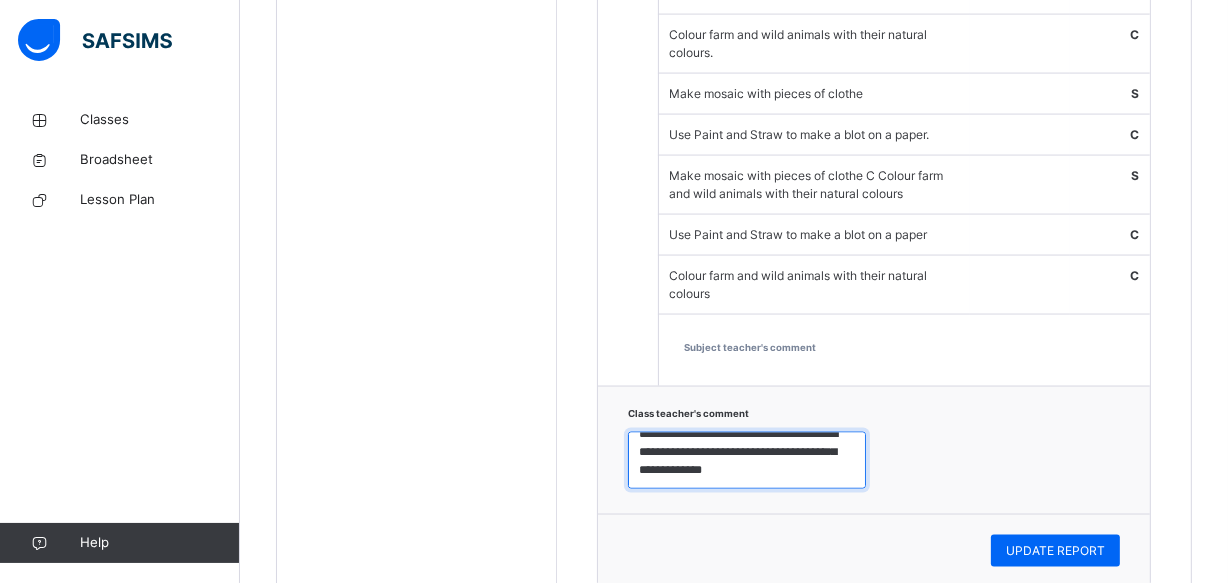 click on "**********" at bounding box center (747, 461) 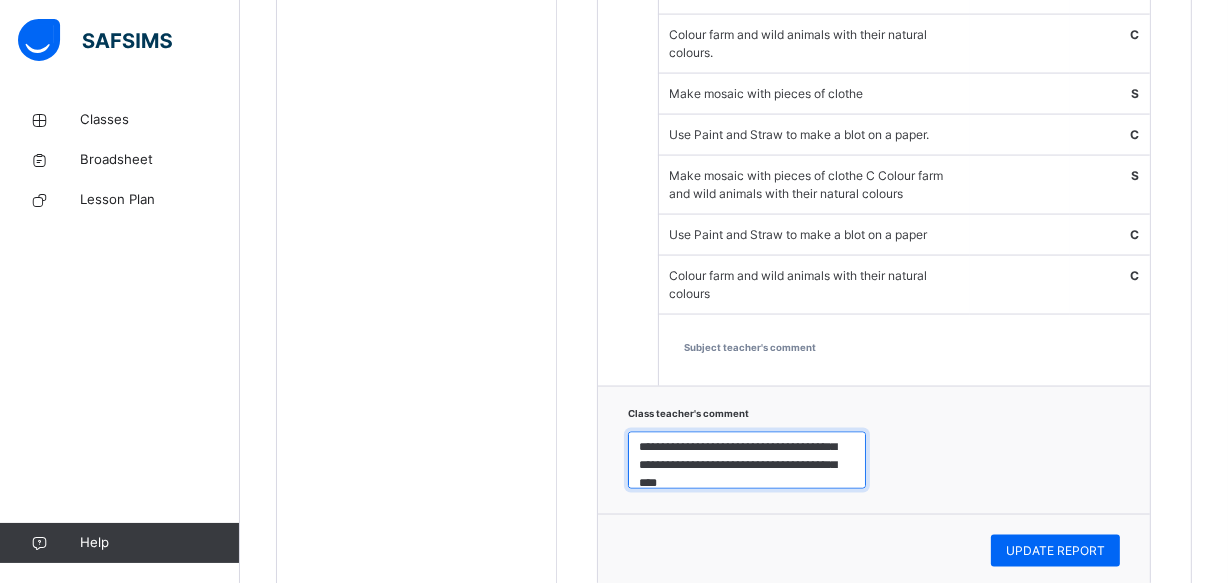 scroll, scrollTop: 41, scrollLeft: 0, axis: vertical 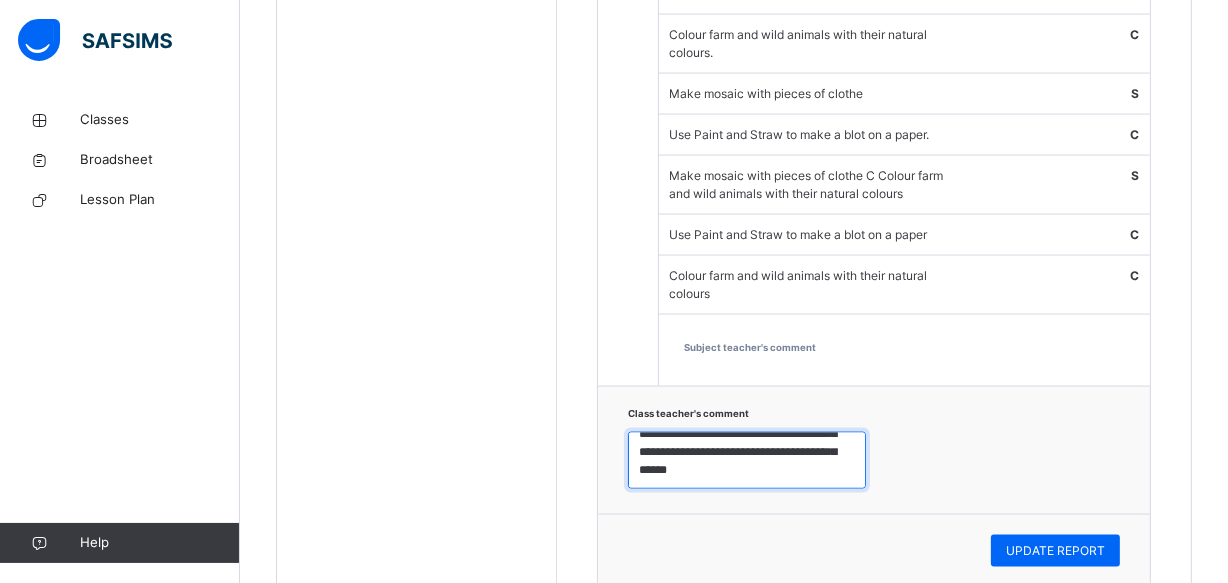 click on "**********" at bounding box center [747, 461] 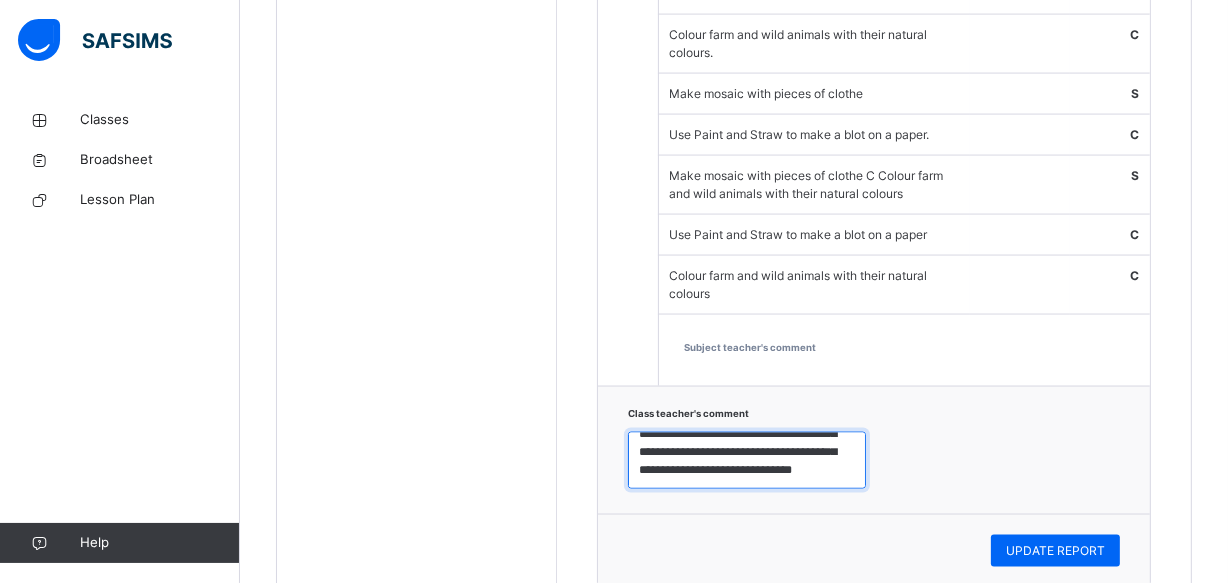 scroll, scrollTop: 60, scrollLeft: 0, axis: vertical 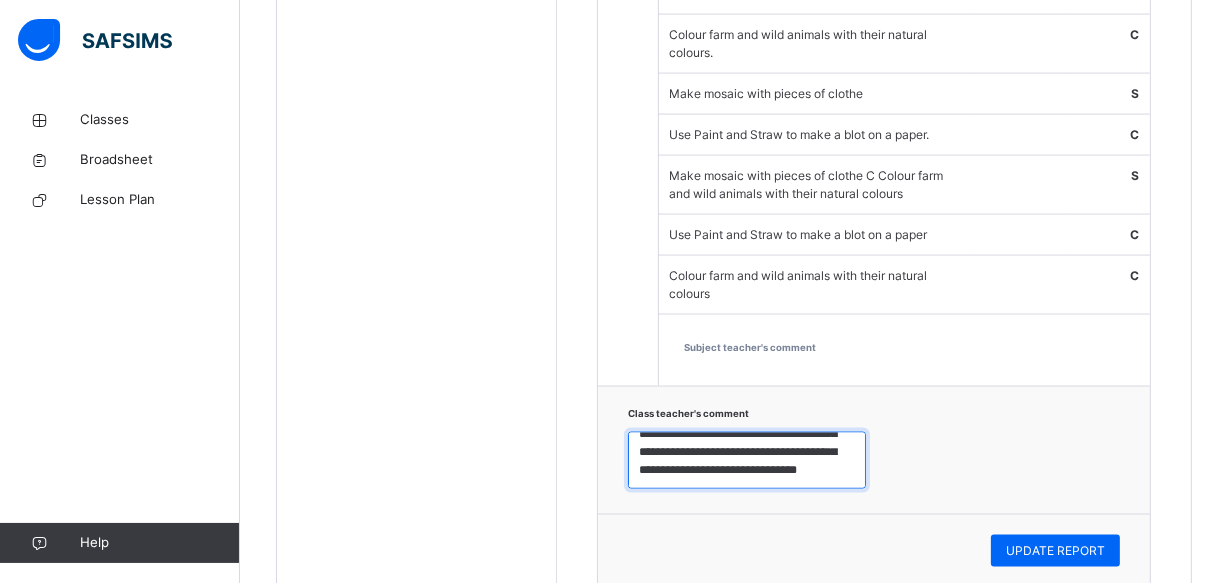 click on "**********" at bounding box center [747, 461] 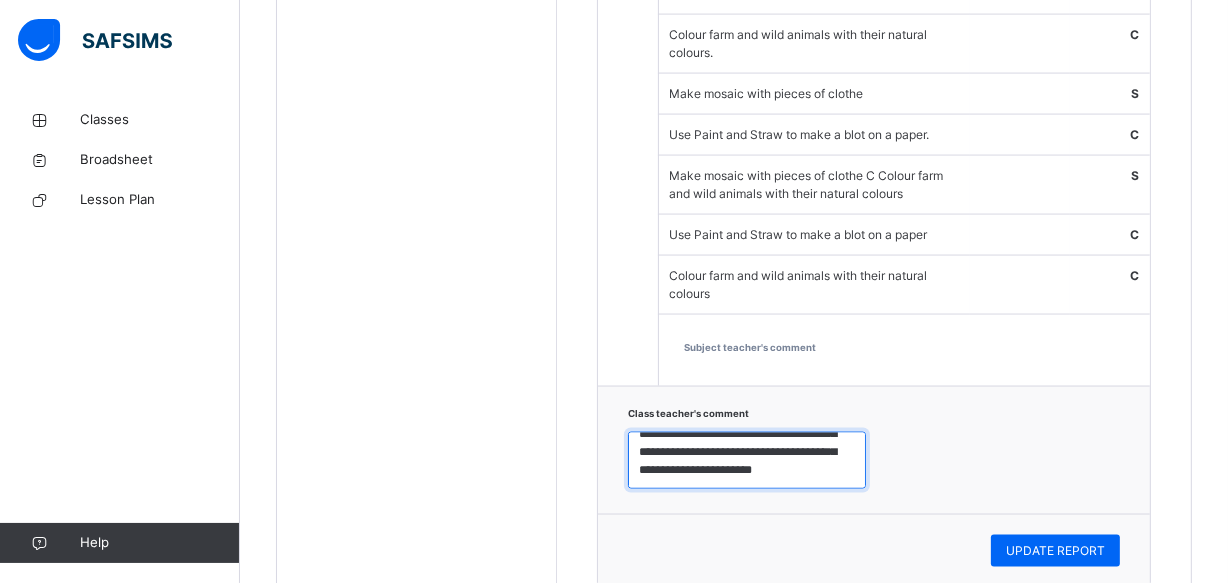 scroll, scrollTop: 77, scrollLeft: 0, axis: vertical 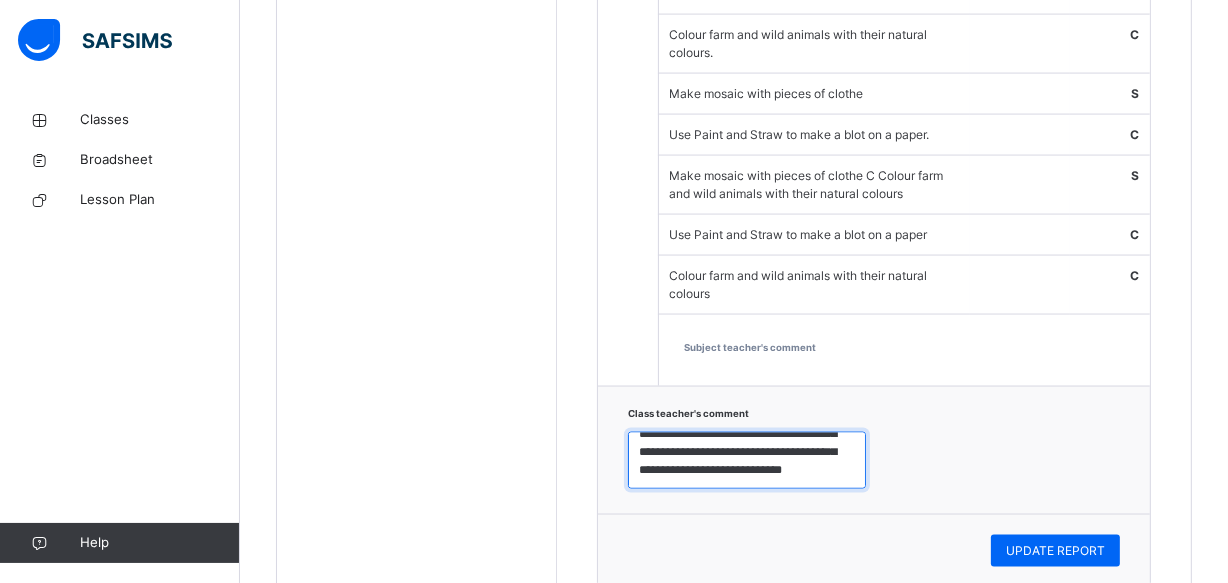 click on "**********" at bounding box center (747, 461) 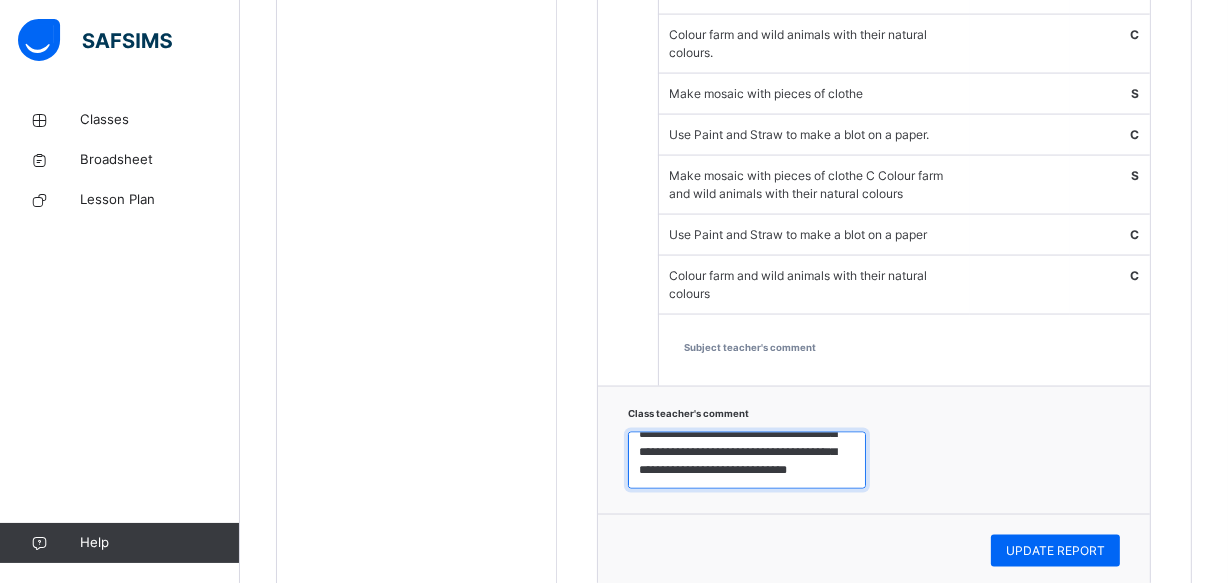 click on "**********" at bounding box center (747, 461) 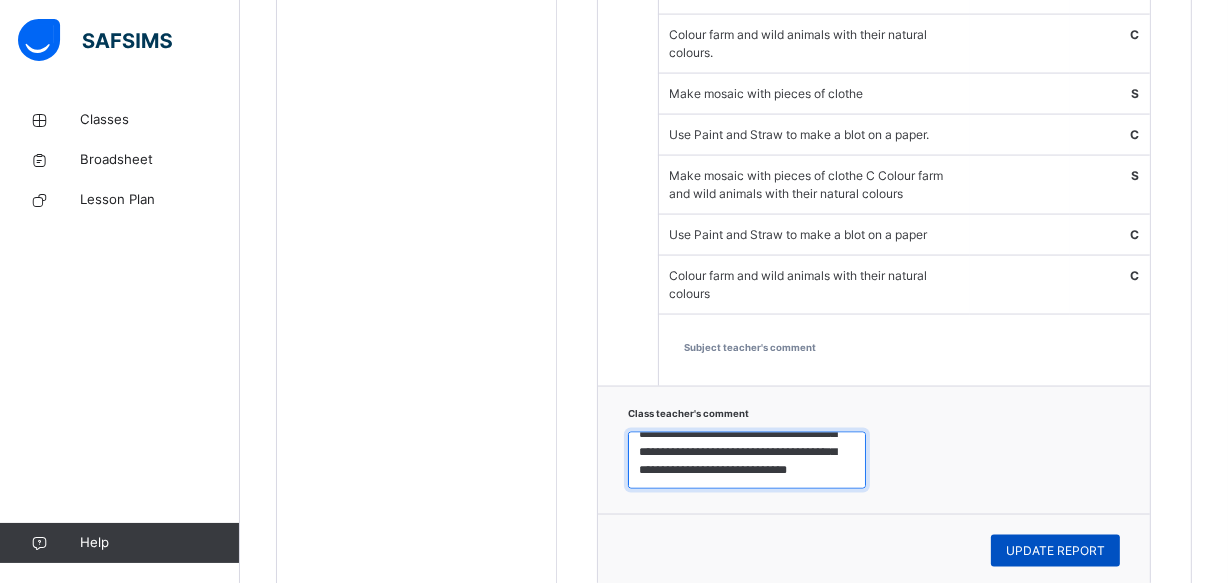 type on "**********" 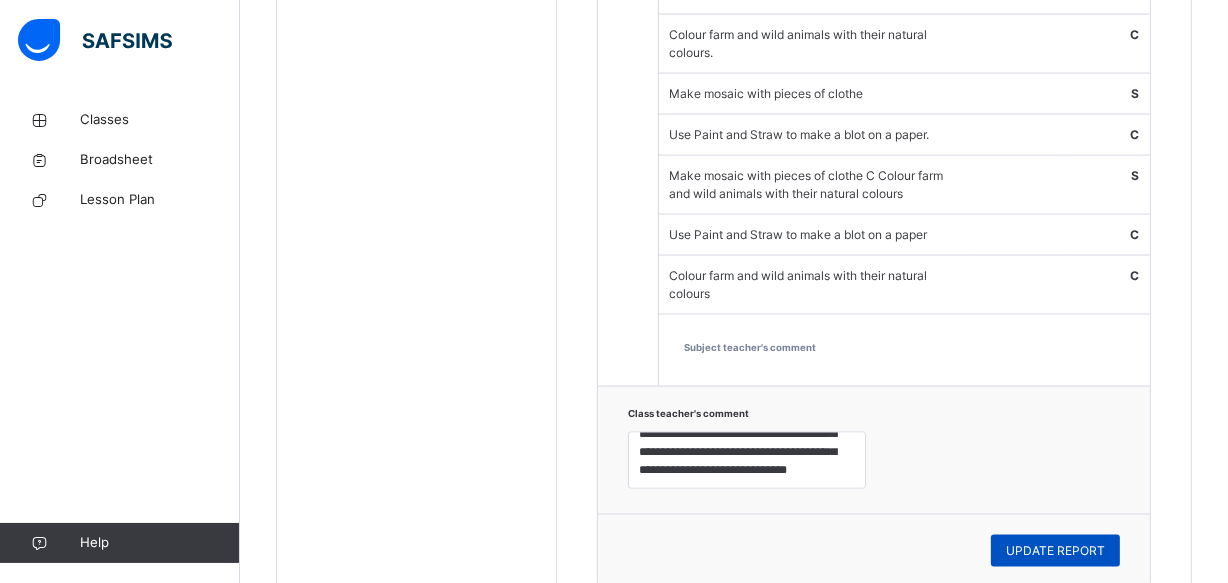 click on "UPDATE REPORT" at bounding box center [1055, 551] 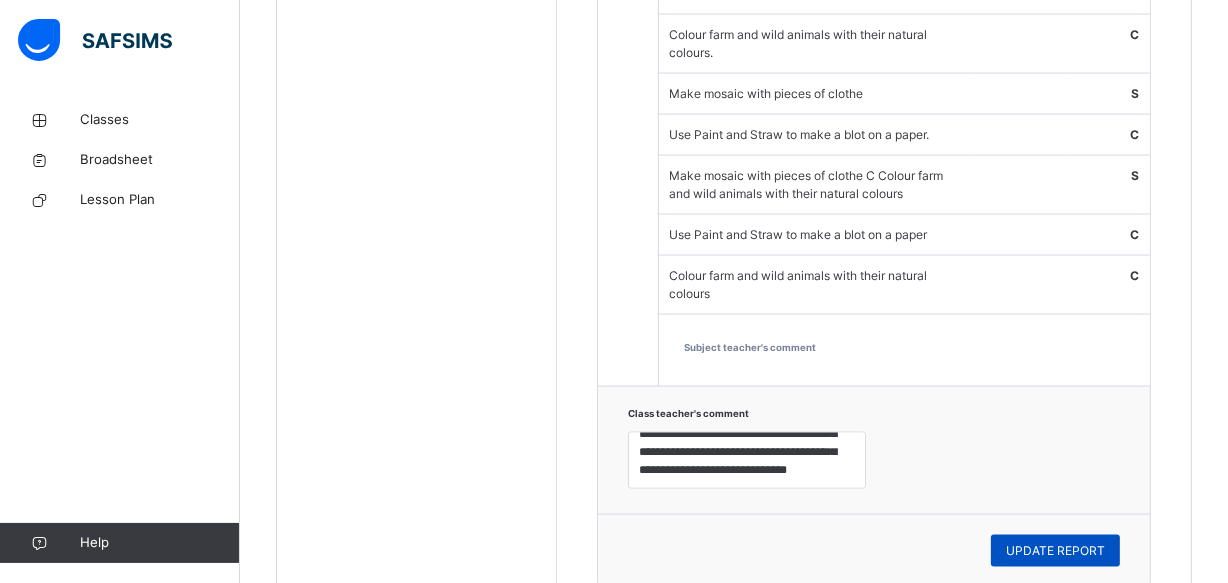 click on "UPDATE REPORT" at bounding box center [1055, 551] 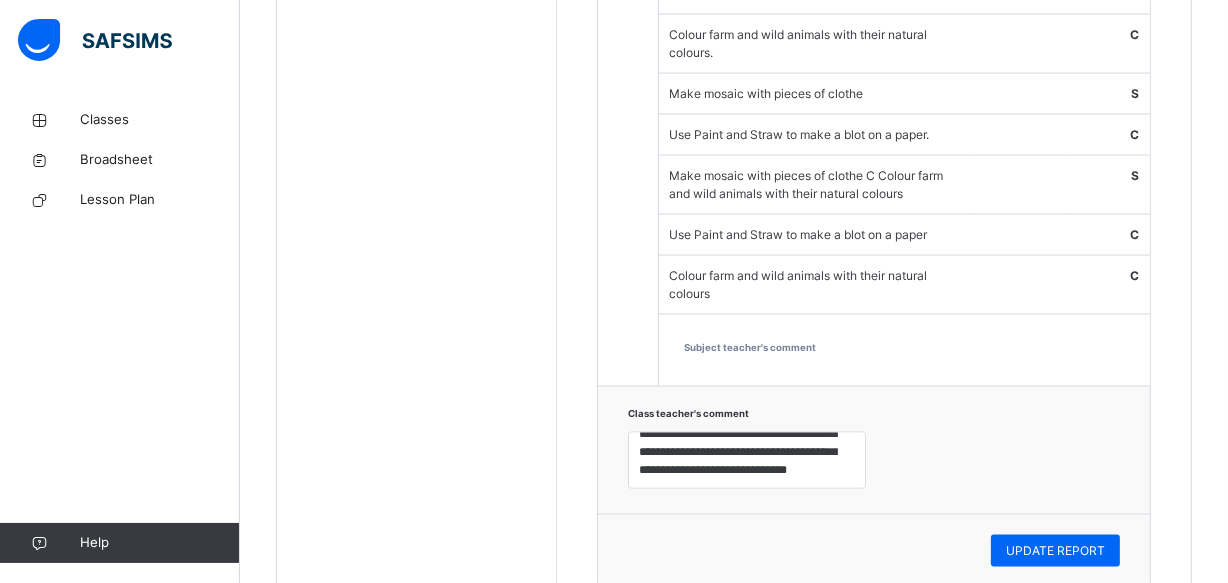 click on "Students [PERSON_NAME]  2570 [PERSON_NAME] 2571 [PERSON_NAME]  2574 [PERSON_NAME]  [PERSON_NAME]   2740 [PERSON_NAME]  2590 [PERSON_NAME] 2611 [PERSON_NAME] [PERSON_NAME] 2651 [PERSON_NAME]  2487 [PERSON_NAME] [PERSON_NAME]  2578 [PERSON_NAME] 2647" at bounding box center (417, -811) 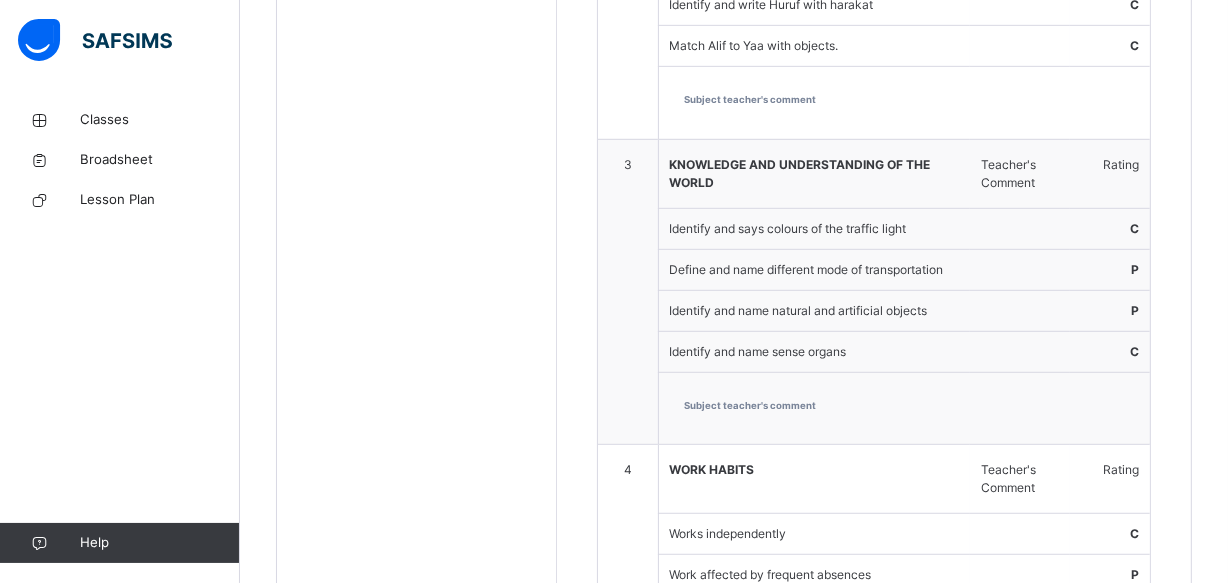 scroll, scrollTop: 952, scrollLeft: 0, axis: vertical 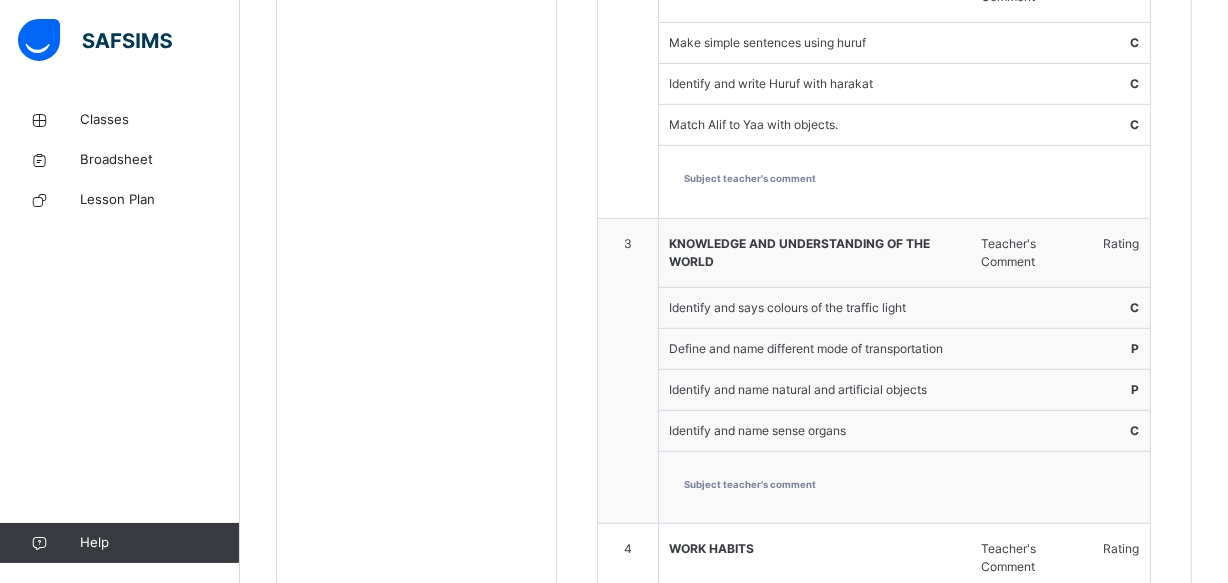 click on "1 MATHEMATICS Teacher's Comment Rating Solve simple addition under tens and units P Identify and count numbers up to 300  C Identify and write odd numbers from 1 to 31 P Subject teacher's comment 2 LETTER WORK Teacher's Comment Rating Make simple sentences using huruf C Identify and write Huruf with harakat C Match Alif to Yaa with objects. C Subject teacher's comment 3 KNOWLEDGE AND UNDERSTANDING OF THE WORLD Teacher's Comment Rating Identify and says colours of the traffic light C  Define and name different mode of transportation P Identify and name natural and artificial objects  P Identify and name sense organs  C Subject teacher's comment 4 WORK HABITS  Teacher's Comment Rating  Works independently C Work affected by frequent absences P Controls talking  P Complete work  P Follows directions P Work is neat P Has adequate attention span S Shows consistent effort  C Subject teacher's comment 5 ISLAMIC STUDIES Teacher's Comment Rating Sing: Great change. S Sing the song on: Telling lies is bad.  S C P 6 C 7" at bounding box center (874, 1047) 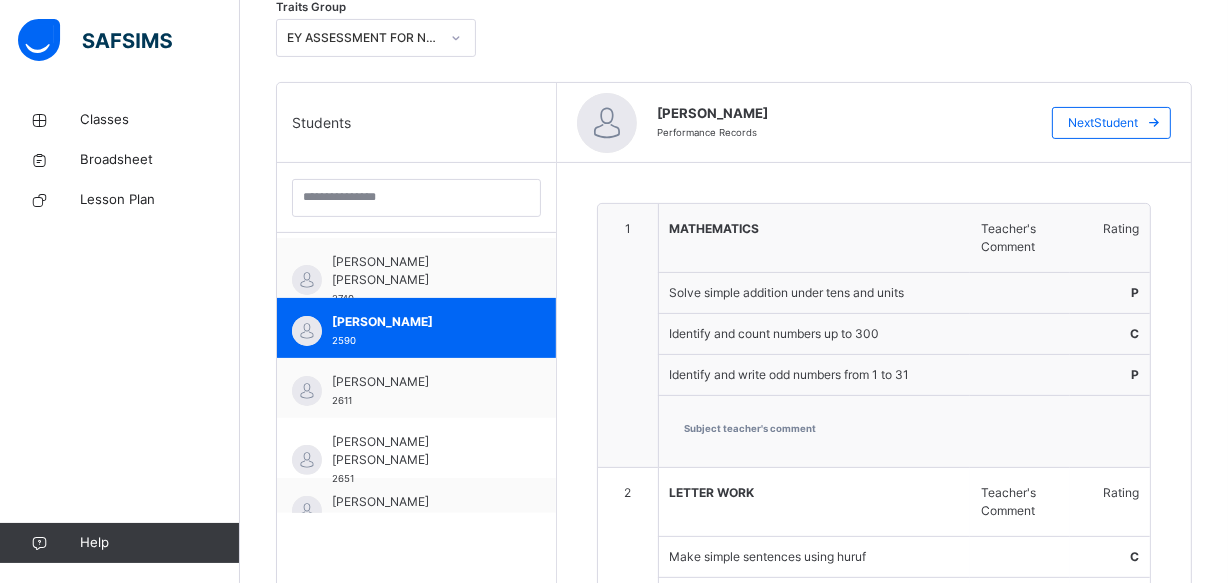 scroll, scrollTop: 370, scrollLeft: 0, axis: vertical 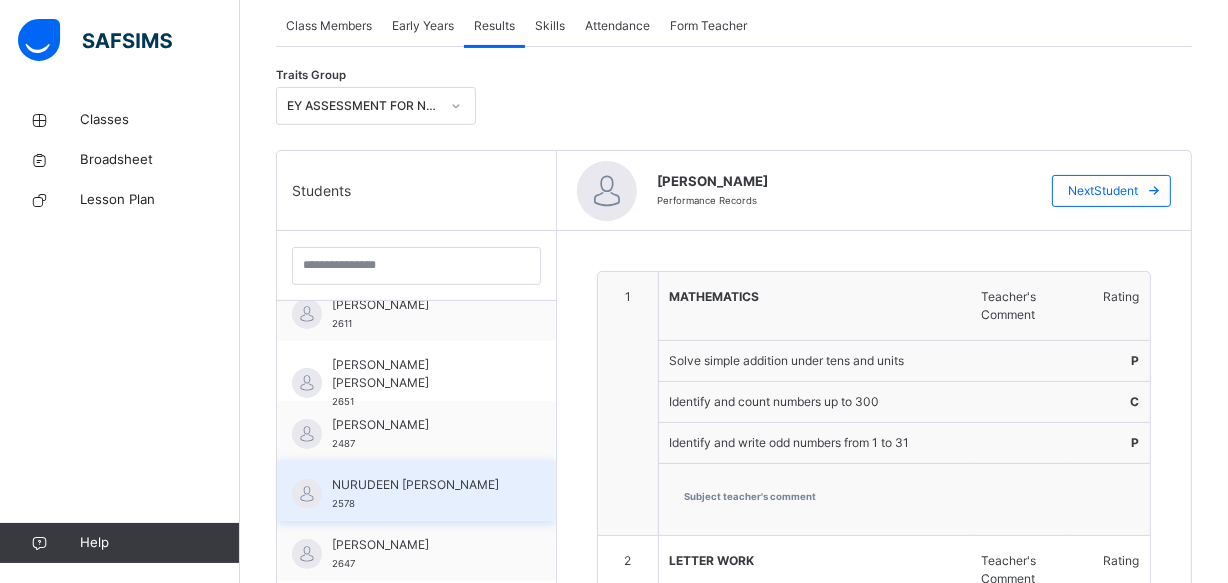 click on "NURUDEEN [PERSON_NAME]" at bounding box center (421, 485) 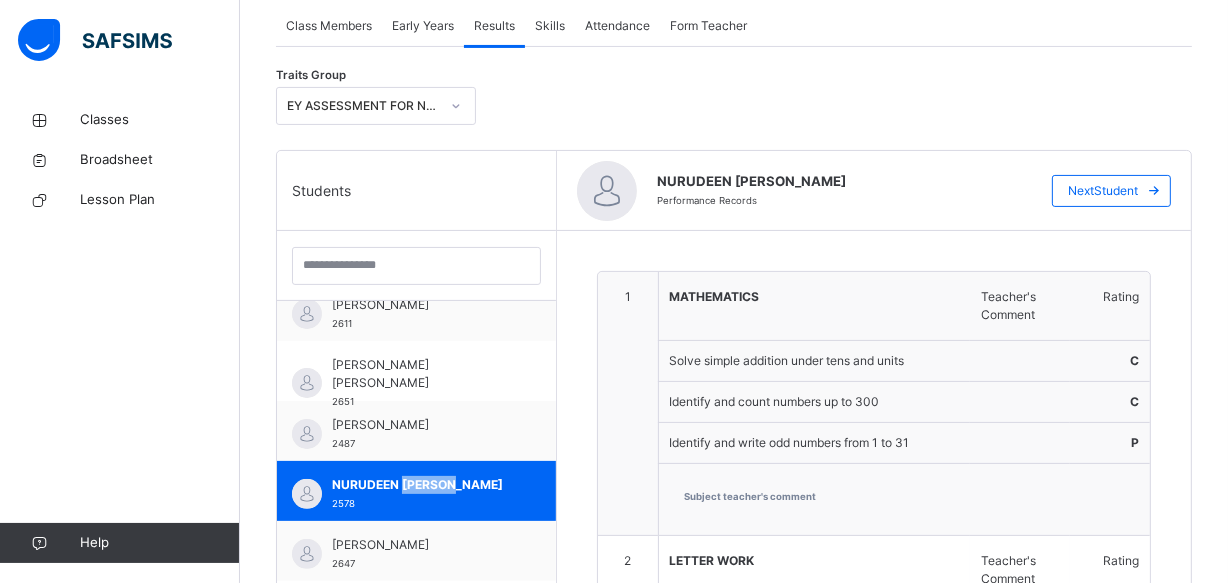 scroll, scrollTop: 76, scrollLeft: 0, axis: vertical 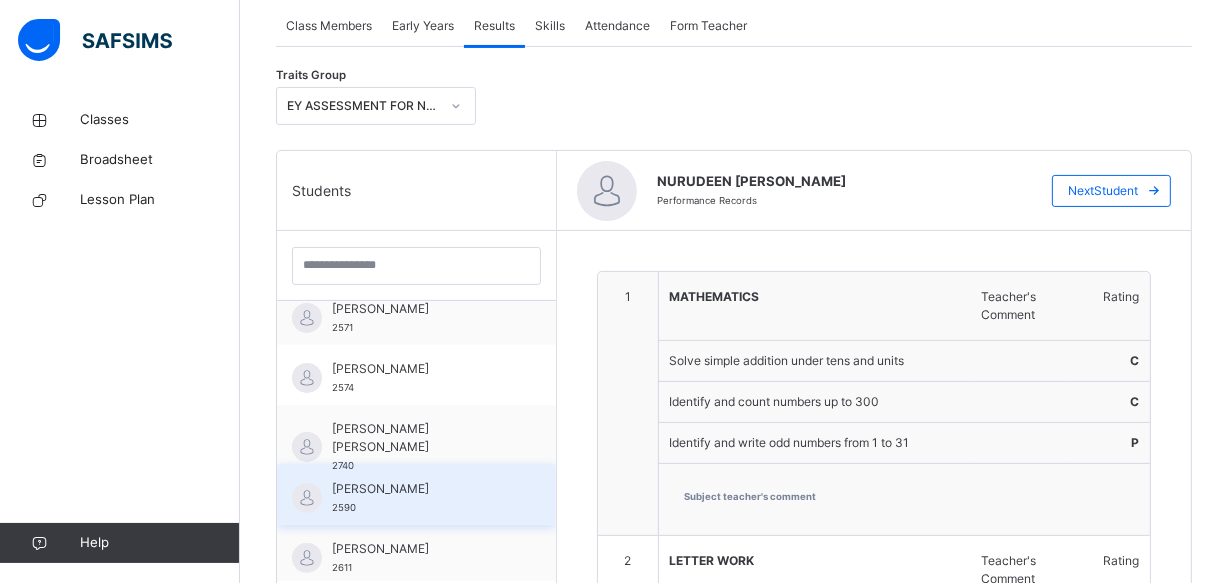 click on "[PERSON_NAME]" at bounding box center (421, 489) 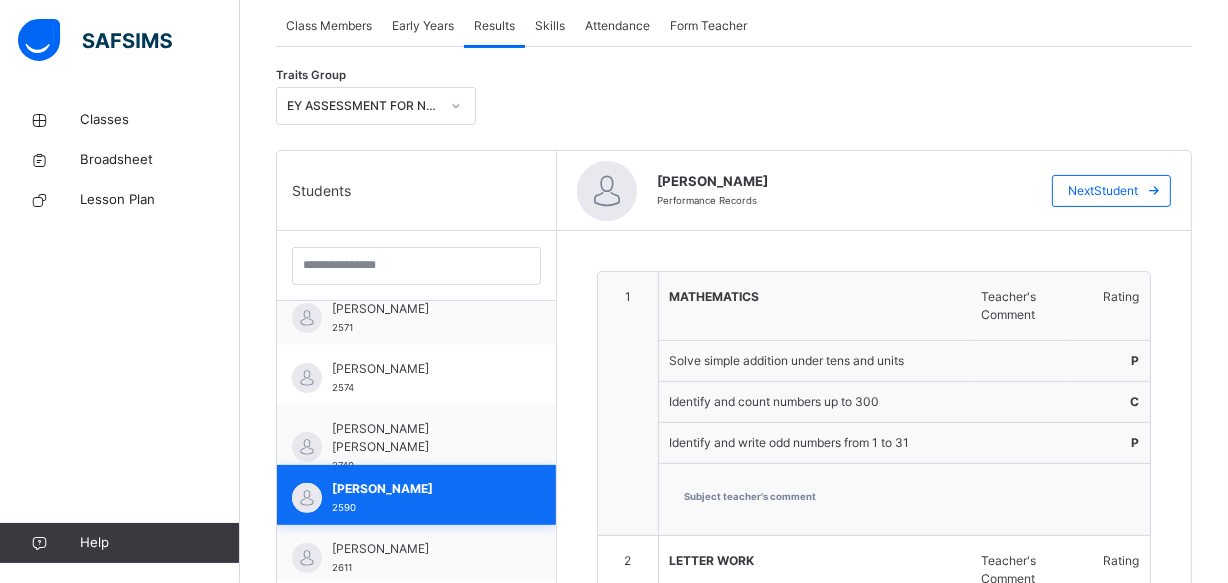 type on "**********" 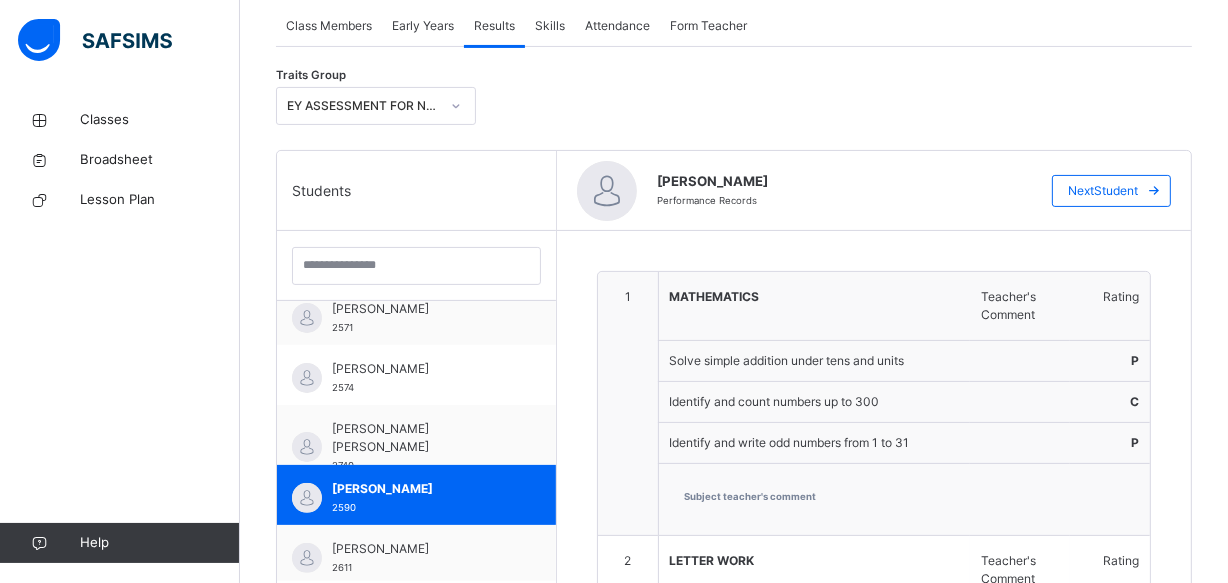 click on "1" at bounding box center (628, 404) 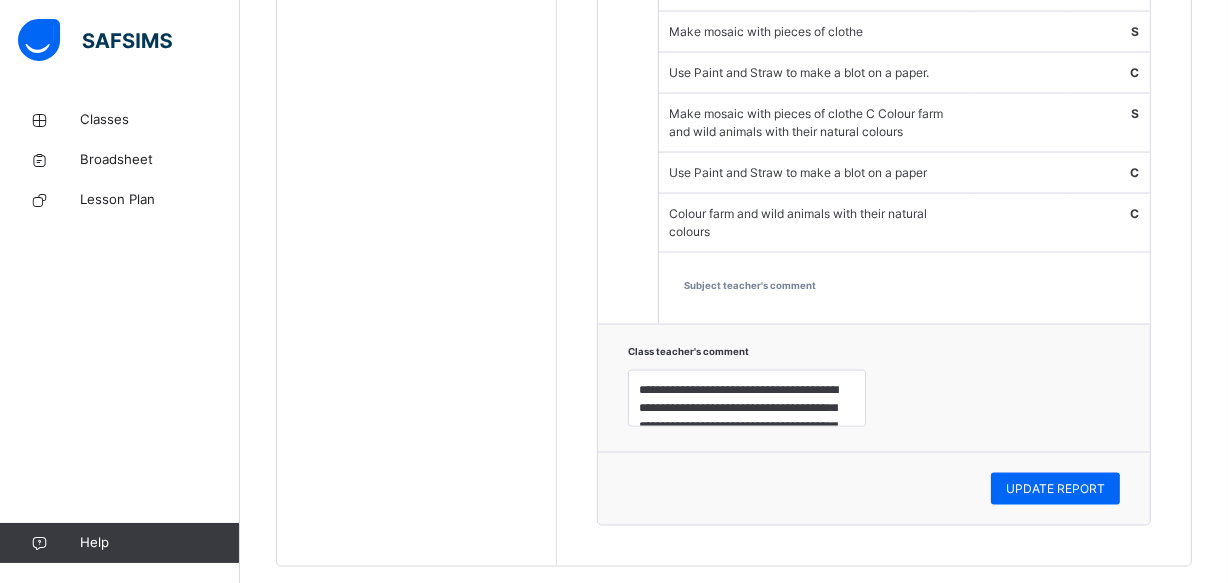 scroll, scrollTop: 2843, scrollLeft: 0, axis: vertical 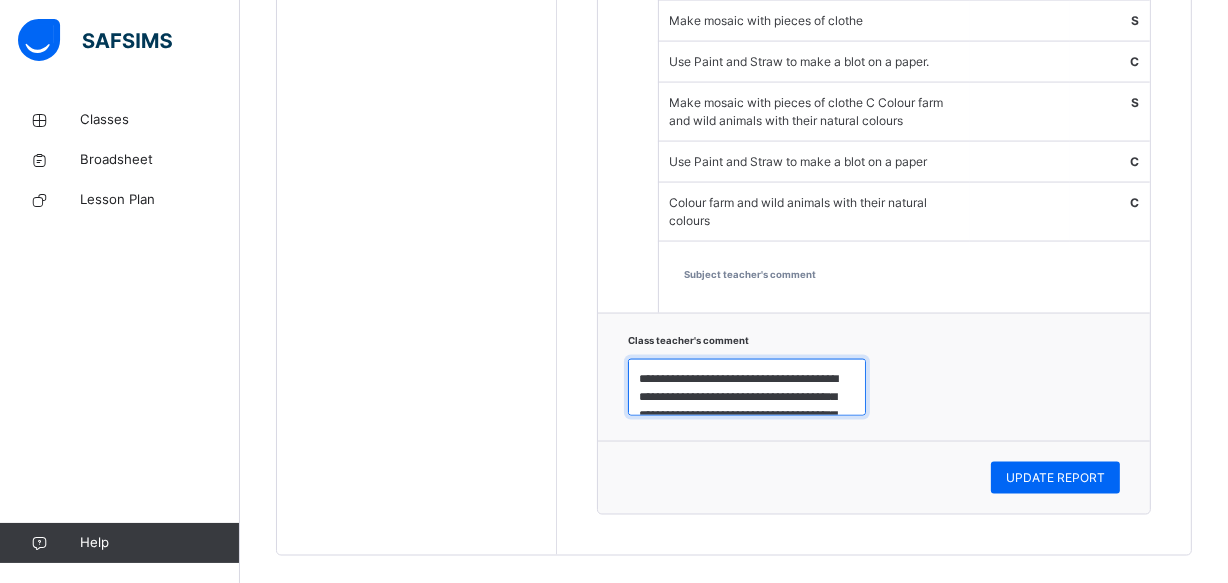 click on "**********" at bounding box center (747, 388) 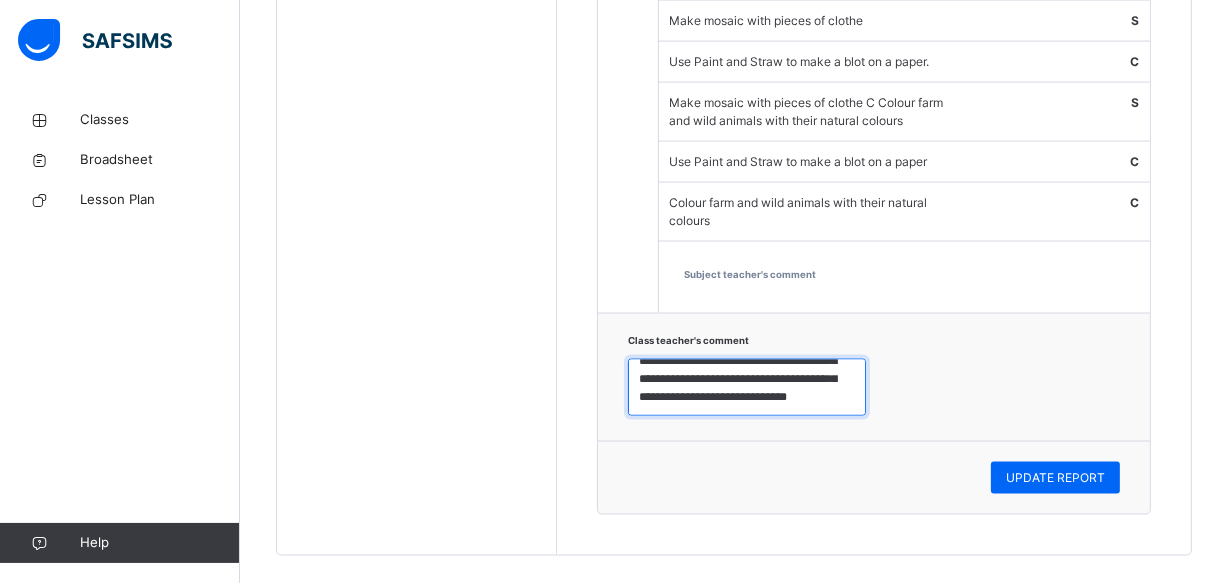 scroll, scrollTop: 77, scrollLeft: 0, axis: vertical 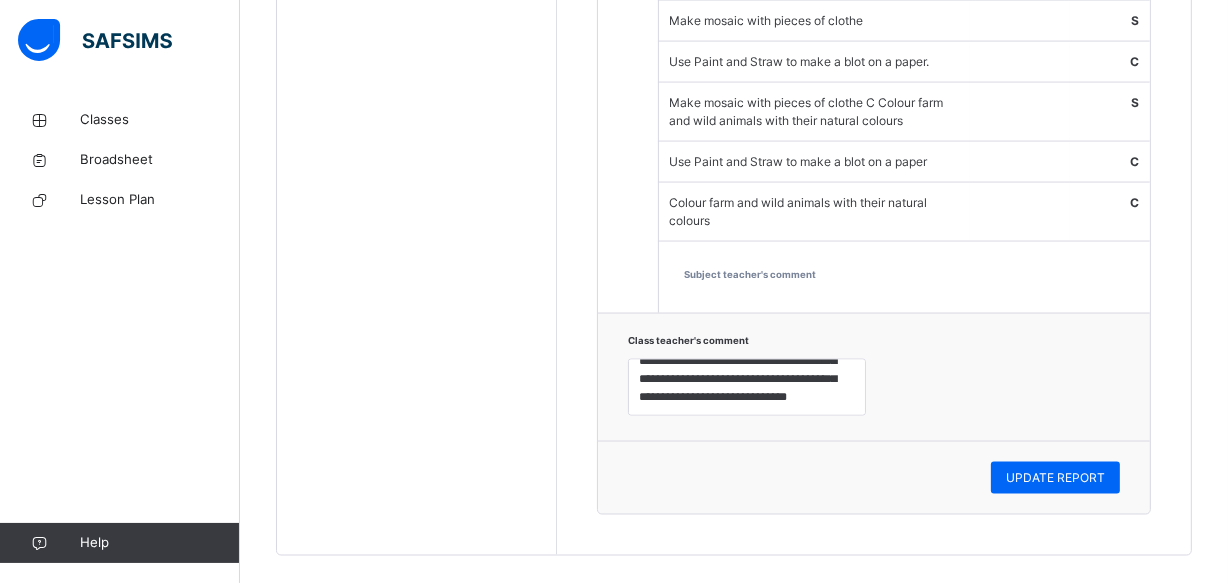 click on "Students [PERSON_NAME]  2570 [PERSON_NAME] 2571 [PERSON_NAME]  2574 [PERSON_NAME]  [PERSON_NAME]   2740 [PERSON_NAME]  2590 [PERSON_NAME] 2611 [PERSON_NAME] [PERSON_NAME] 2651 [PERSON_NAME]  2487 [PERSON_NAME] [PERSON_NAME]  2578 [PERSON_NAME] 2647" at bounding box center [417, -884] 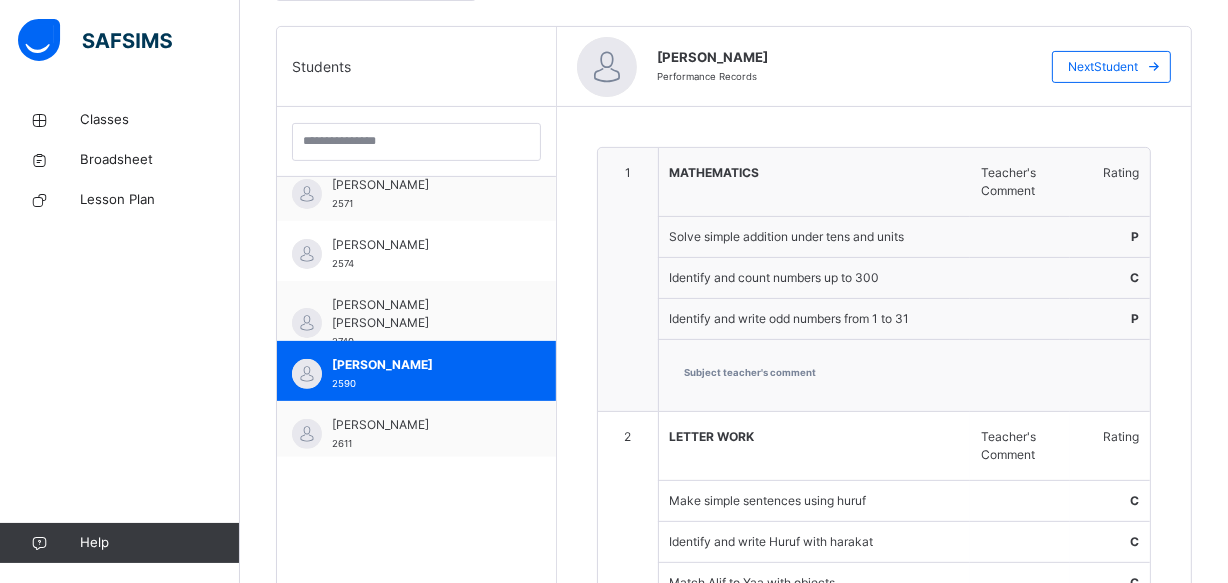 scroll, scrollTop: 443, scrollLeft: 0, axis: vertical 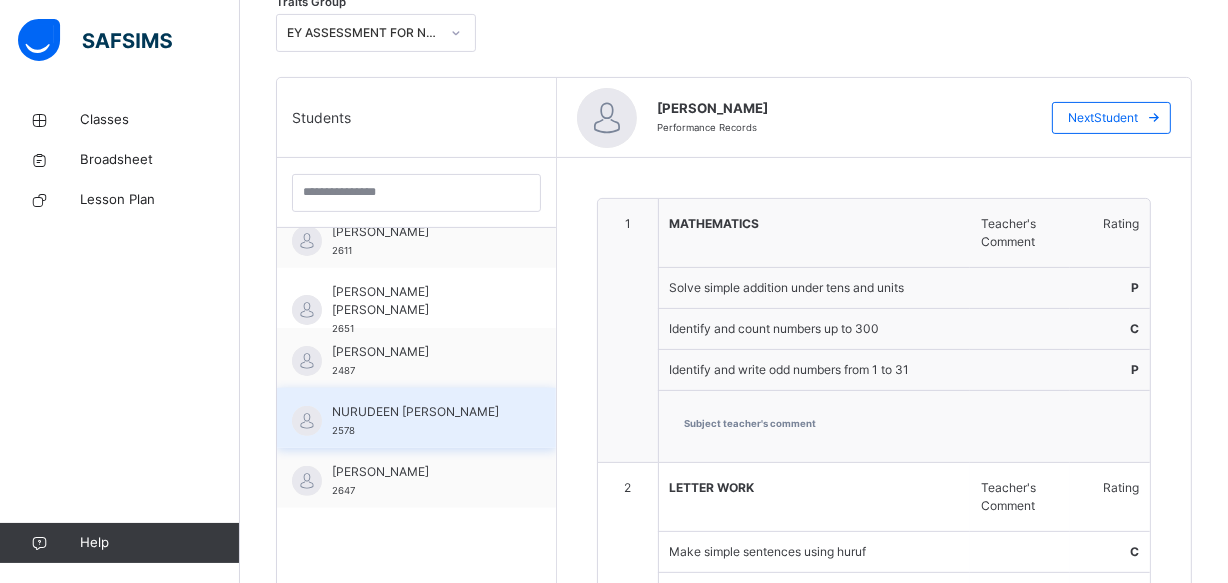 click on "NURUDEEN MARYAM NUR  2578" at bounding box center (421, 421) 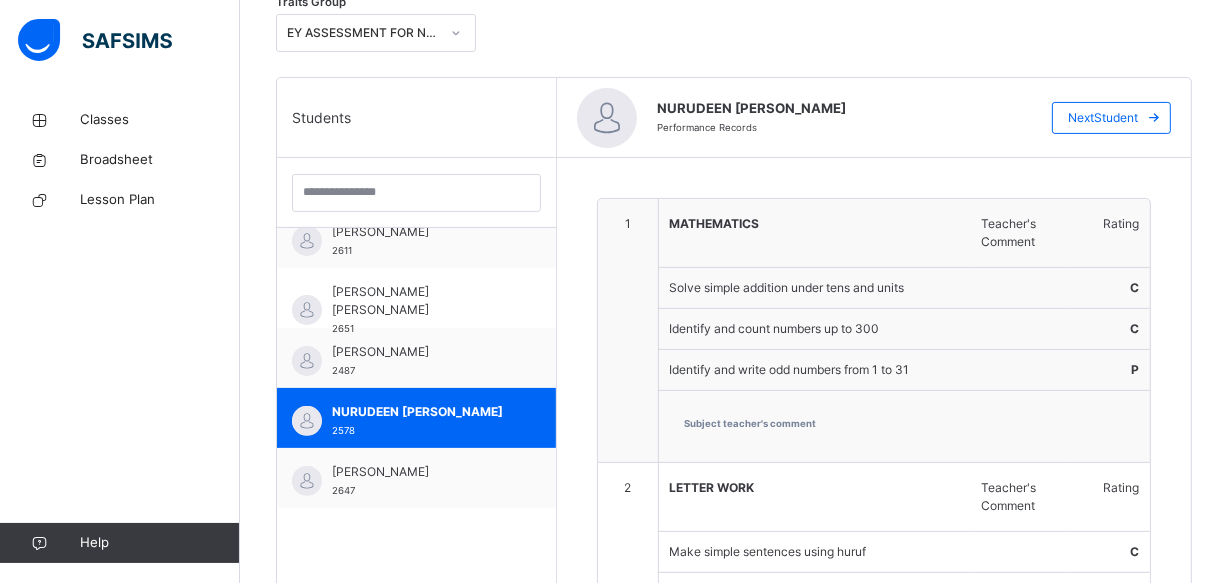 click on "Subject teacher's comment" at bounding box center [904, 427] 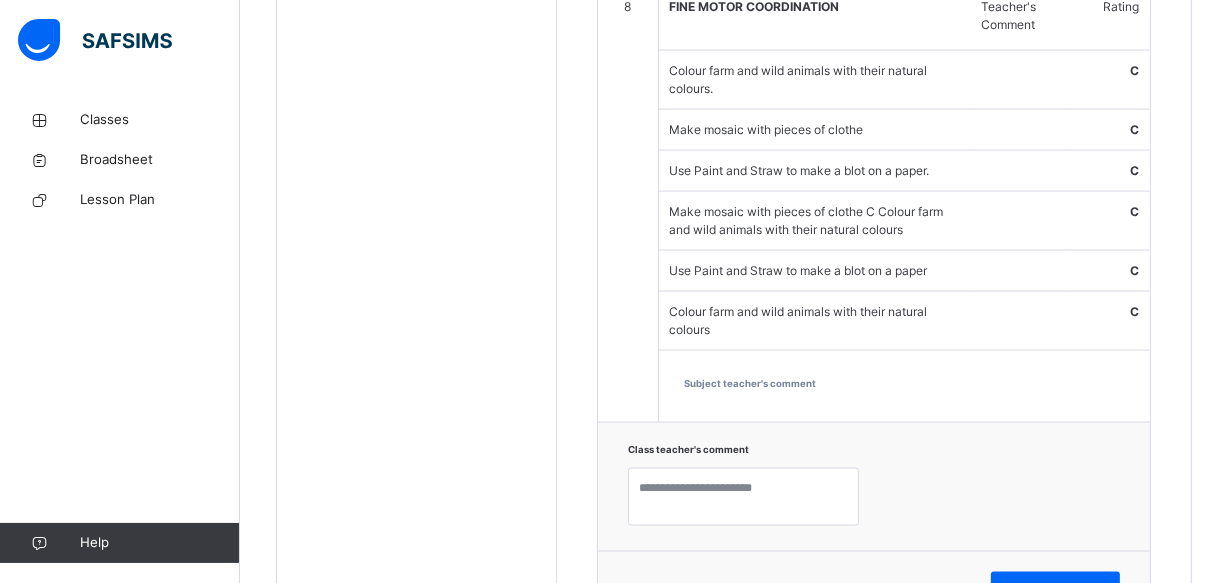scroll, scrollTop: 2770, scrollLeft: 0, axis: vertical 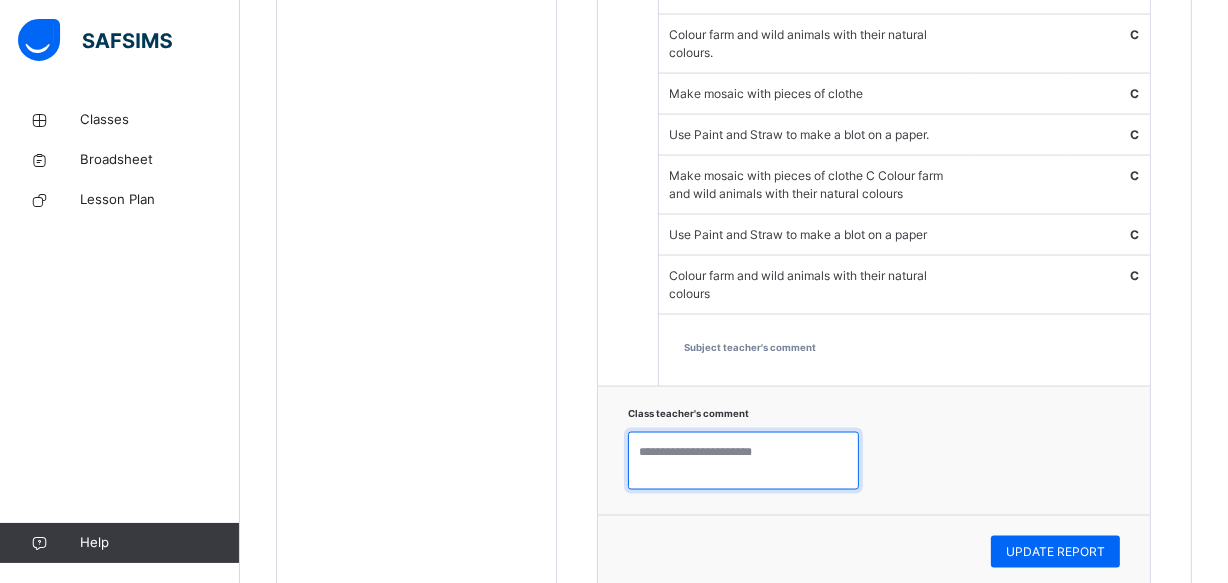 click at bounding box center [743, 461] 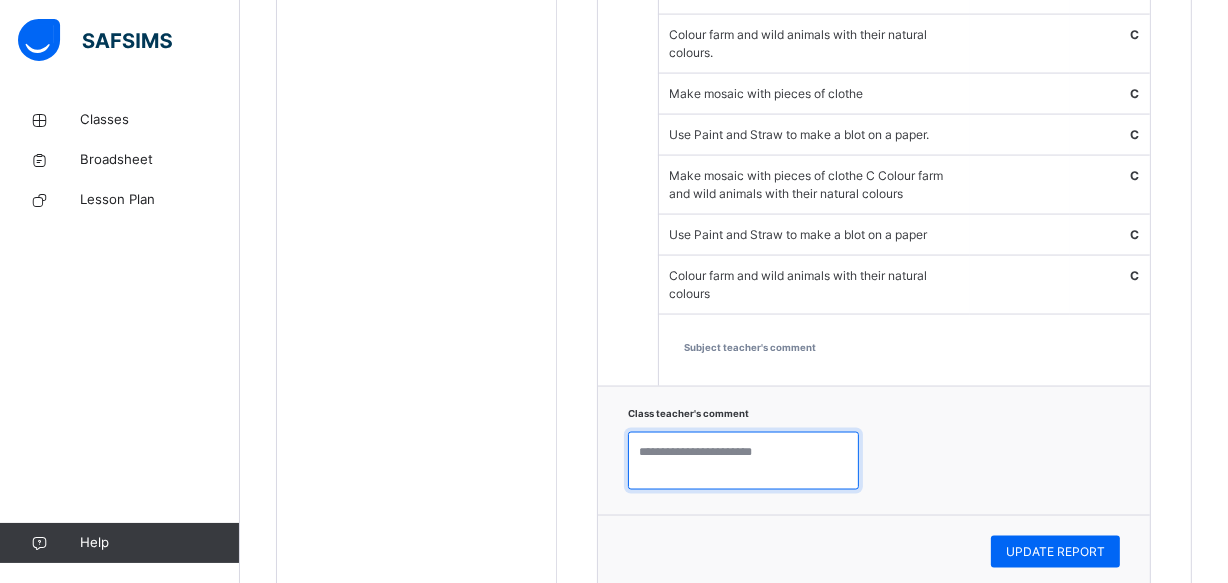 paste on "**********" 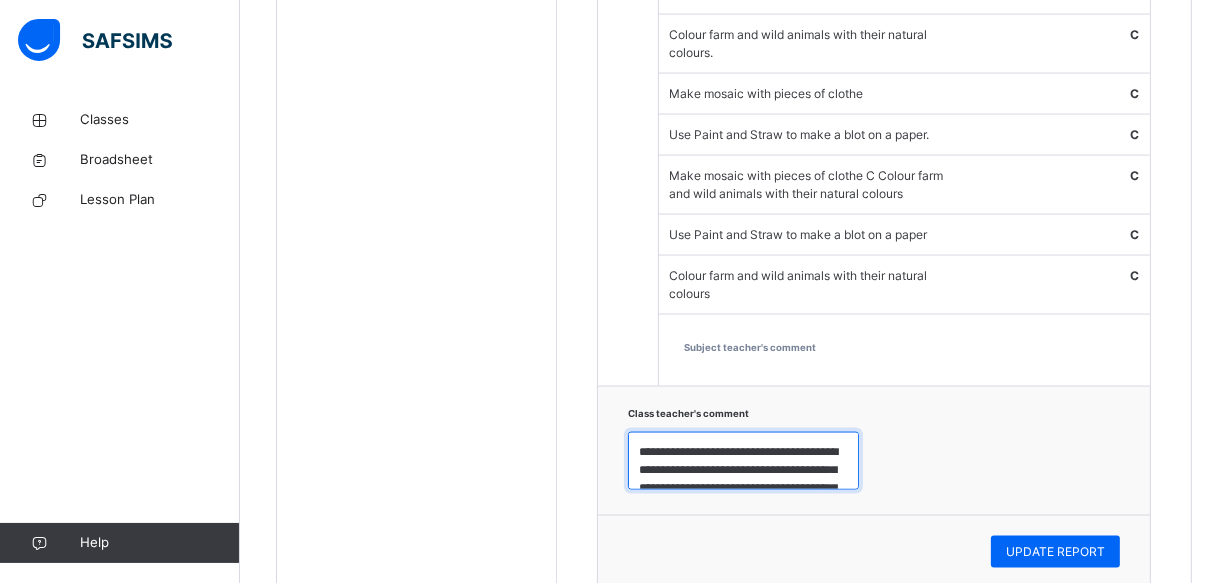 scroll, scrollTop: 77, scrollLeft: 0, axis: vertical 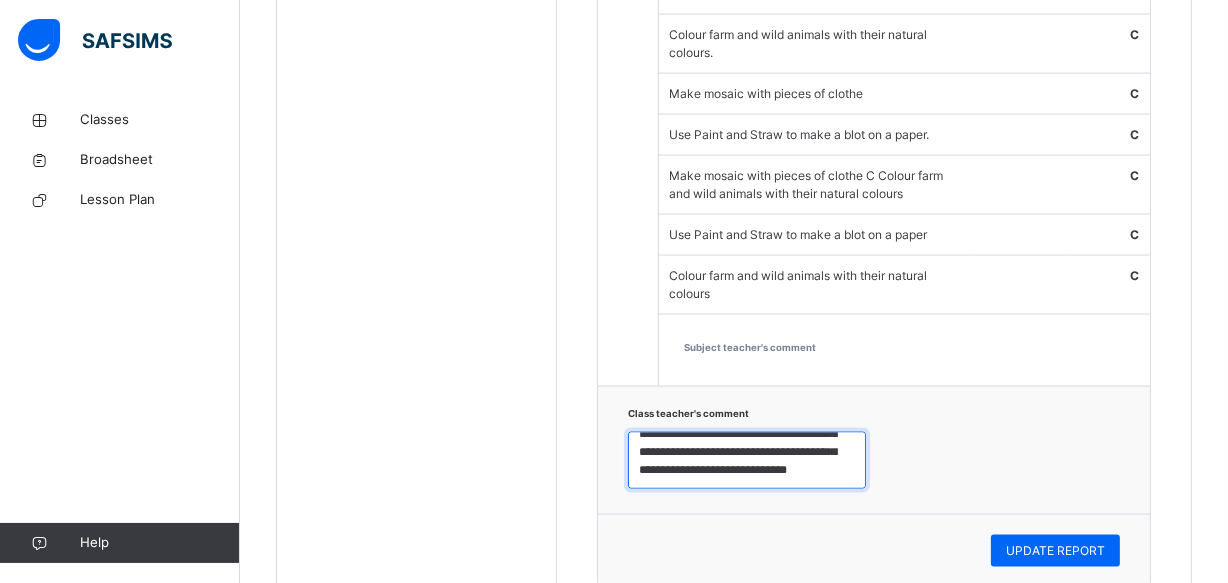 click on "**********" at bounding box center [747, 461] 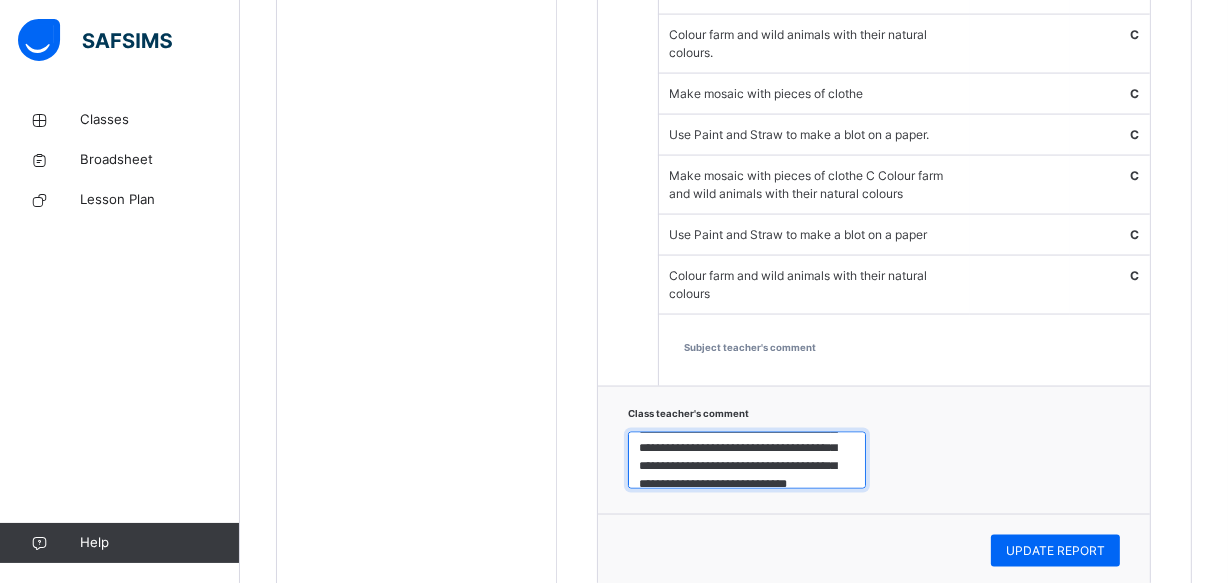 scroll, scrollTop: 2, scrollLeft: 0, axis: vertical 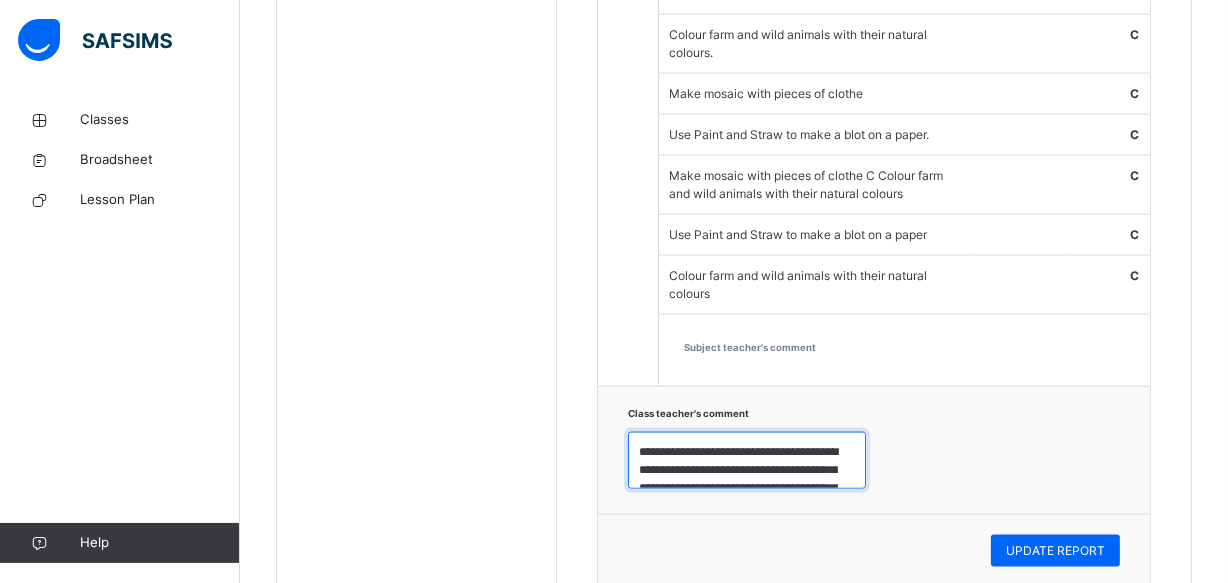 click on "**********" at bounding box center (747, 461) 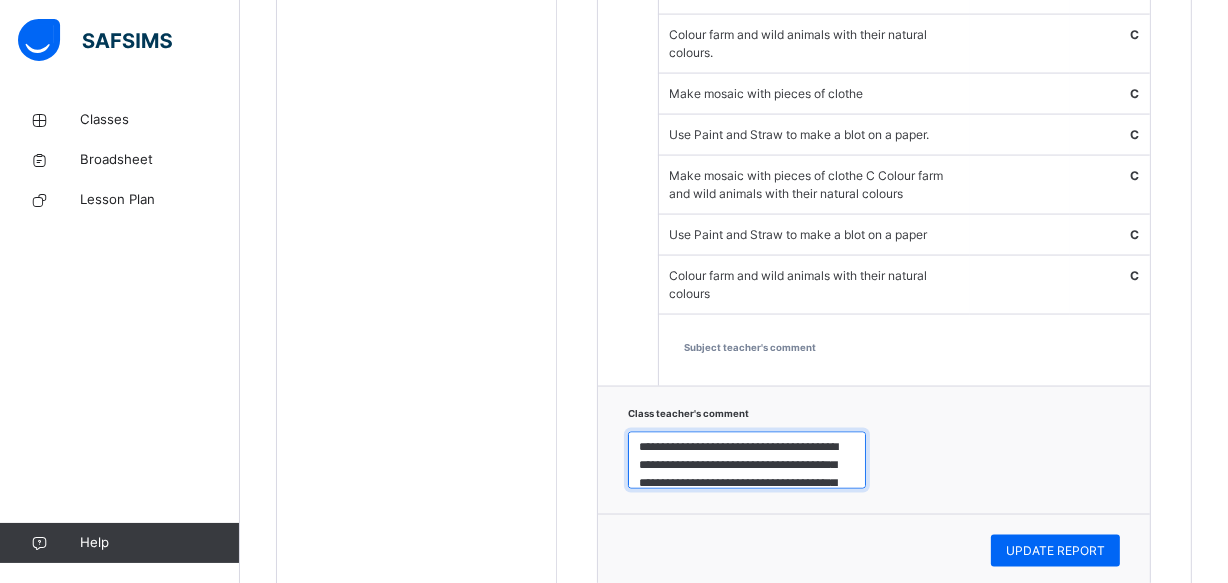 scroll, scrollTop: 77, scrollLeft: 0, axis: vertical 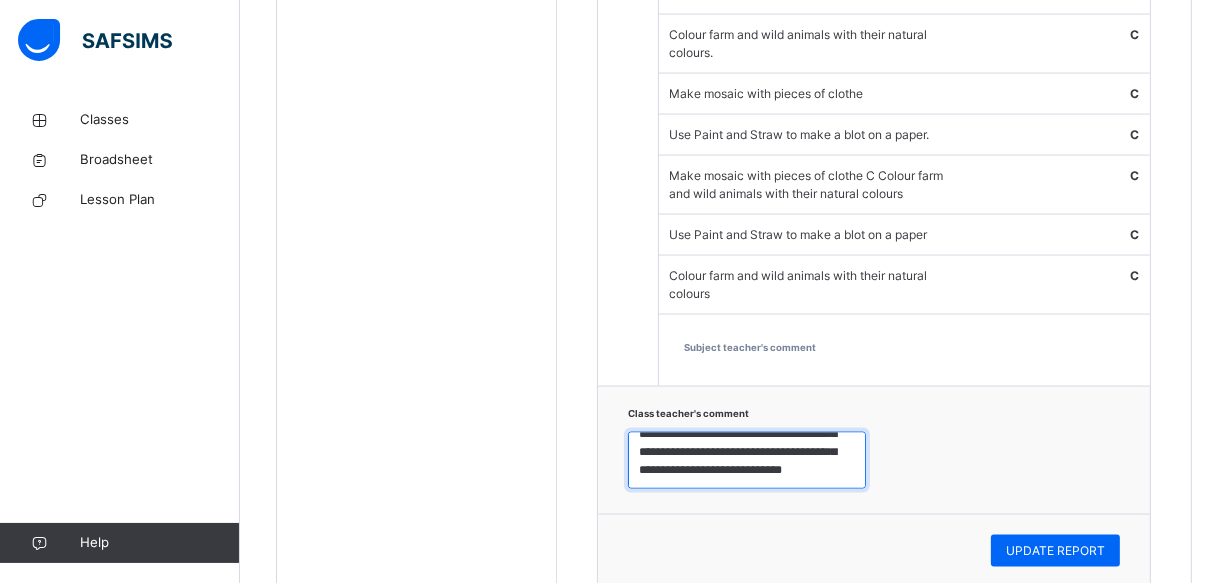 click on "**********" at bounding box center (747, 461) 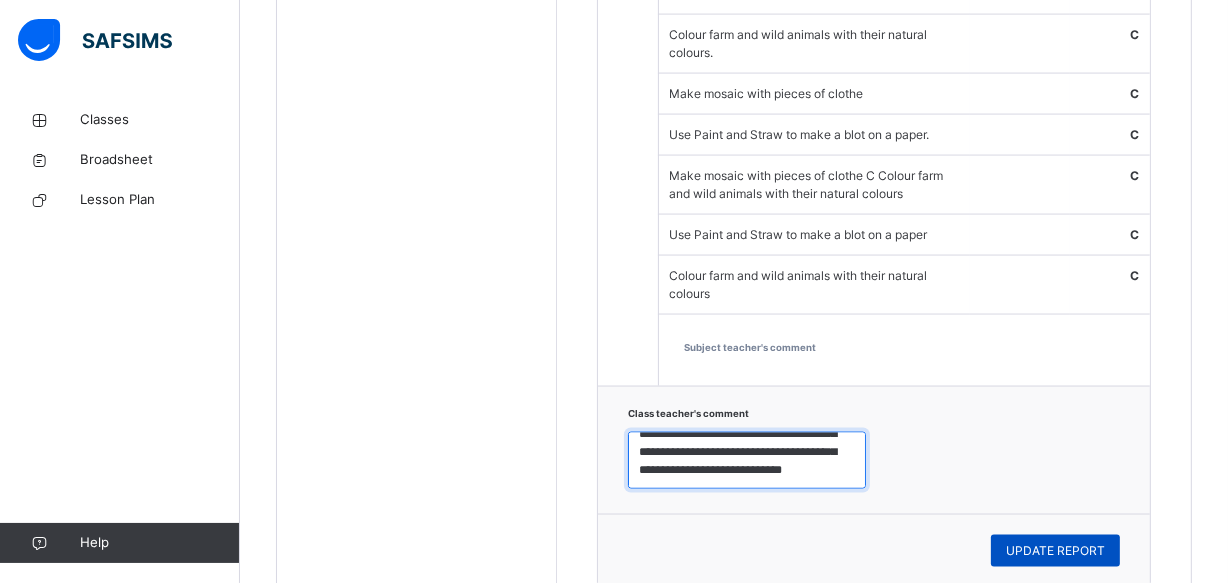 type on "**********" 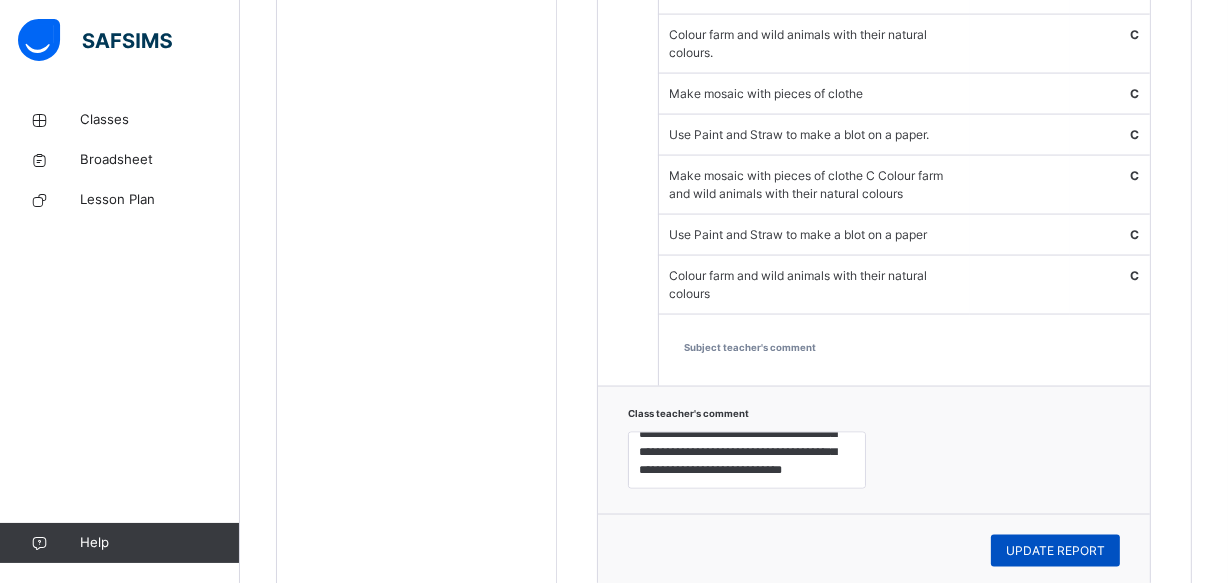 click on "UPDATE REPORT" at bounding box center [1055, 551] 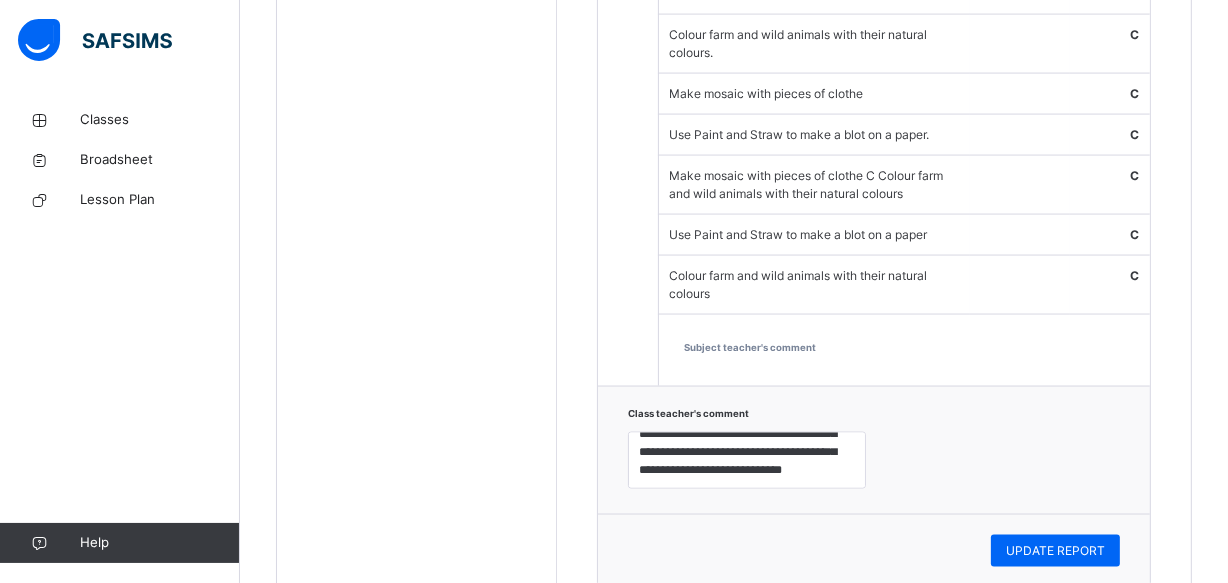 click on "Students [PERSON_NAME]  2570 [PERSON_NAME] 2571 [PERSON_NAME]  2574 [PERSON_NAME]  [PERSON_NAME]   2740 [PERSON_NAME]  2590 [PERSON_NAME] 2611 [PERSON_NAME] [PERSON_NAME] 2651 [PERSON_NAME]  2487 [PERSON_NAME] [PERSON_NAME]  2578 [PERSON_NAME] 2647" at bounding box center [417, -811] 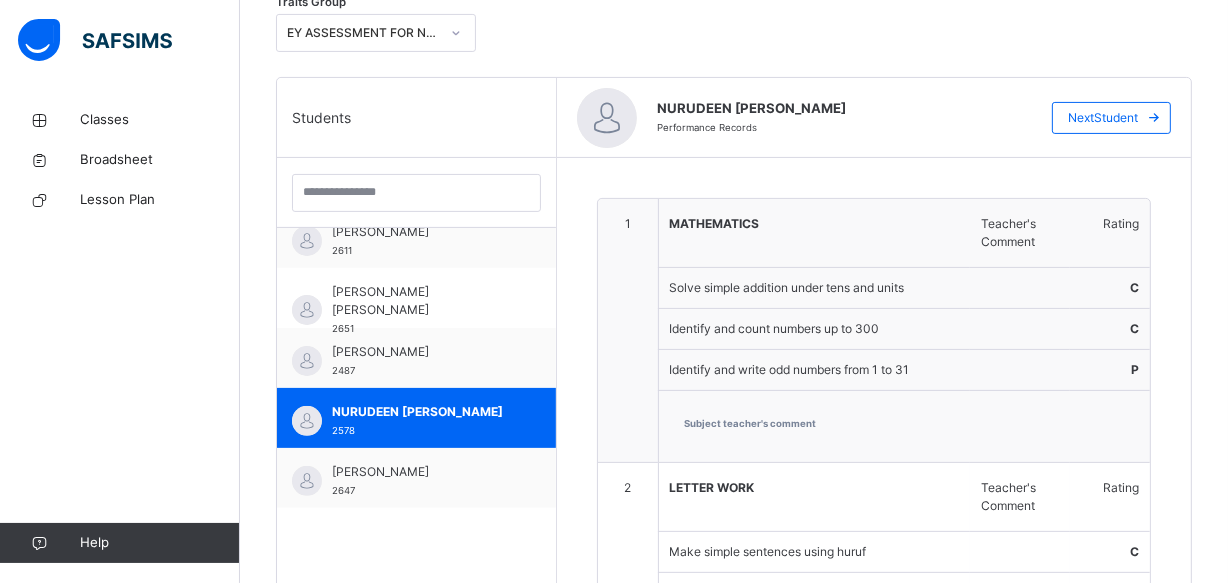 scroll, scrollTop: 480, scrollLeft: 0, axis: vertical 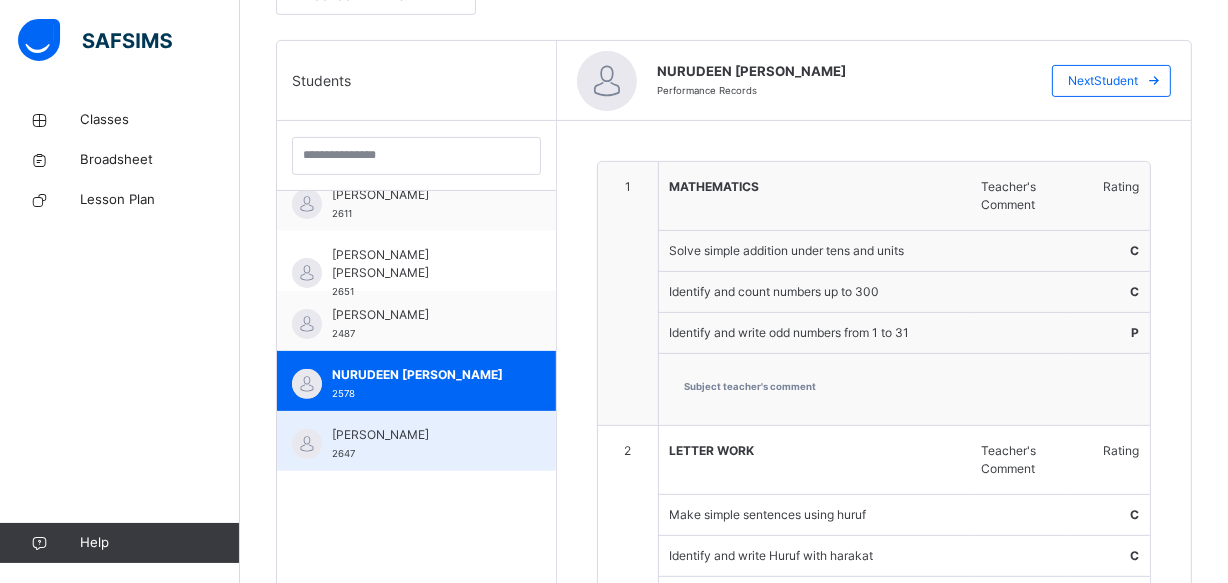 click on "SHEHU MUHAMMAD BELLO 2647" at bounding box center [421, 444] 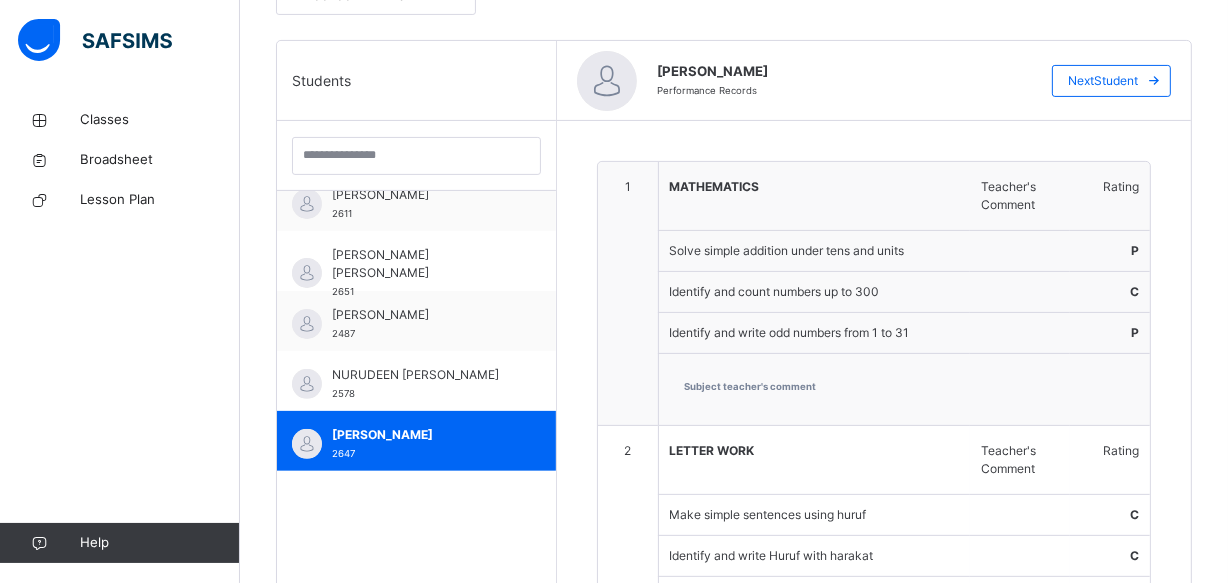 click on "LETTER WORK" at bounding box center [815, 451] 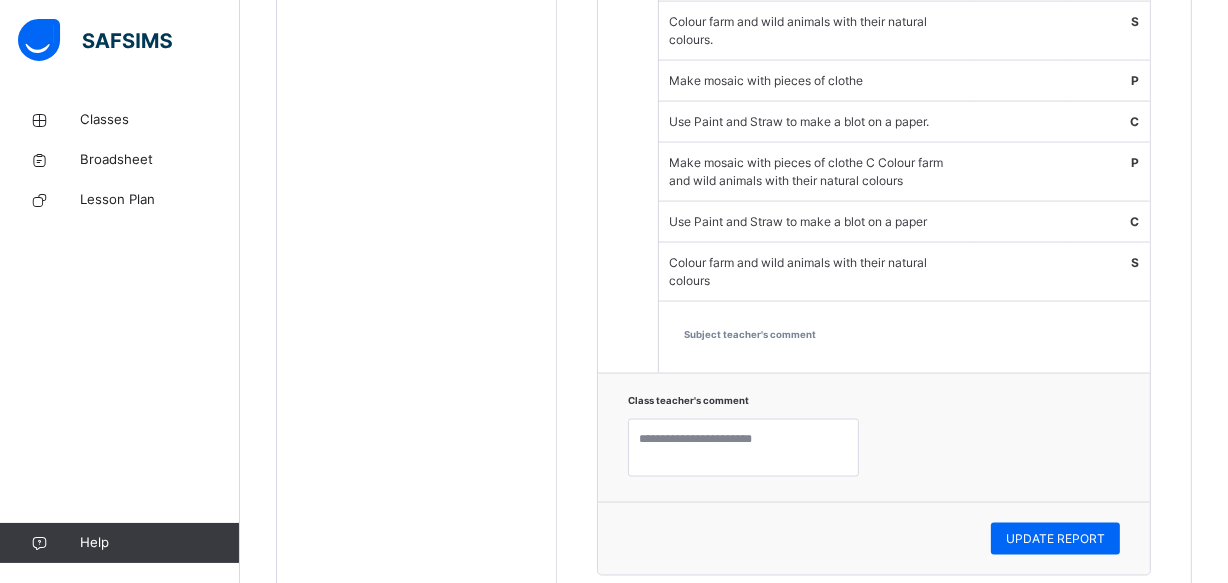 scroll, scrollTop: 2843, scrollLeft: 0, axis: vertical 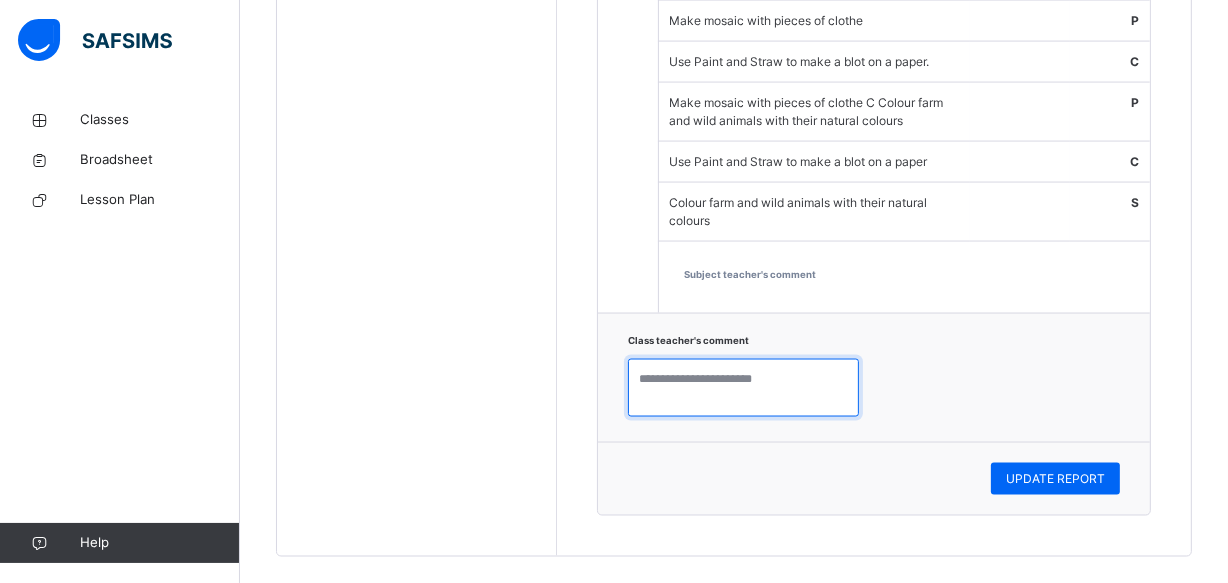 click at bounding box center [743, 388] 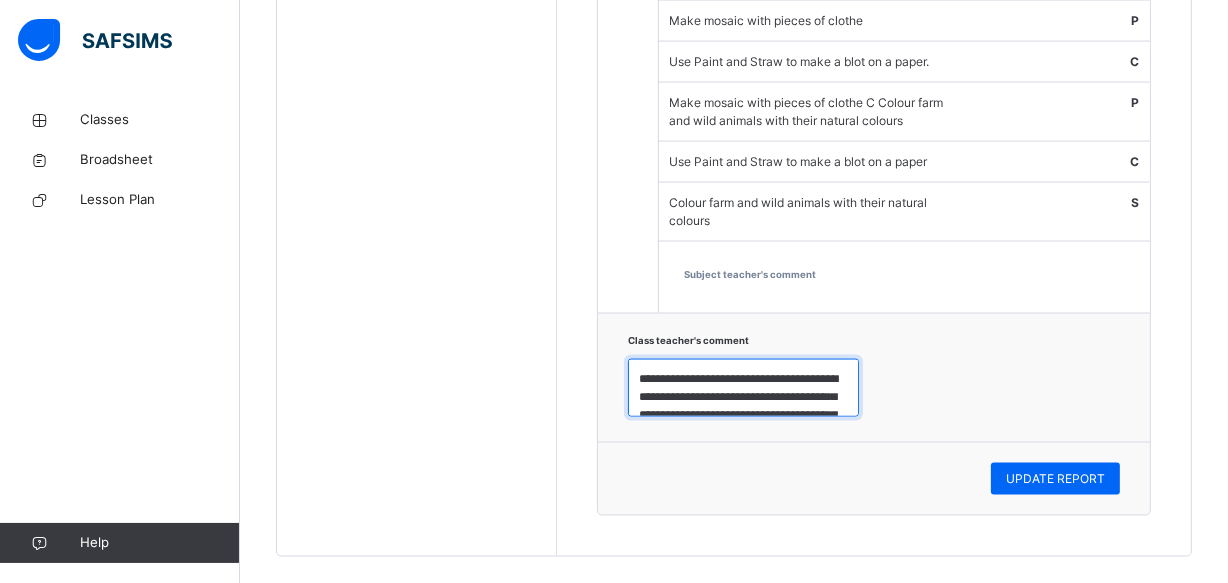 scroll, scrollTop: 77, scrollLeft: 0, axis: vertical 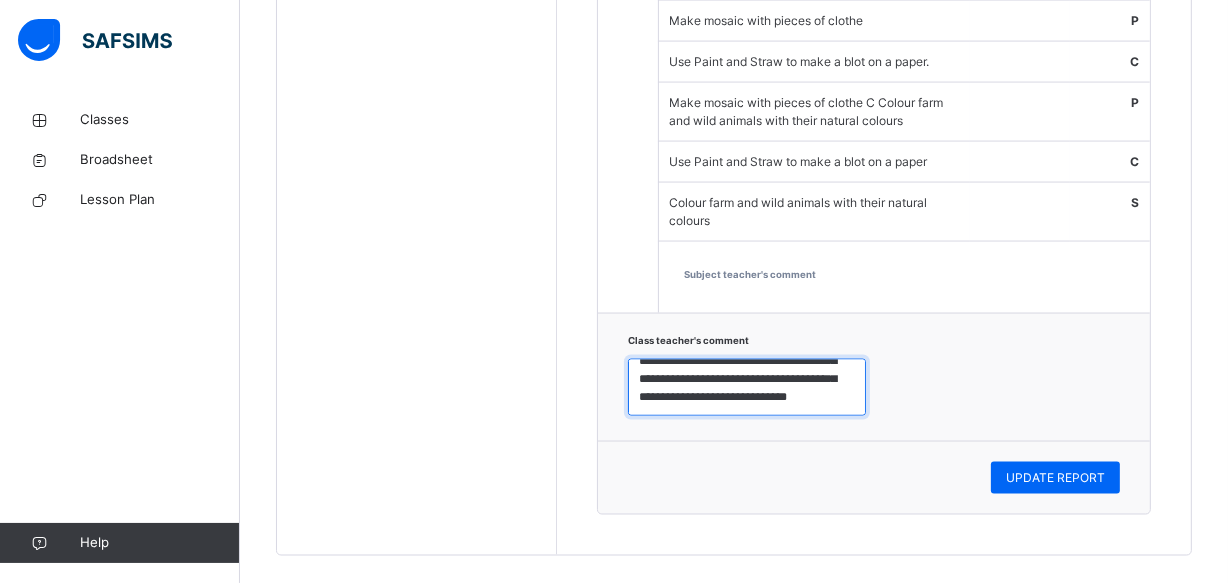 click on "**********" at bounding box center [747, 388] 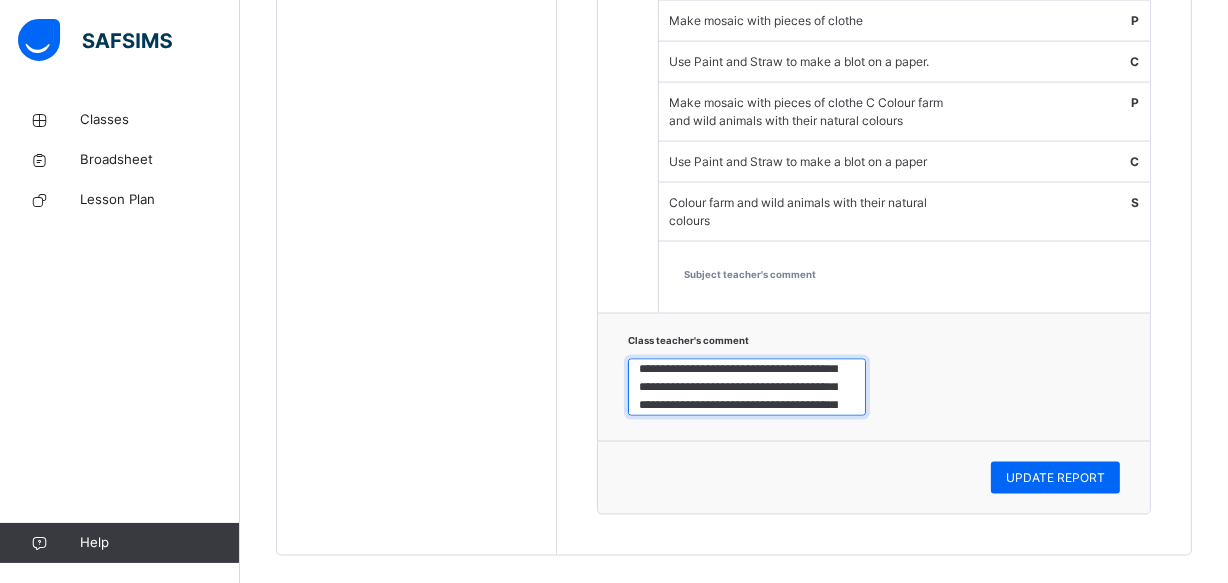 scroll, scrollTop: 10, scrollLeft: 0, axis: vertical 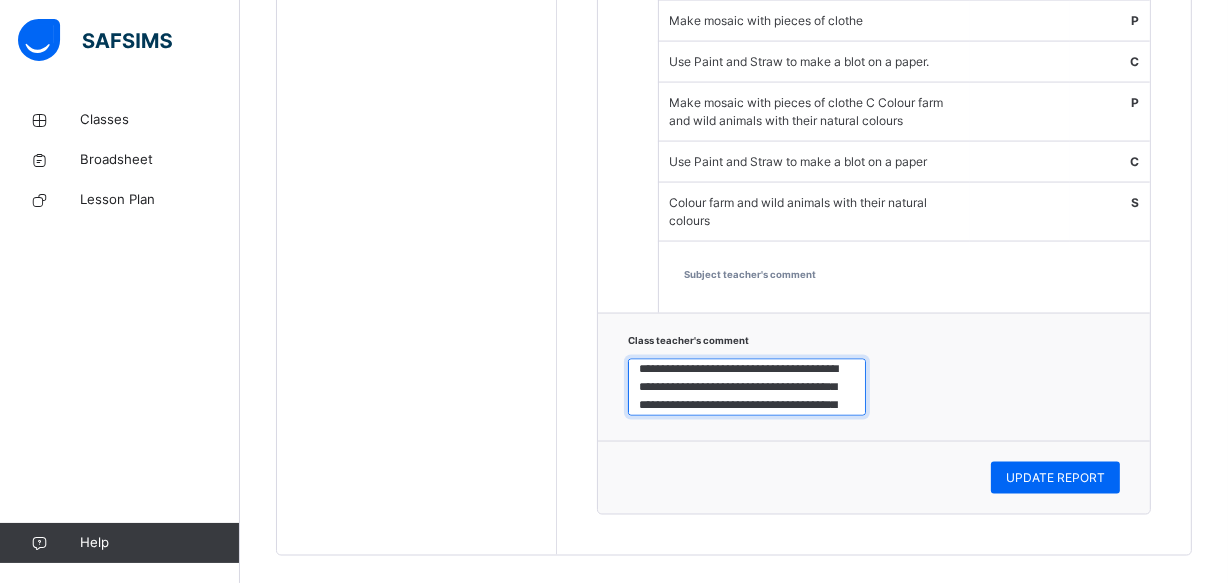 click on "**********" at bounding box center (747, 388) 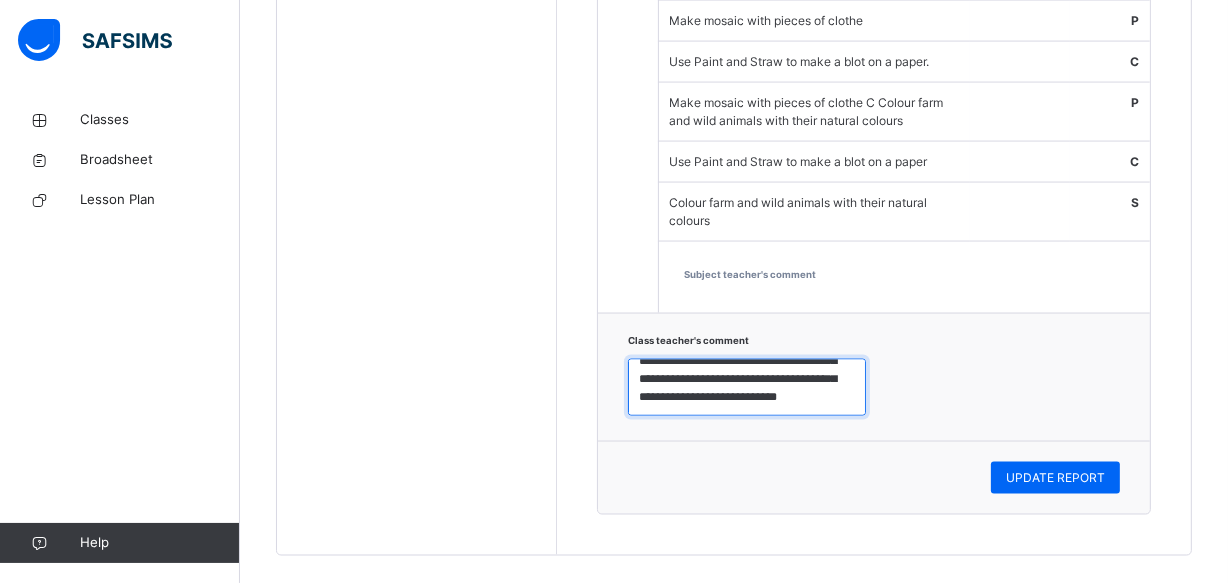 scroll, scrollTop: 90, scrollLeft: 0, axis: vertical 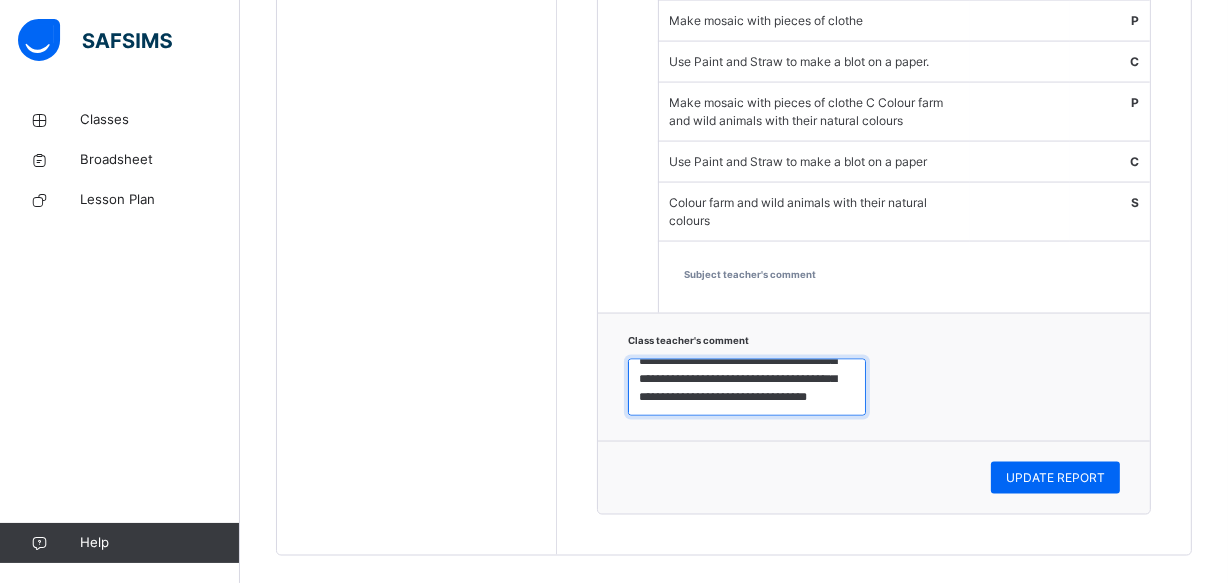 click on "**********" at bounding box center (747, 388) 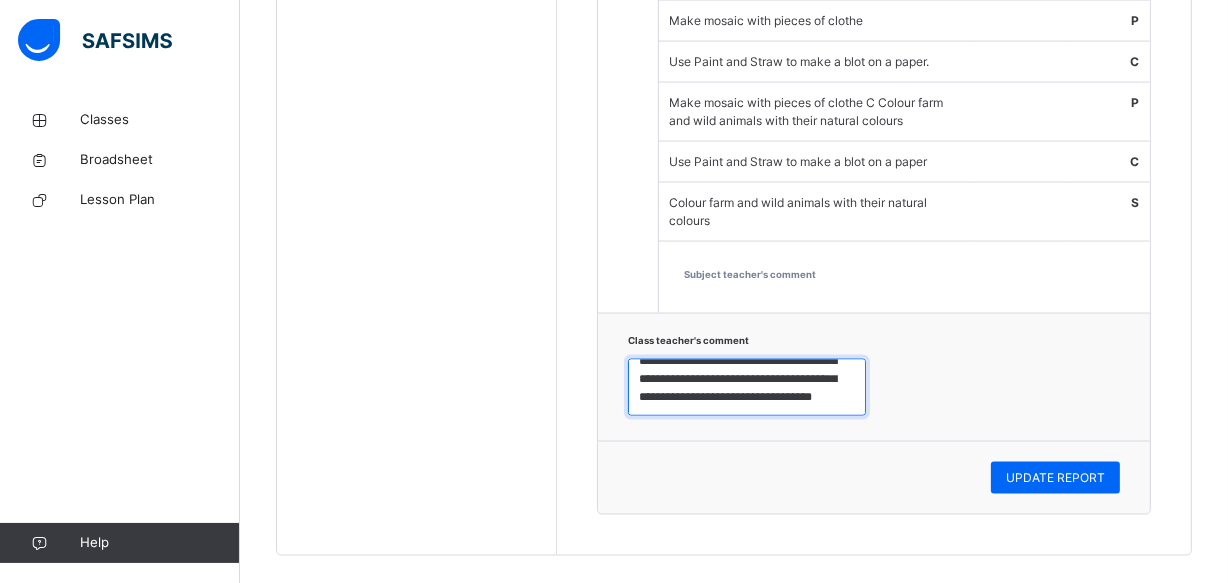 click on "**********" at bounding box center (747, 388) 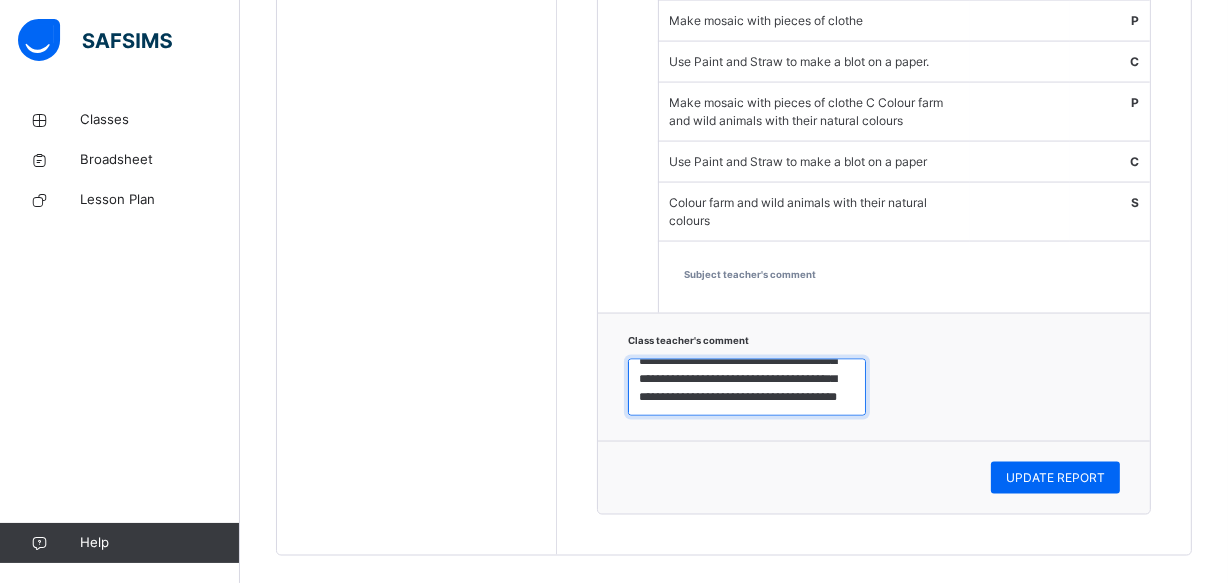 scroll, scrollTop: 60, scrollLeft: 0, axis: vertical 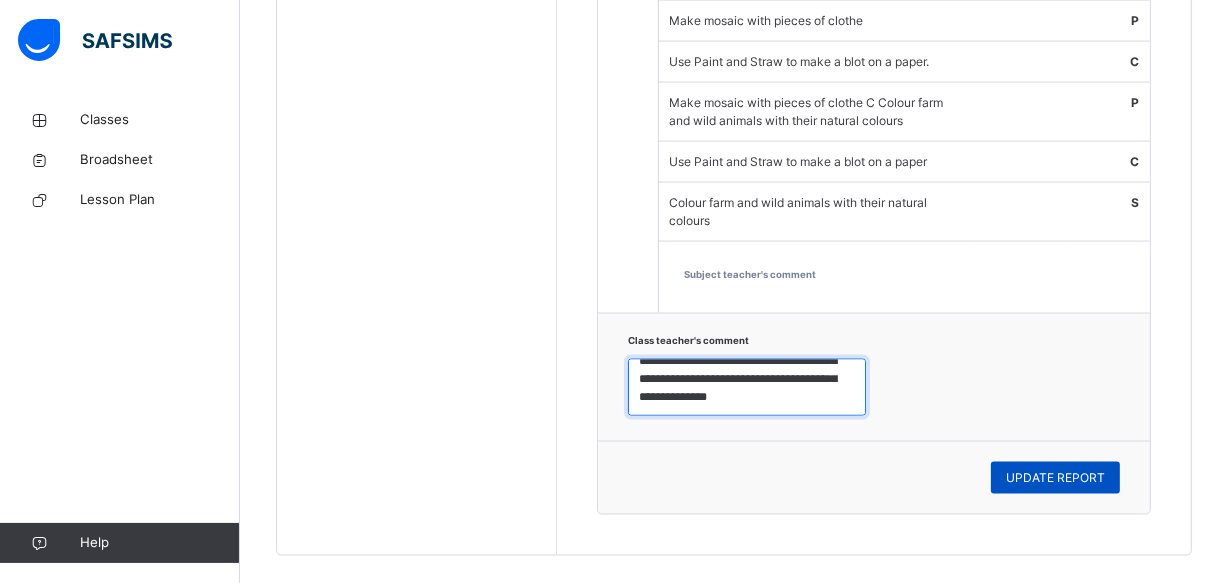 type on "**********" 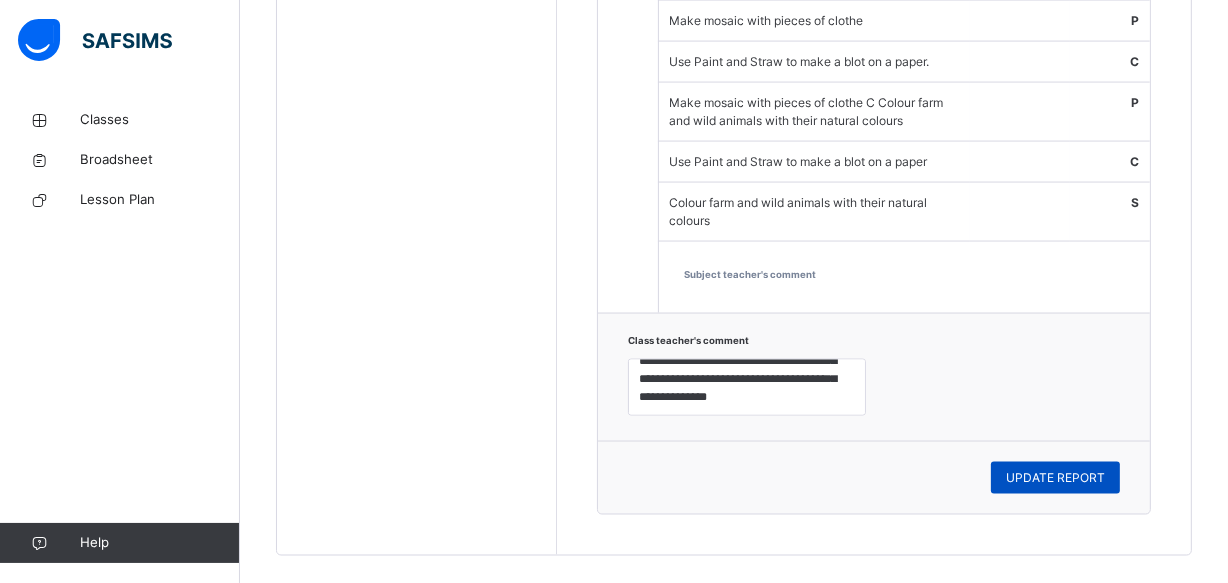 click on "UPDATE REPORT" at bounding box center [1055, 478] 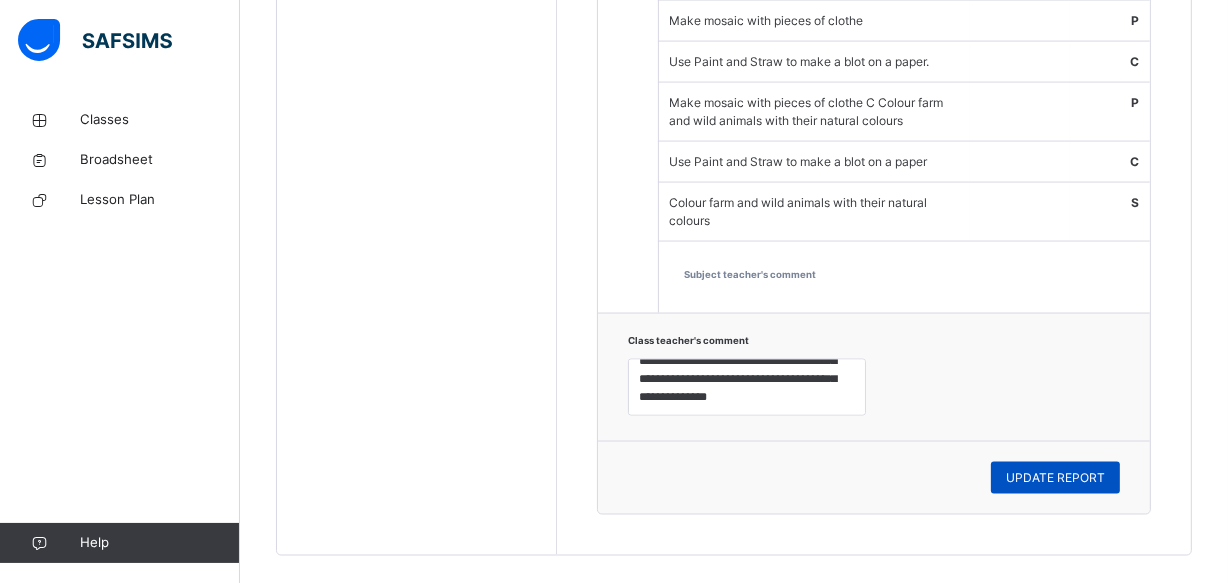 click on "UPDATE REPORT" at bounding box center [1055, 478] 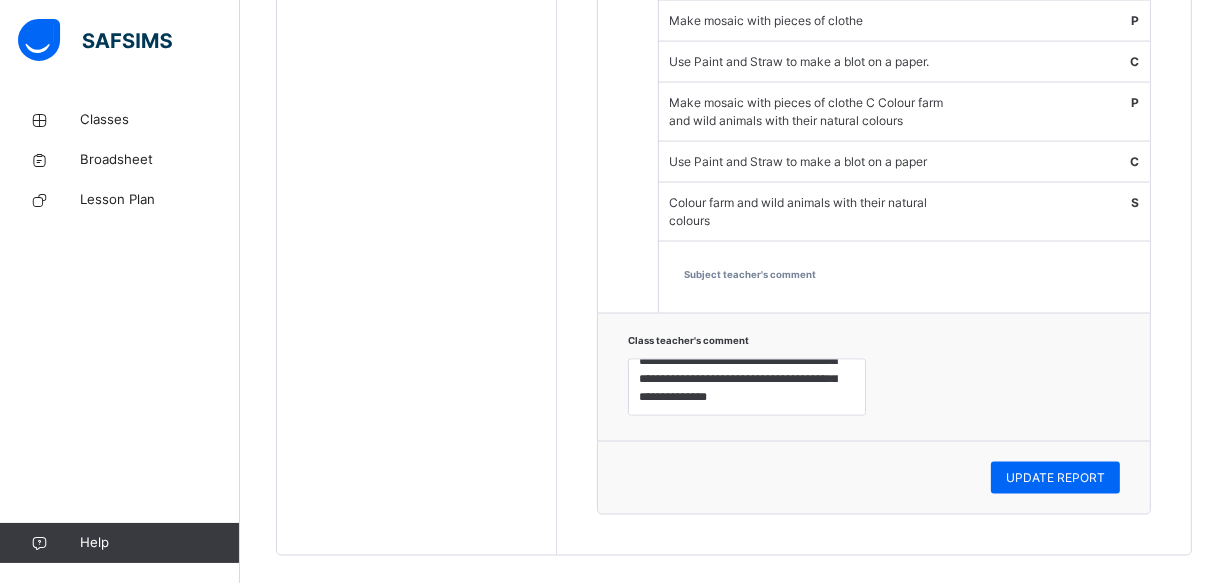 click on "Students [PERSON_NAME]  2570 [PERSON_NAME] 2571 [PERSON_NAME]  2574 [PERSON_NAME]  [PERSON_NAME]   2740 [PERSON_NAME]  2590 [PERSON_NAME] 2611 [PERSON_NAME] [PERSON_NAME] 2651 [PERSON_NAME]  2487 [PERSON_NAME] [PERSON_NAME]  2578 [PERSON_NAME] 2647" at bounding box center [417, -884] 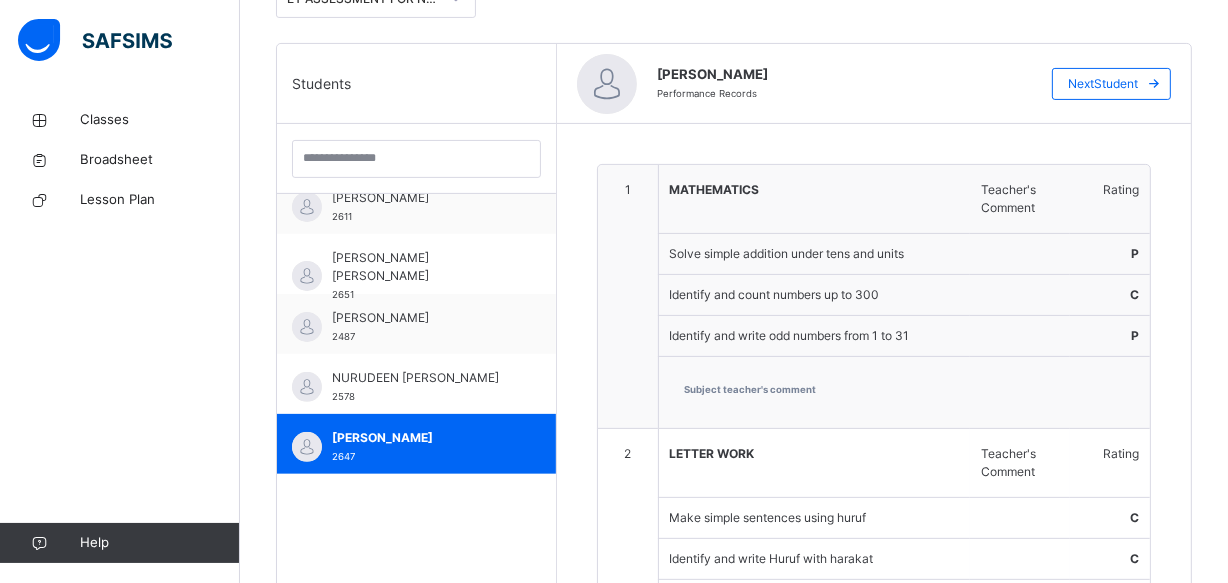 scroll, scrollTop: 480, scrollLeft: 0, axis: vertical 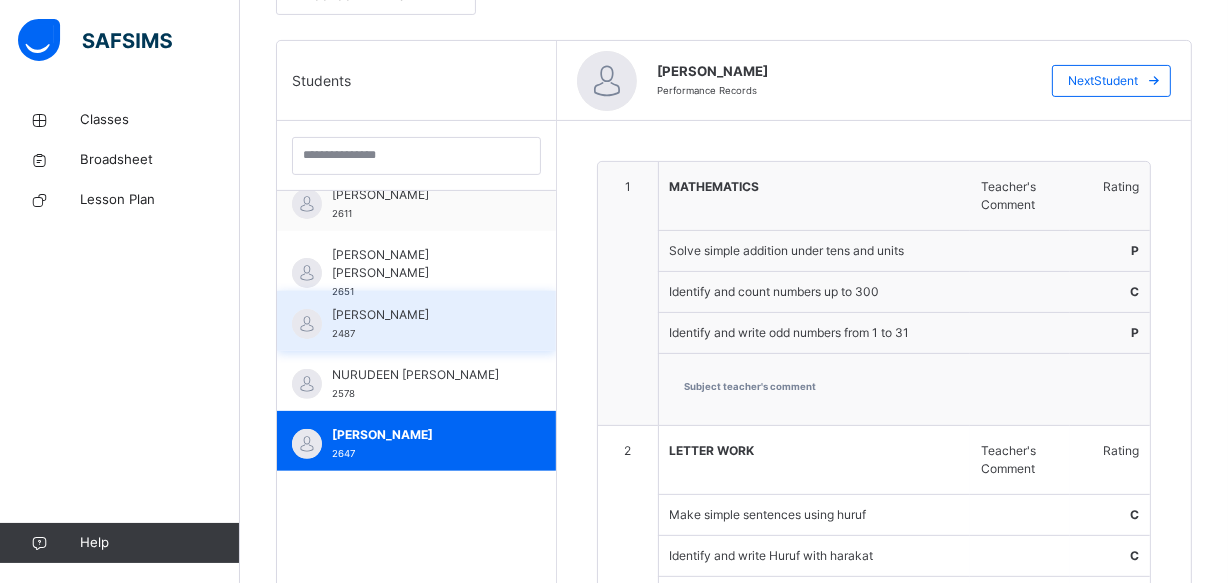 click on "NAFIU UMAR ABUBAKAR  2487" at bounding box center [416, 321] 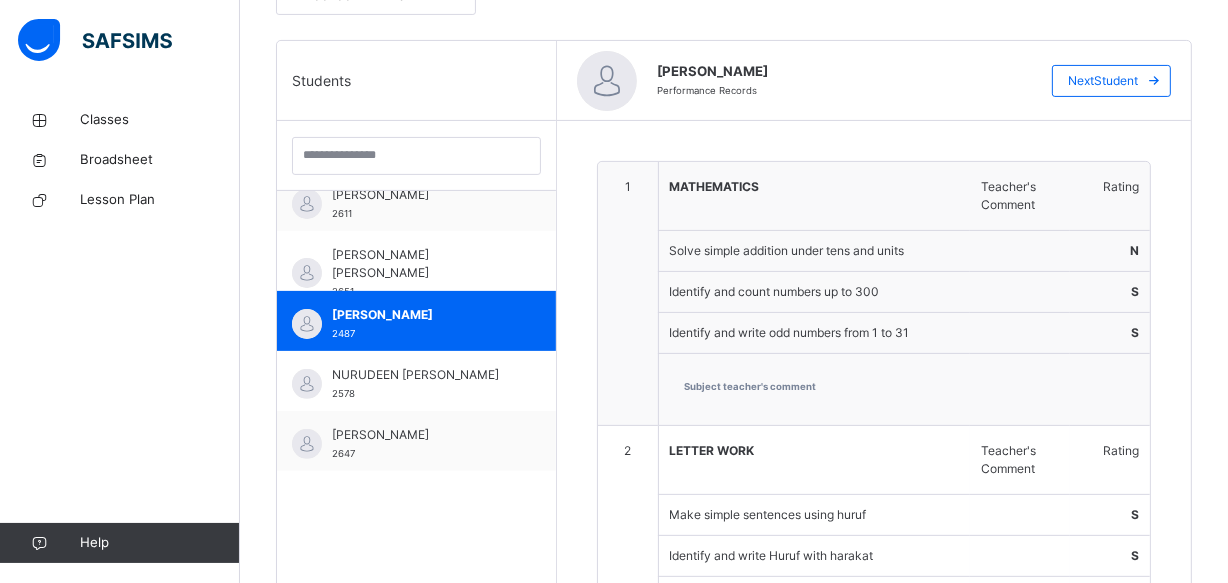 click on "Subject teacher's comment" at bounding box center (905, 389) 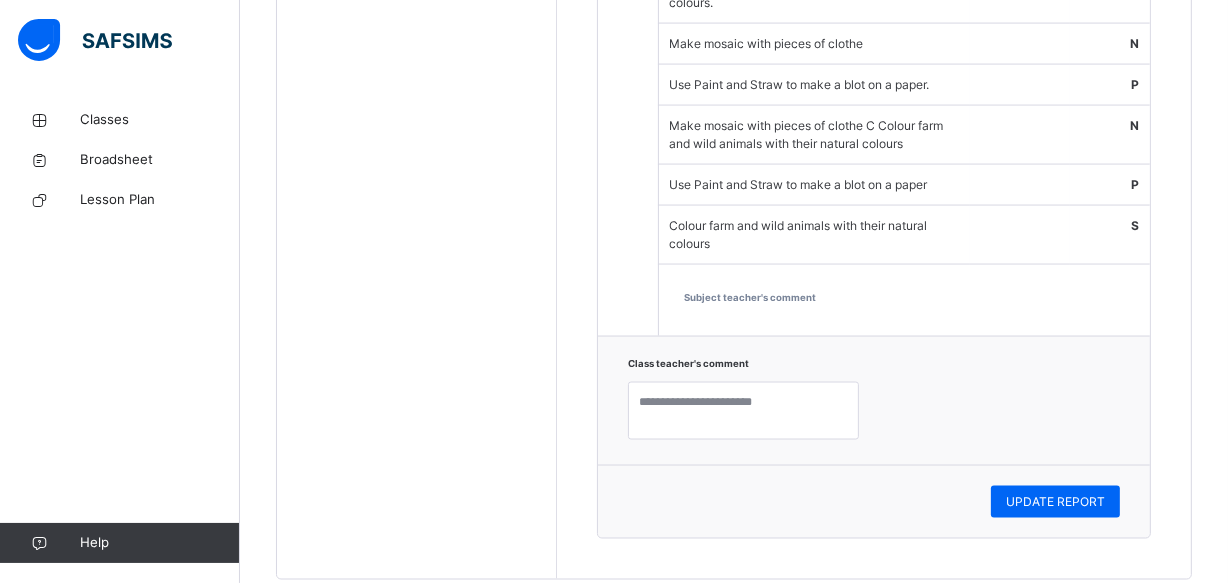 scroll, scrollTop: 2843, scrollLeft: 0, axis: vertical 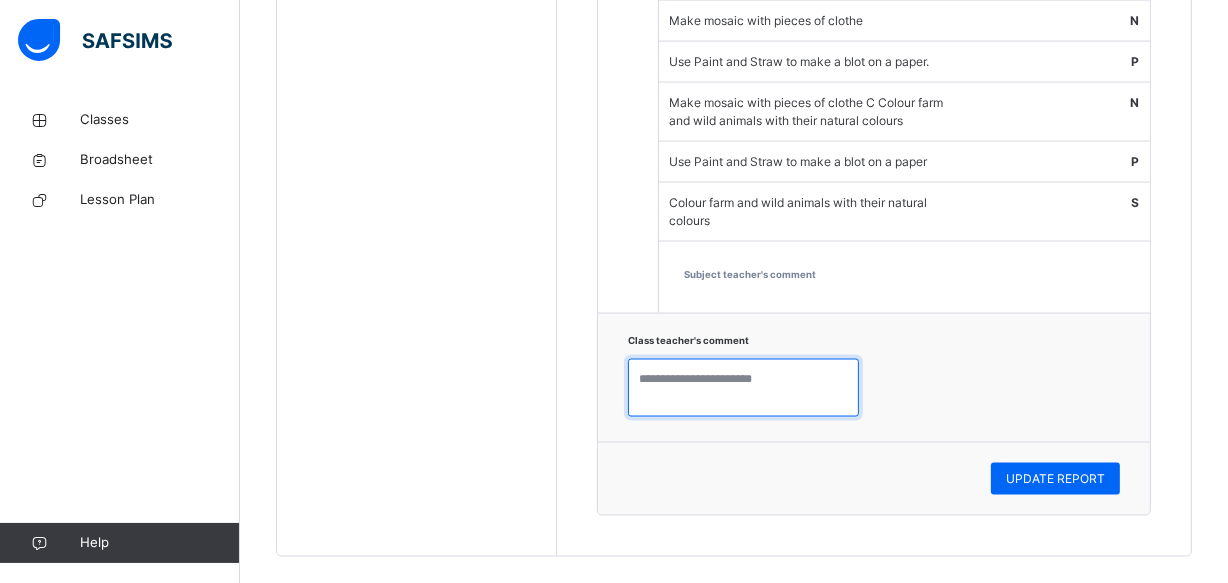 click at bounding box center (743, 388) 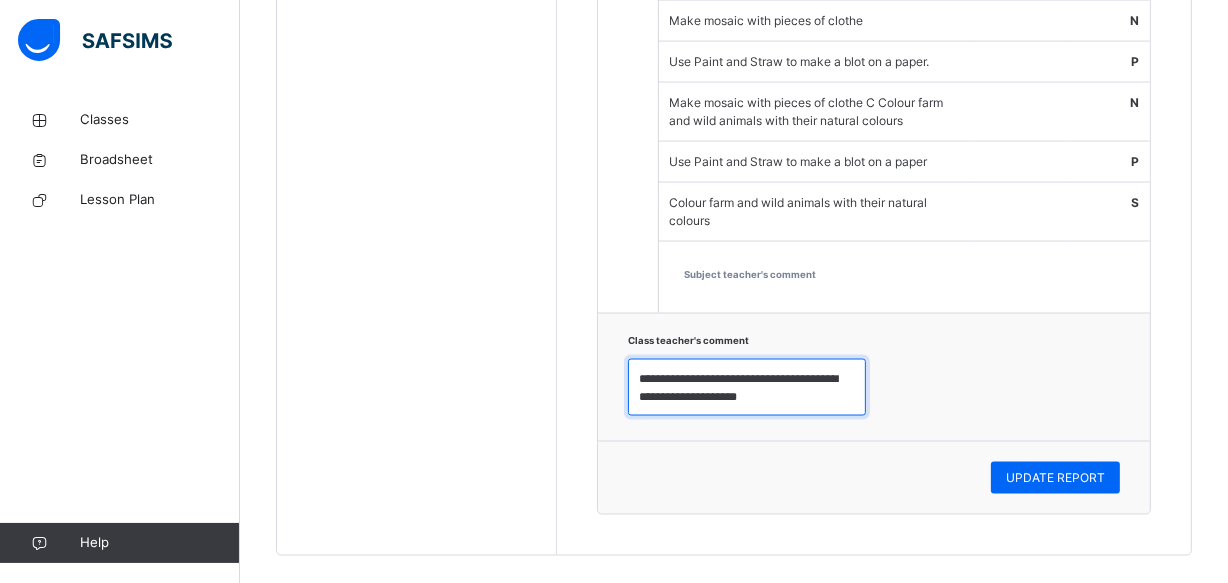 click on "**********" at bounding box center [747, 388] 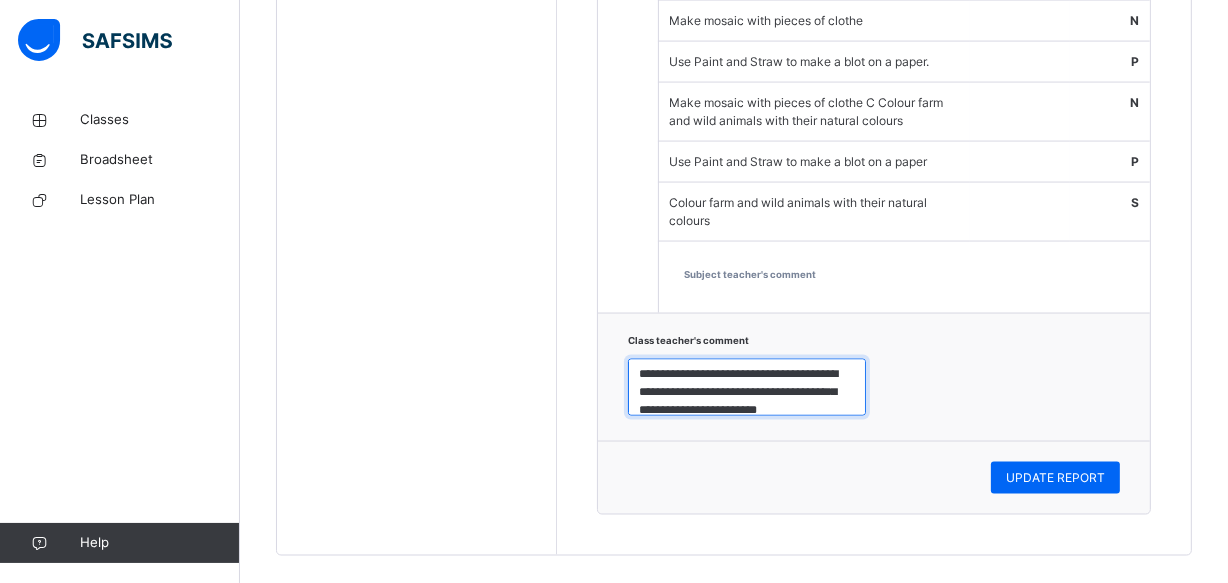 scroll, scrollTop: 23, scrollLeft: 0, axis: vertical 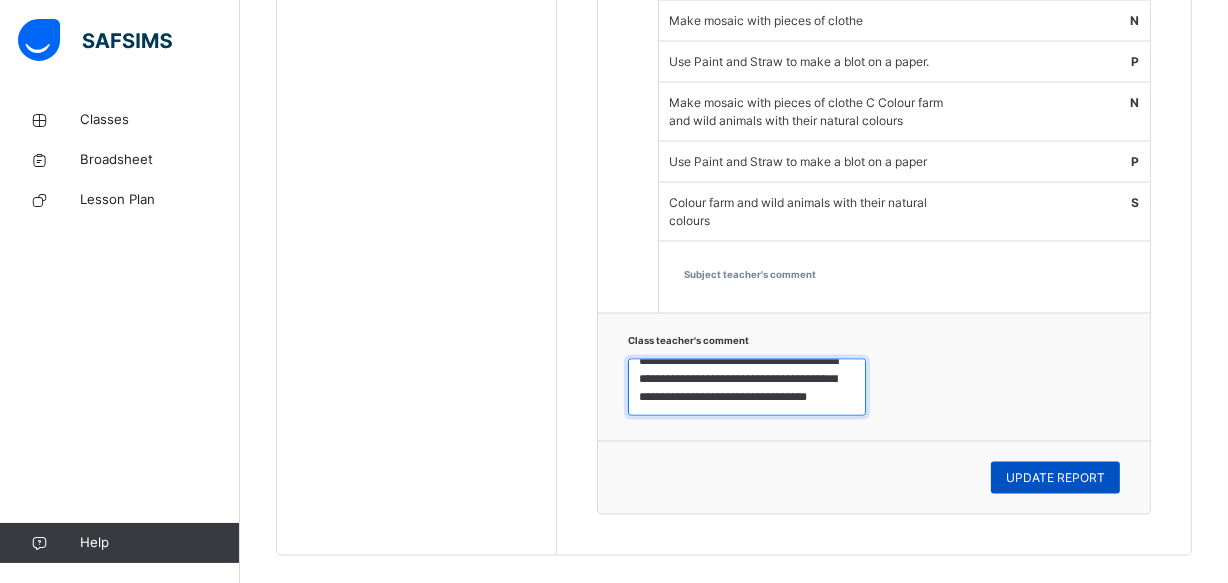 type on "**********" 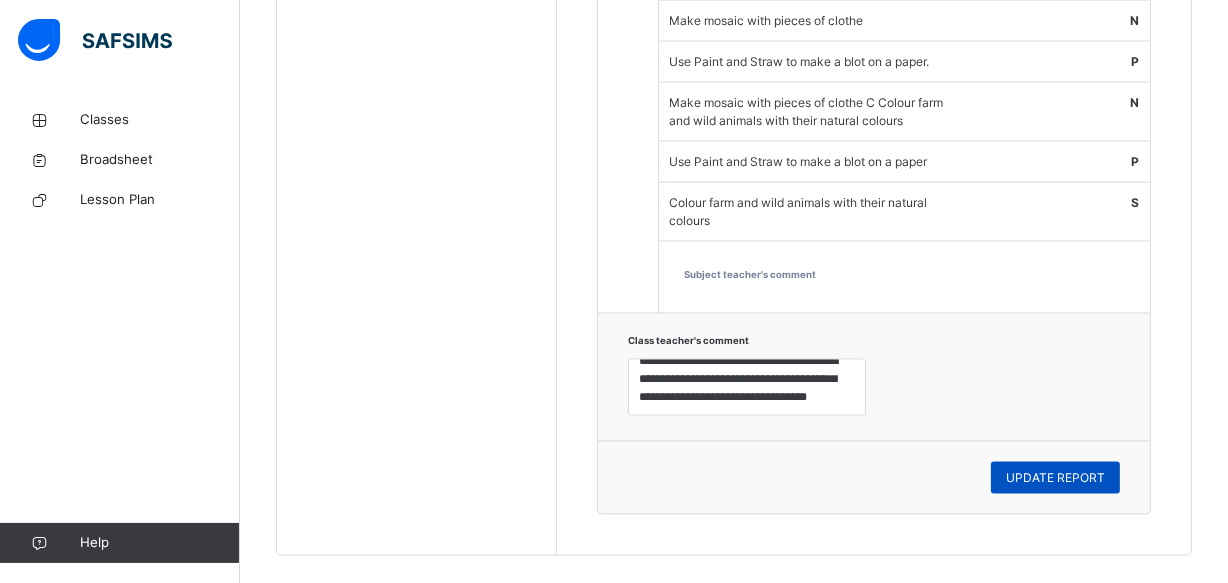 click on "UPDATE REPORT" at bounding box center (1055, 478) 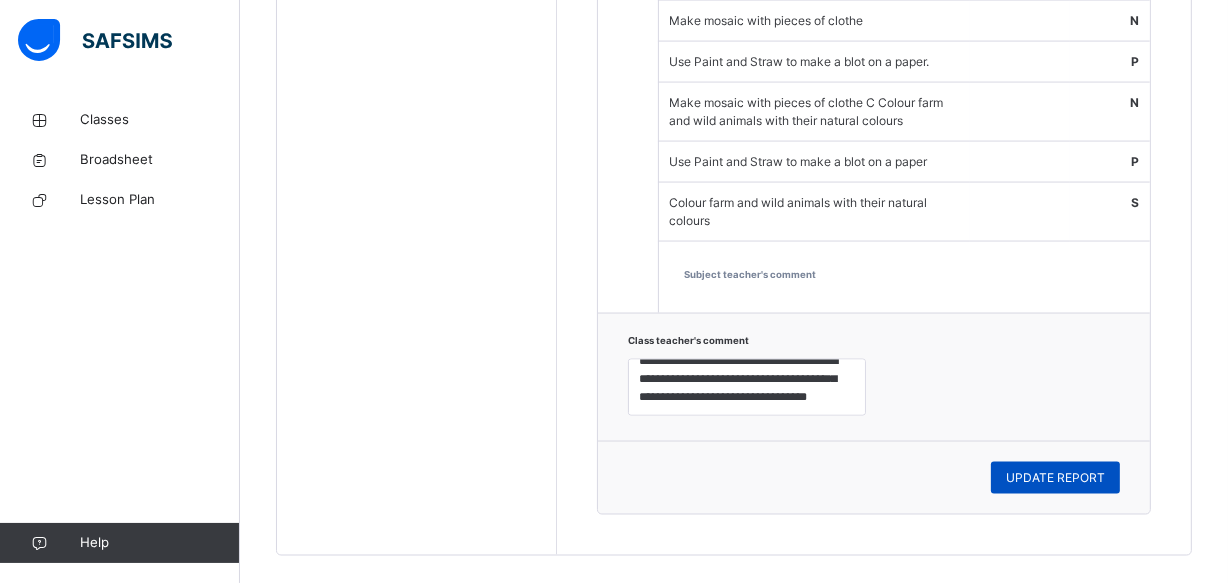 click on "UPDATE REPORT" at bounding box center [1055, 478] 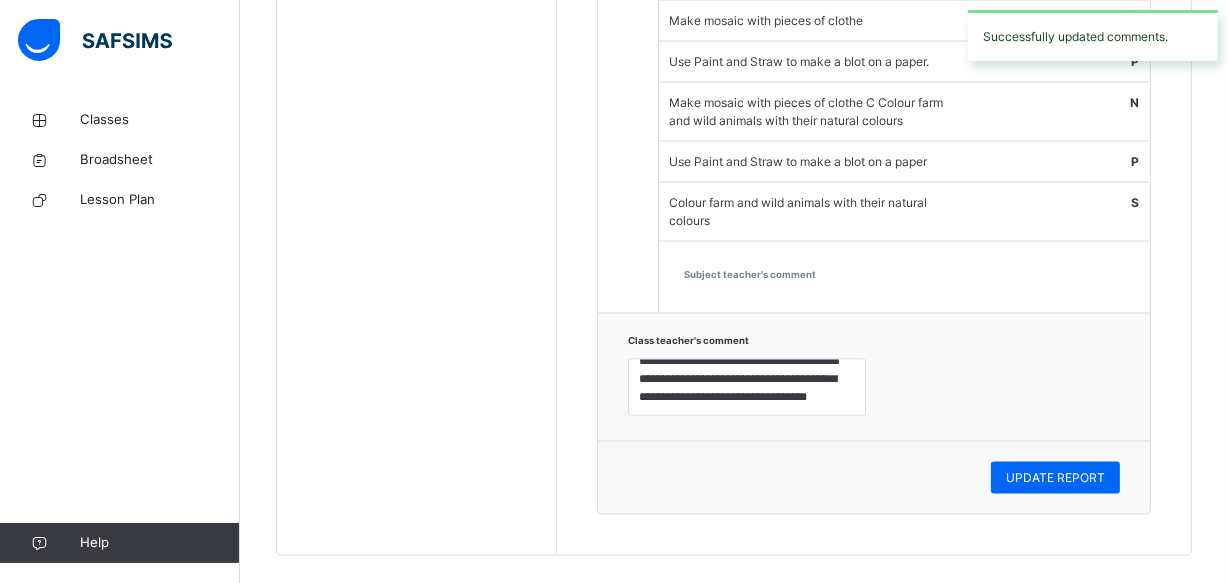 click on "Students [PERSON_NAME]  2570 [PERSON_NAME] 2571 [PERSON_NAME]  2574 [PERSON_NAME]  [PERSON_NAME]   2740 [PERSON_NAME]  2590 [PERSON_NAME] 2611 [PERSON_NAME] [PERSON_NAME] 2651 [PERSON_NAME]  2487 [PERSON_NAME] [PERSON_NAME]  2578 [PERSON_NAME] 2647" at bounding box center (417, -884) 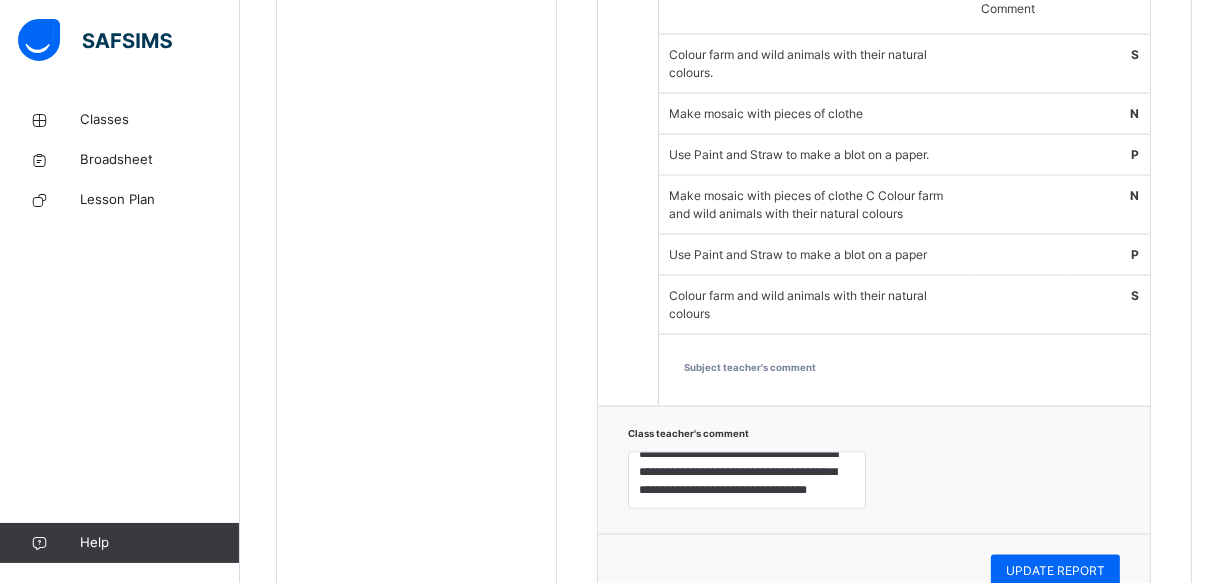scroll, scrollTop: 2843, scrollLeft: 0, axis: vertical 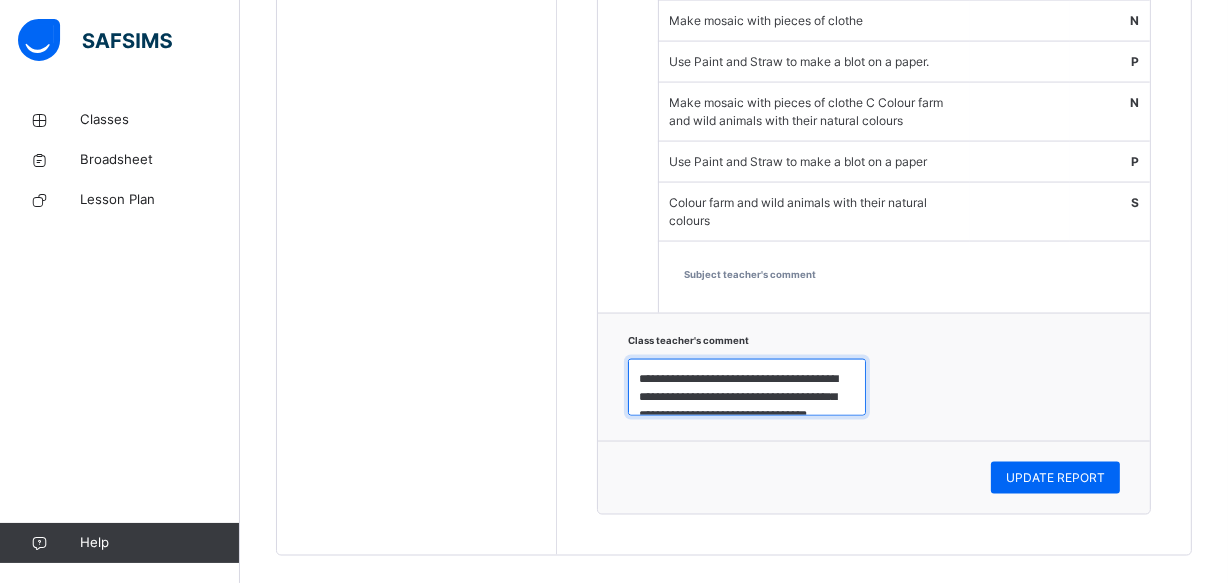 click on "**********" at bounding box center [747, 388] 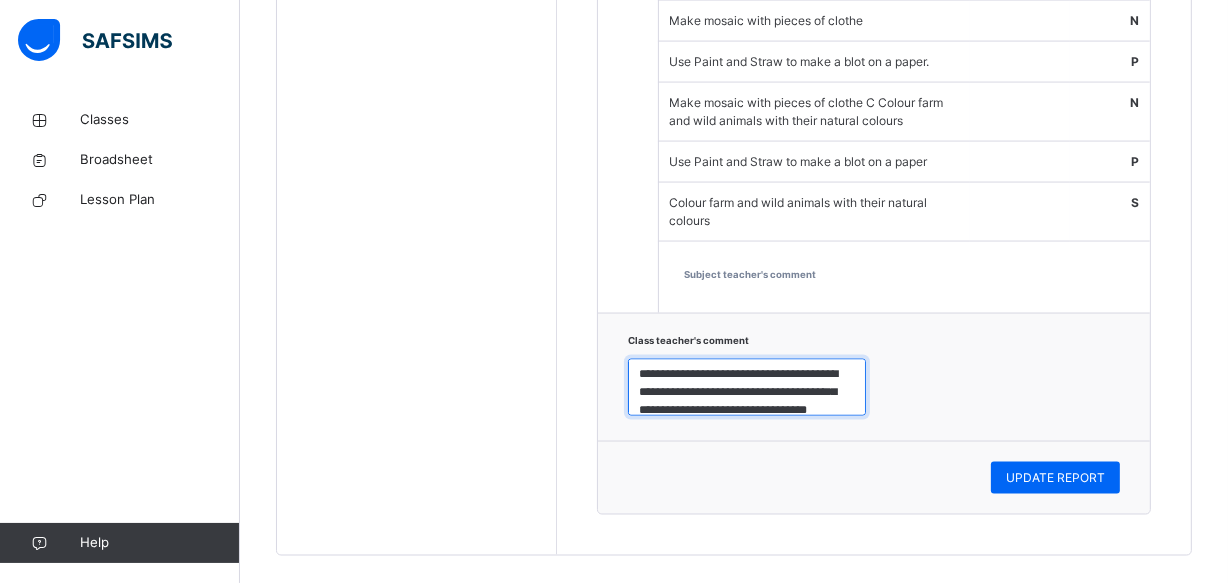 scroll, scrollTop: 23, scrollLeft: 0, axis: vertical 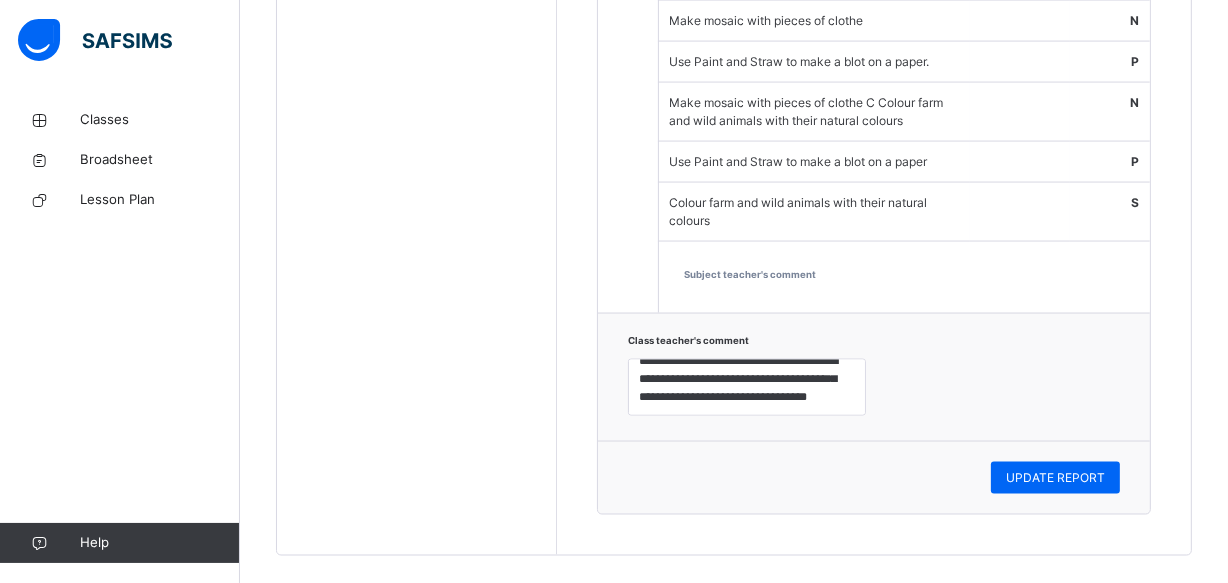 click on "1 MATHEMATICS Teacher's Comment Rating Solve simple addition under tens and units N Identify and count numbers up to 300  S Identify and write odd numbers from 1 to 31 S Subject teacher's comment 2 LETTER WORK Teacher's Comment Rating Make simple sentences using huruf S Identify and write Huruf with harakat S Match Alif to Yaa with objects. N Subject teacher's comment 3 KNOWLEDGE AND UNDERSTANDING OF THE WORLD Teacher's Comment Rating Identify and says colours of the traffic light S  Define and name different mode of transportation S Identify and name natural and artificial objects  N Identify and name sense organs  S Subject teacher's comment 4 WORK HABITS  Teacher's Comment Rating  Works independently N Work affected by frequent absences S Controls talking  C Complete work  S Follows directions P Work is neat S Has adequate attention span S Shows consistent effort  C Subject teacher's comment 5 ISLAMIC STUDIES Teacher's Comment Rating Sing: Great change. S Sing the song on: Telling lies is bad.  S P S 6 S 7" at bounding box center (874, -844) 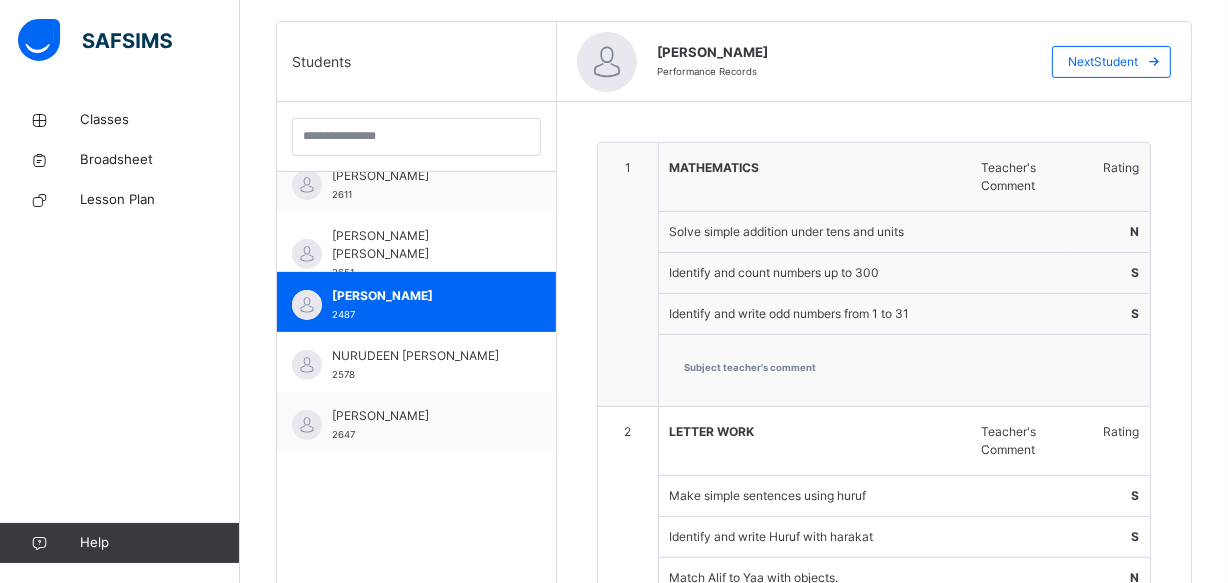 scroll, scrollTop: 443, scrollLeft: 0, axis: vertical 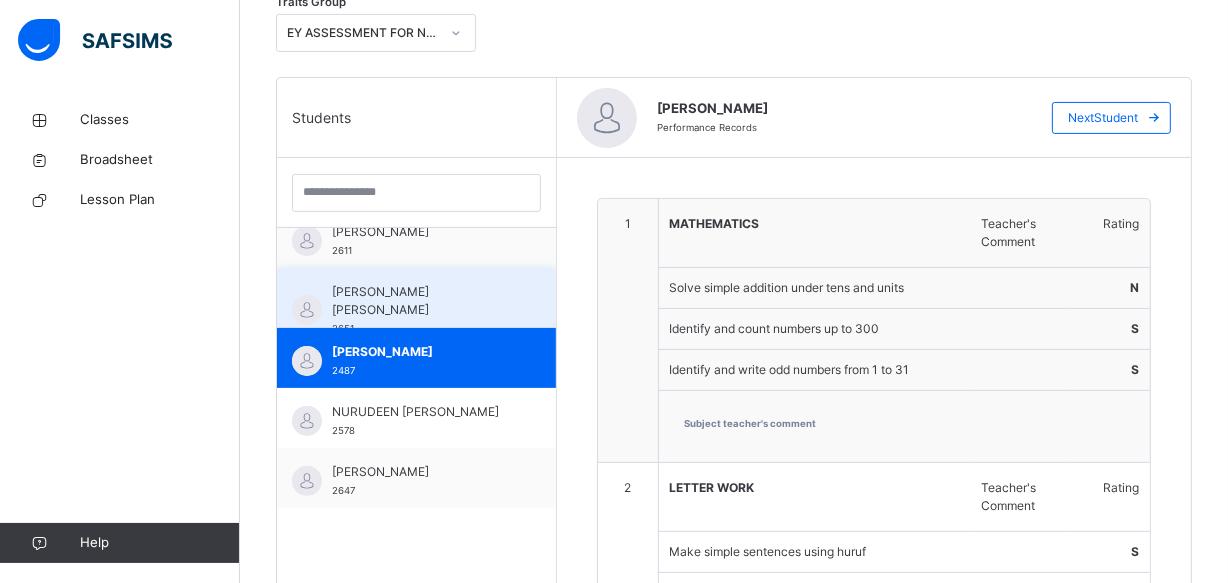 click on "[PERSON_NAME] [PERSON_NAME]" at bounding box center [421, 301] 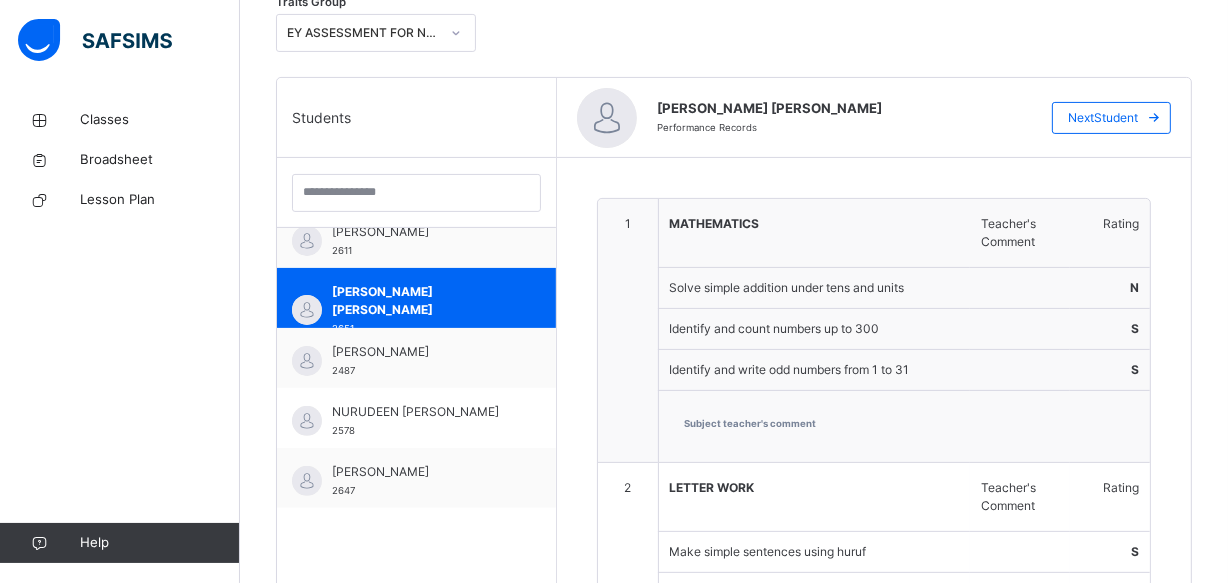 click on "Subject teacher's comment" at bounding box center (905, 426) 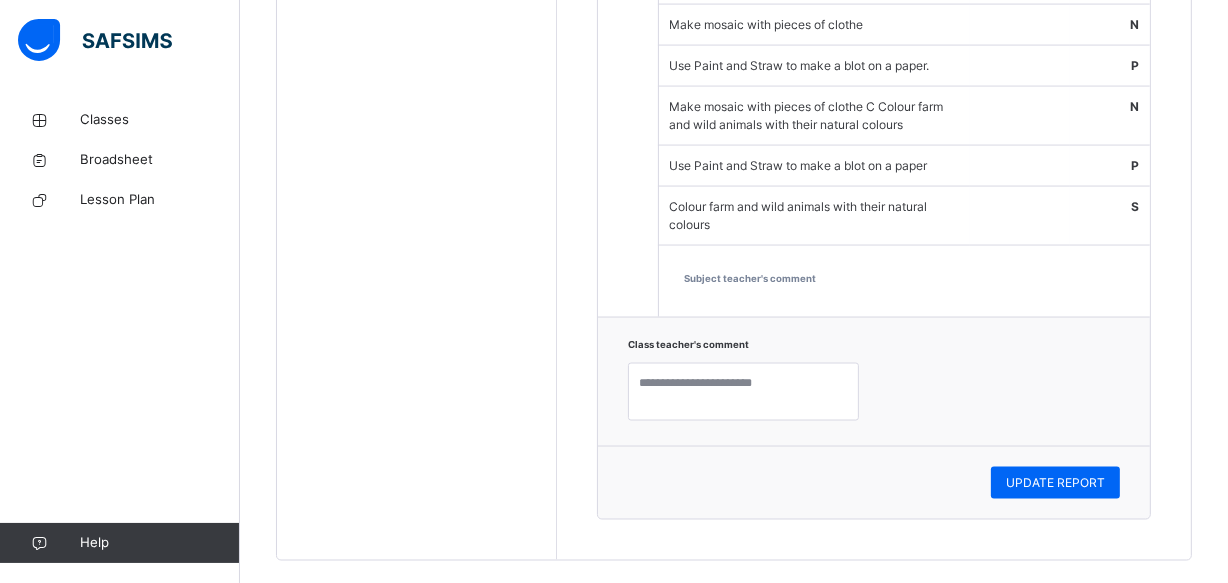 scroll, scrollTop: 2843, scrollLeft: 0, axis: vertical 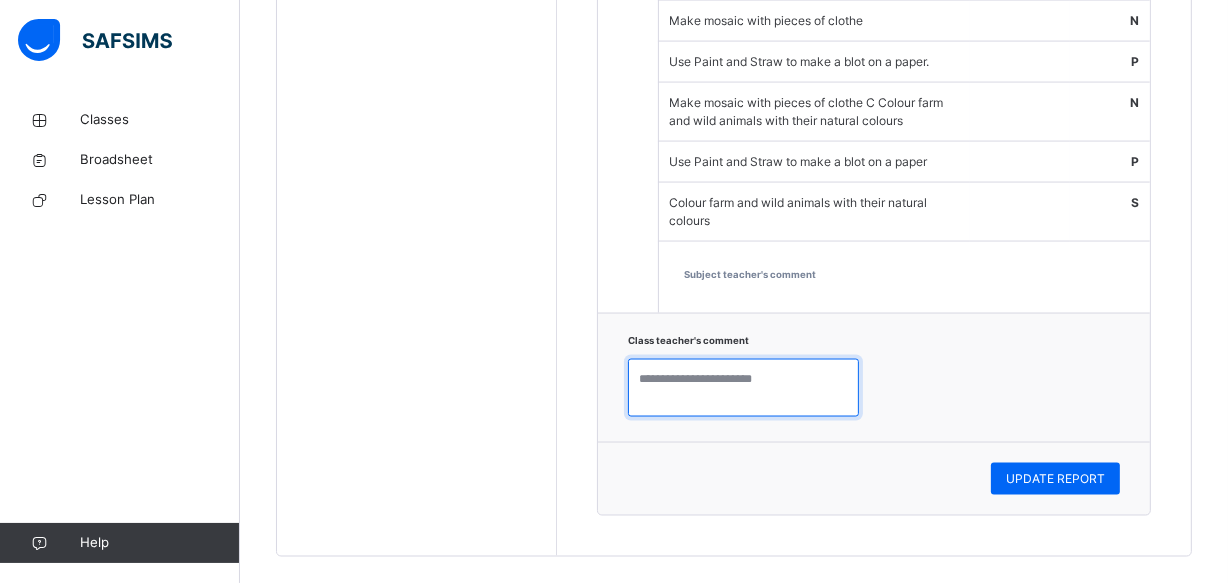 click at bounding box center [743, 388] 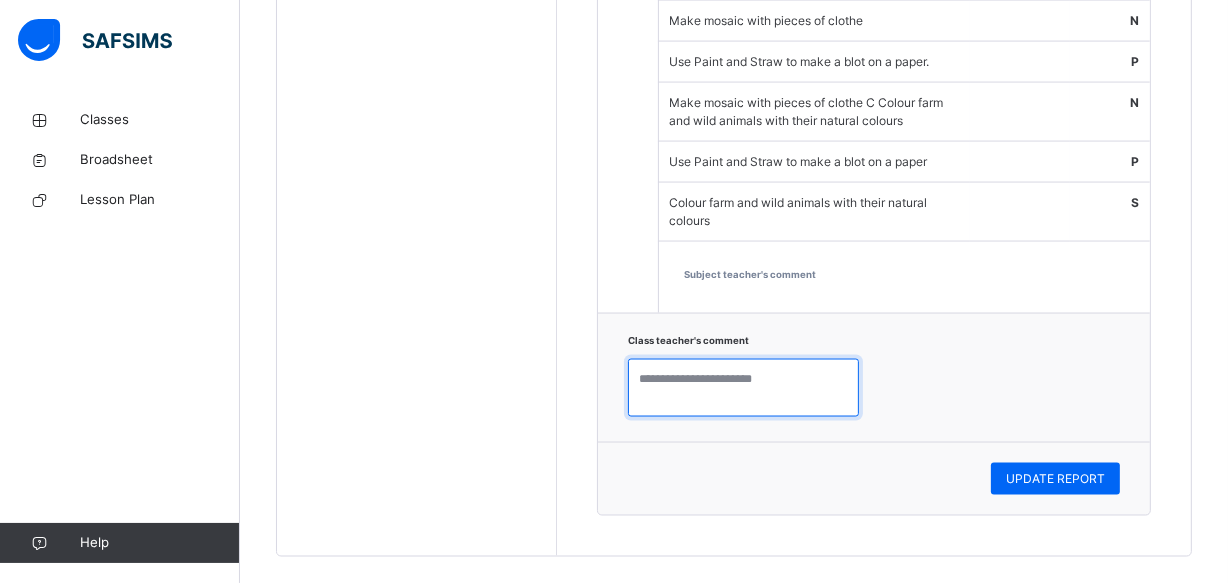 paste on "**********" 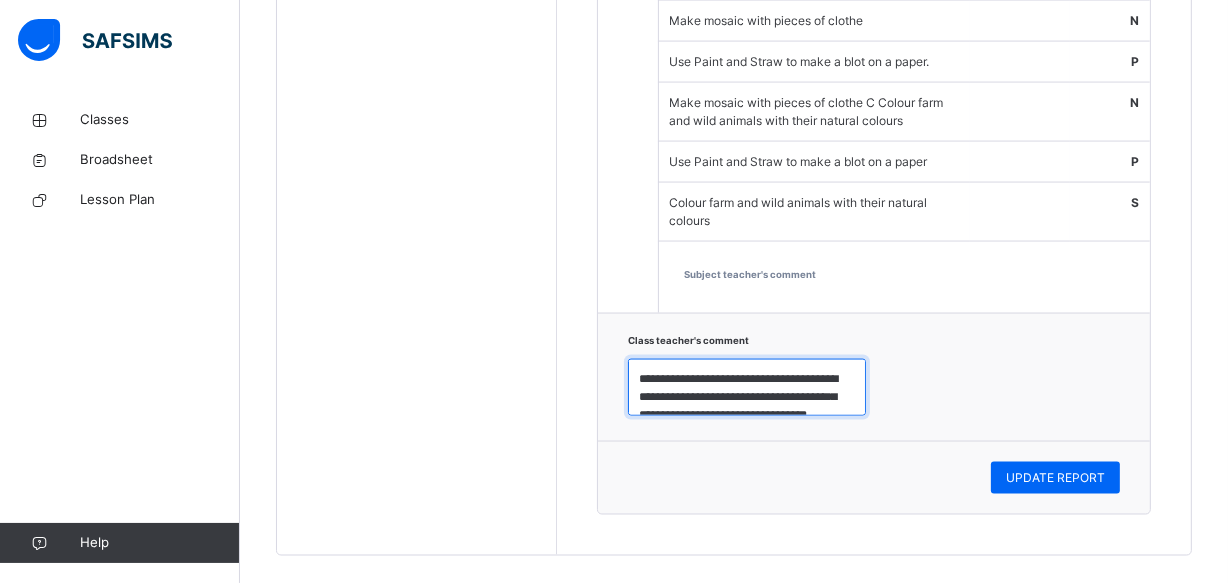 scroll, scrollTop: 23, scrollLeft: 0, axis: vertical 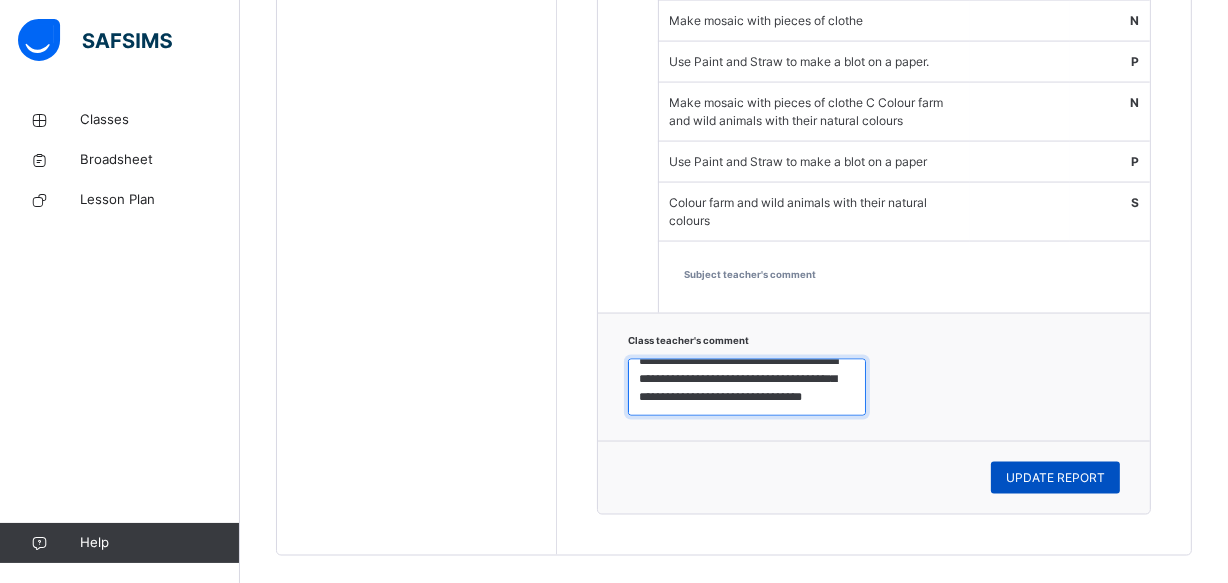 type on "**********" 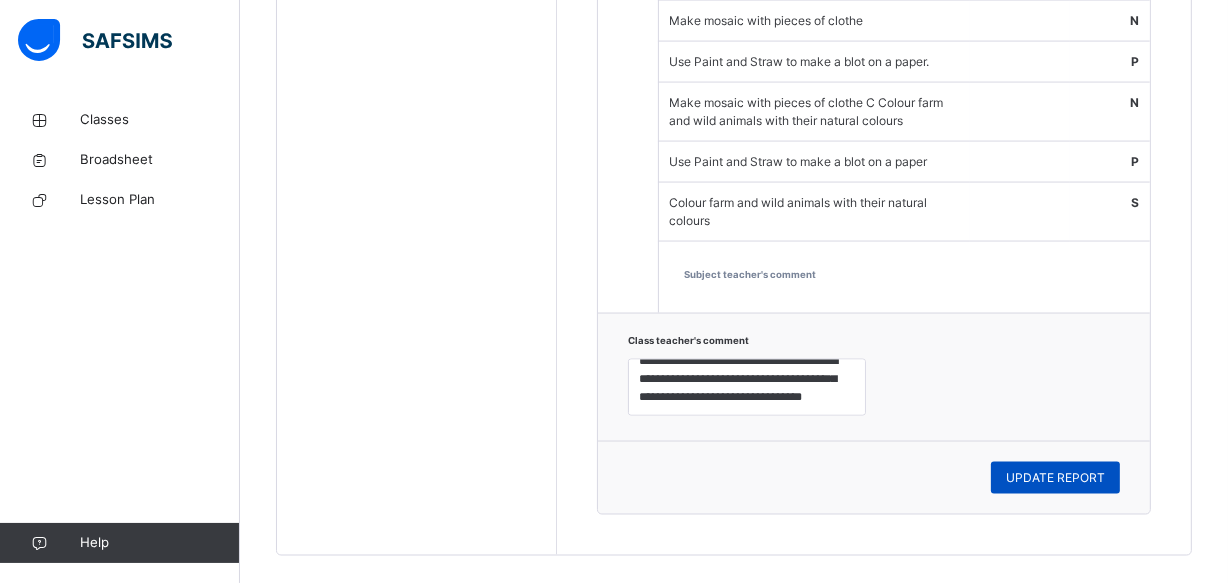 click on "UPDATE REPORT" at bounding box center [1055, 478] 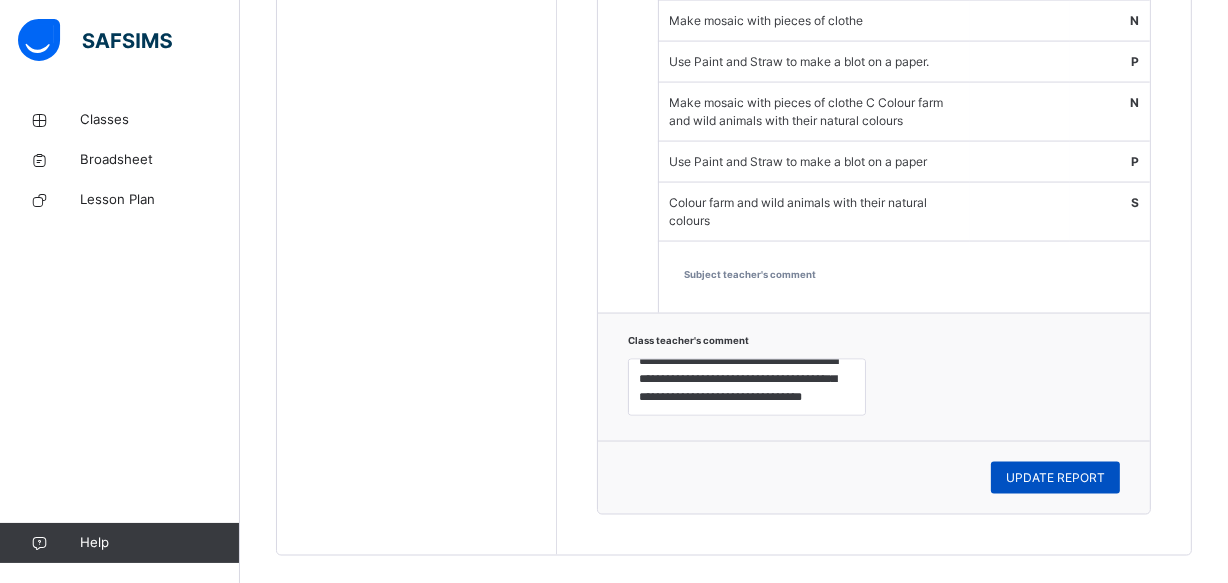 click on "UPDATE REPORT" at bounding box center [1055, 478] 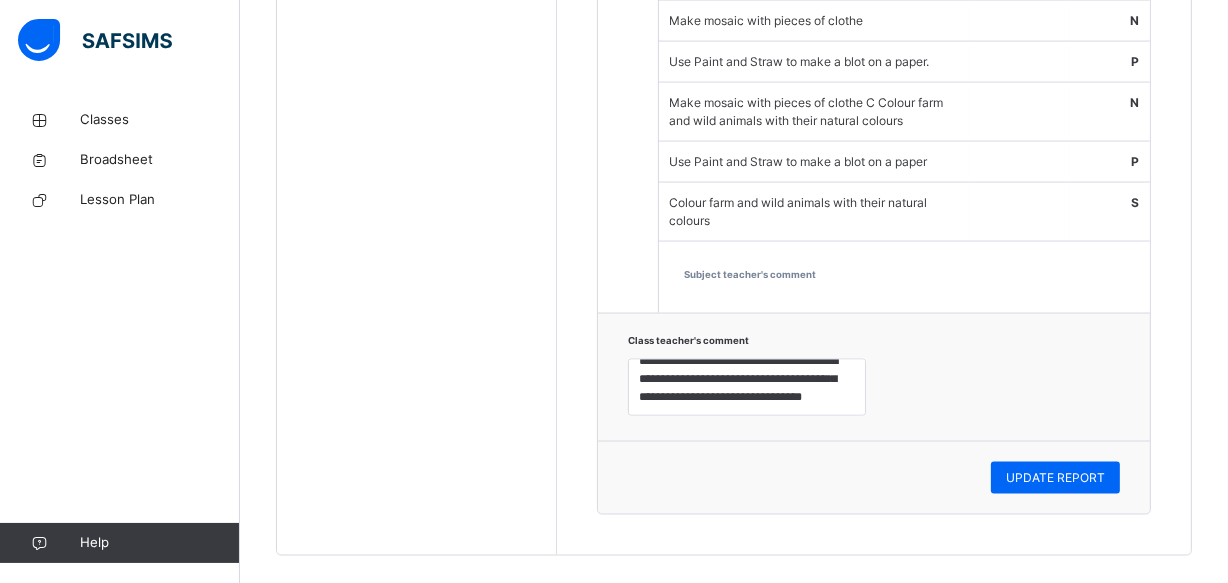 click on "1 MATHEMATICS Teacher's Comment Rating Solve simple addition under tens and units N Identify and count numbers up to 300  S Identify and write odd numbers from 1 to 31 S Subject teacher's comment 2 LETTER WORK Teacher's Comment Rating Make simple sentences using huruf S Identify and write Huruf with harakat P Match Alif to Yaa with objects. S Subject teacher's comment 3 KNOWLEDGE AND UNDERSTANDING OF THE WORLD Teacher's Comment Rating Identify and says colours of the traffic light S  Define and name different mode of transportation S Identify and name natural and artificial objects  N Identify and name sense organs  S Subject teacher's comment 4 WORK HABITS  Teacher's Comment Rating  Works independently S Work affected by frequent absences S Controls talking  P Complete work  N Follows directions S Work is neat S Has adequate attention span S Shows consistent effort  C Subject teacher's comment 5 ISLAMIC STUDIES Teacher's Comment Rating Sing: Great change. S Sing the song on: Telling lies is bad.  S P S 6 C 7" at bounding box center [874, -844] 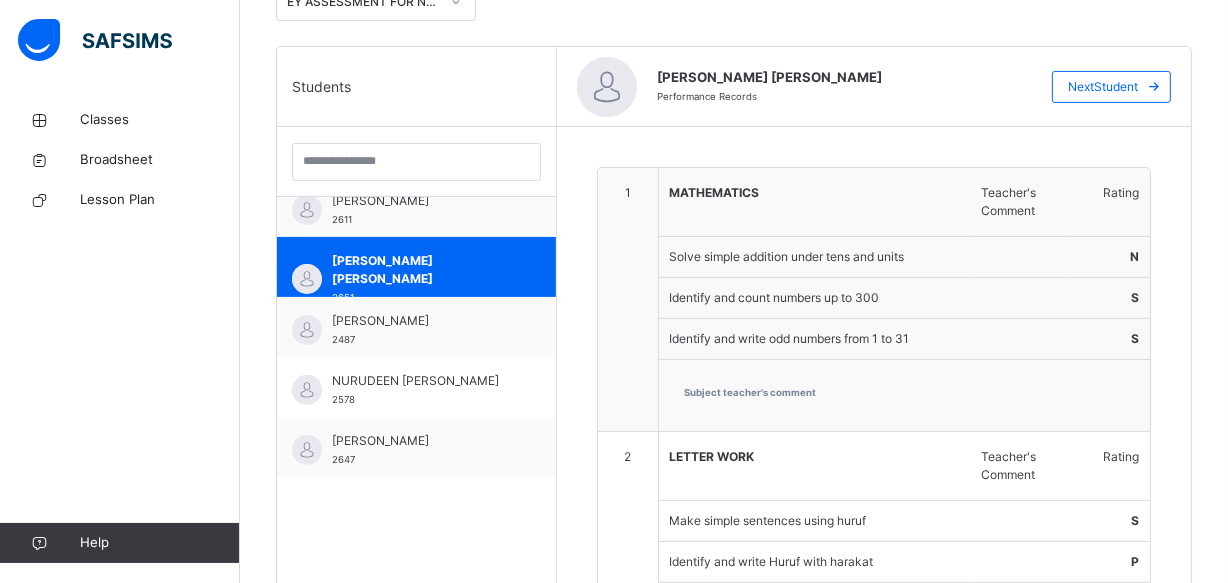 scroll, scrollTop: 480, scrollLeft: 0, axis: vertical 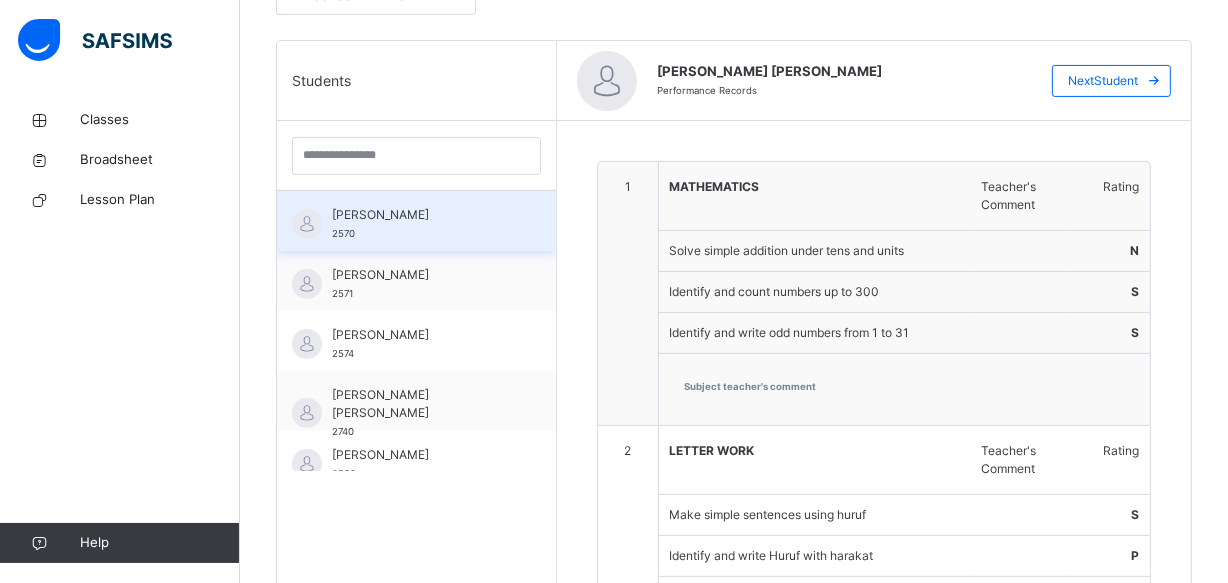 click on "[PERSON_NAME]" at bounding box center [421, 215] 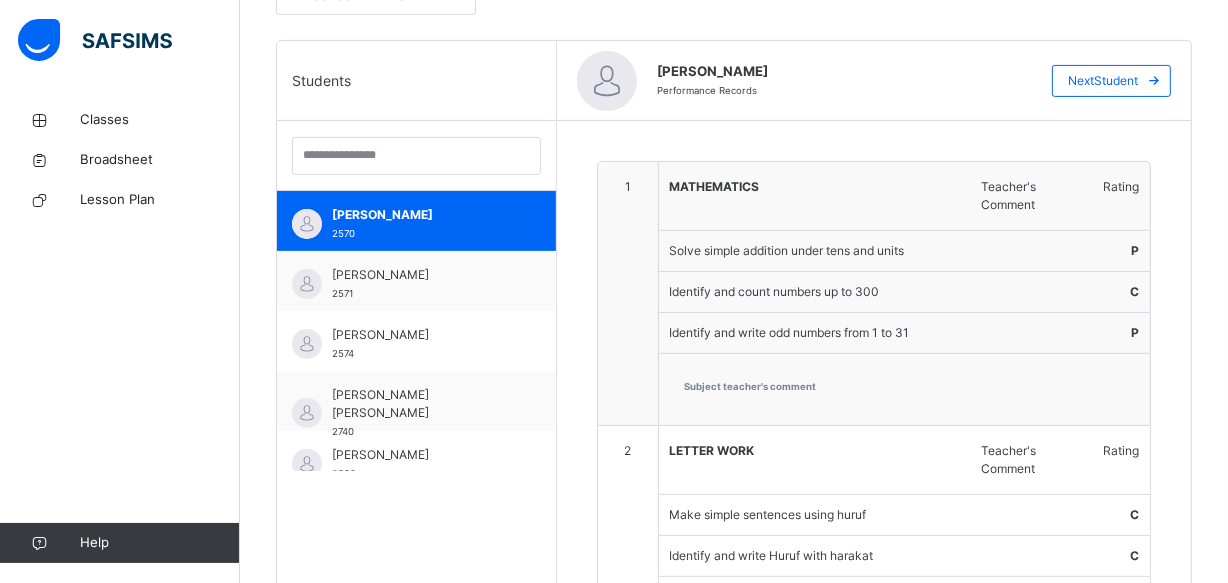 click on "Identify and count numbers up to 300" at bounding box center [815, 292] 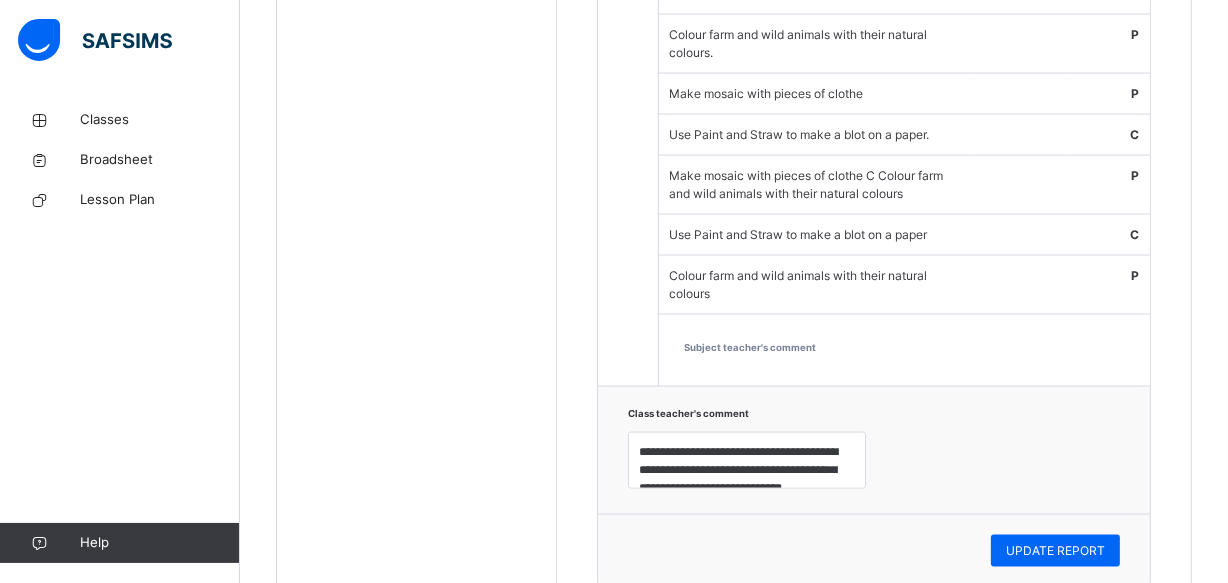 scroll, scrollTop: 2843, scrollLeft: 0, axis: vertical 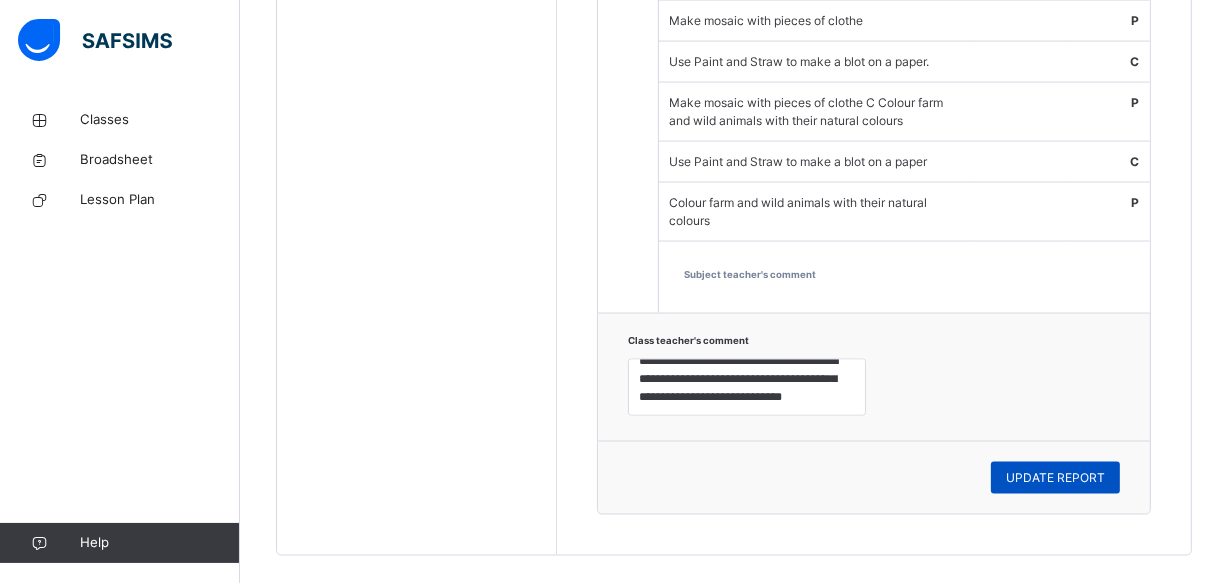 click on "UPDATE REPORT" at bounding box center (1055, 478) 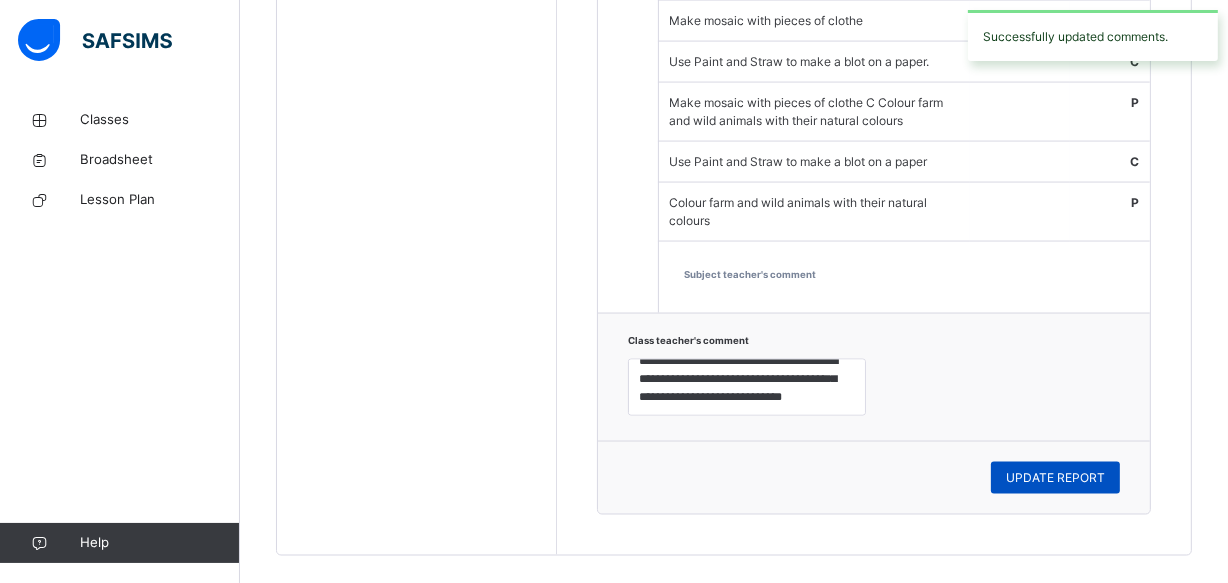 click on "UPDATE REPORT" at bounding box center (1055, 478) 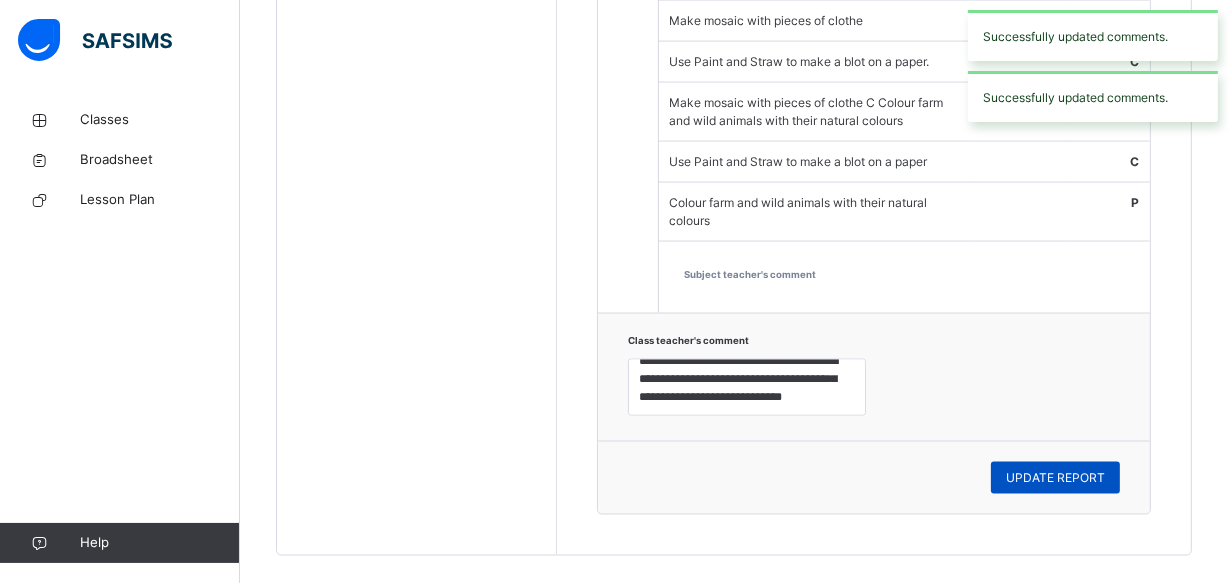 click on "UPDATE REPORT" at bounding box center (1055, 478) 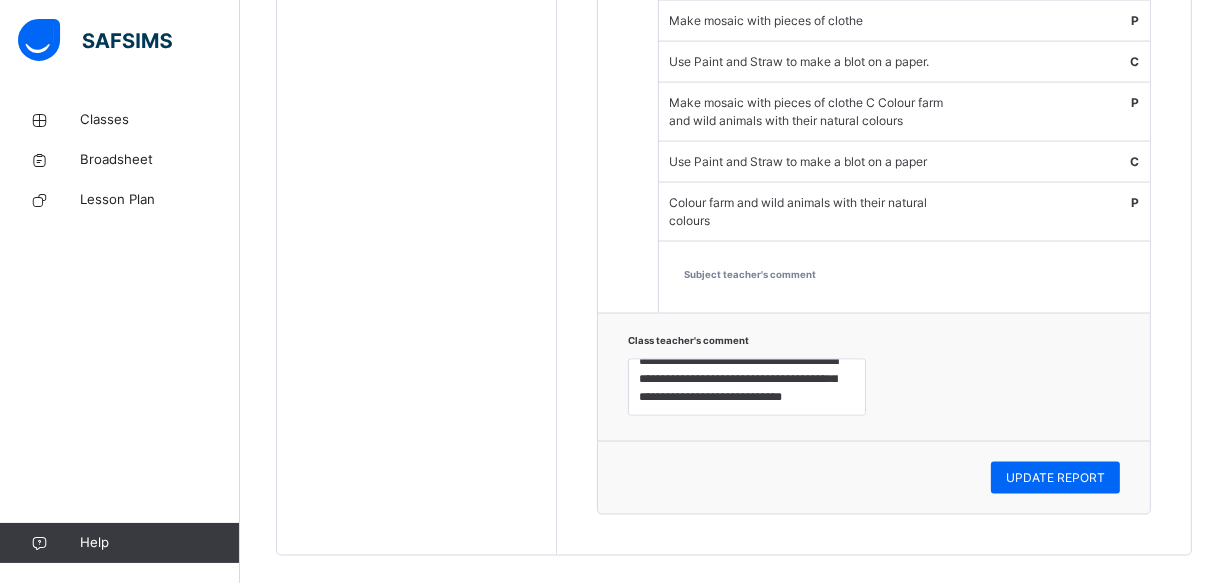 click on "Students [PERSON_NAME]  2570 [PERSON_NAME] 2571 [PERSON_NAME]  2574 [PERSON_NAME]  [PERSON_NAME]   2740 [PERSON_NAME]  2590 [PERSON_NAME] 2611 [PERSON_NAME] [PERSON_NAME] 2651 [PERSON_NAME]  2487 [PERSON_NAME] [PERSON_NAME]  2578 [PERSON_NAME] 2647" at bounding box center (417, -884) 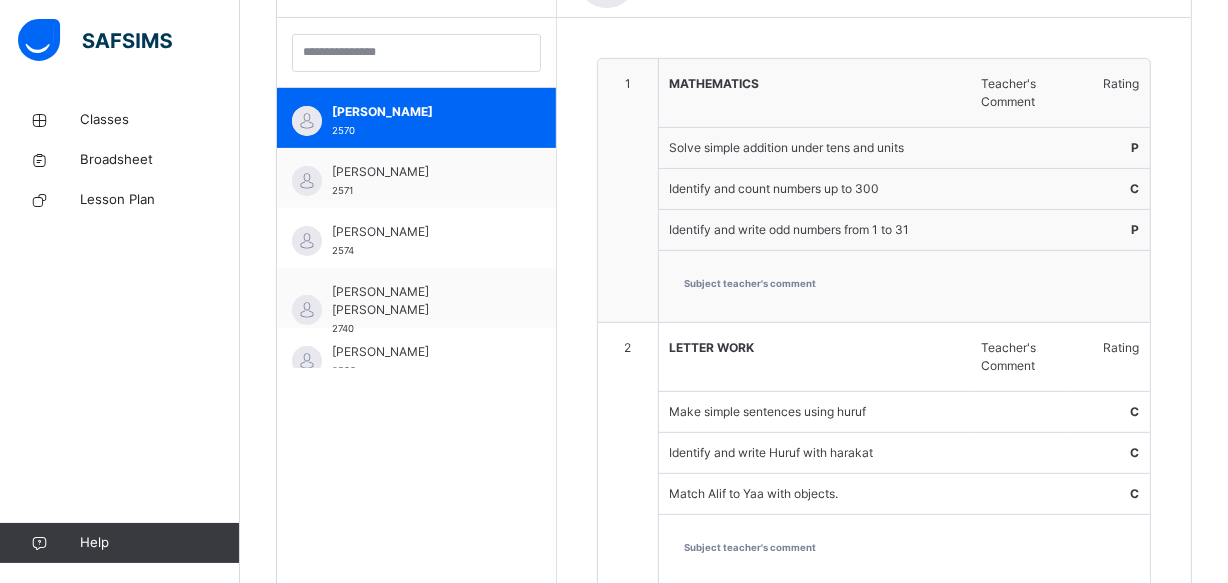 scroll, scrollTop: 589, scrollLeft: 0, axis: vertical 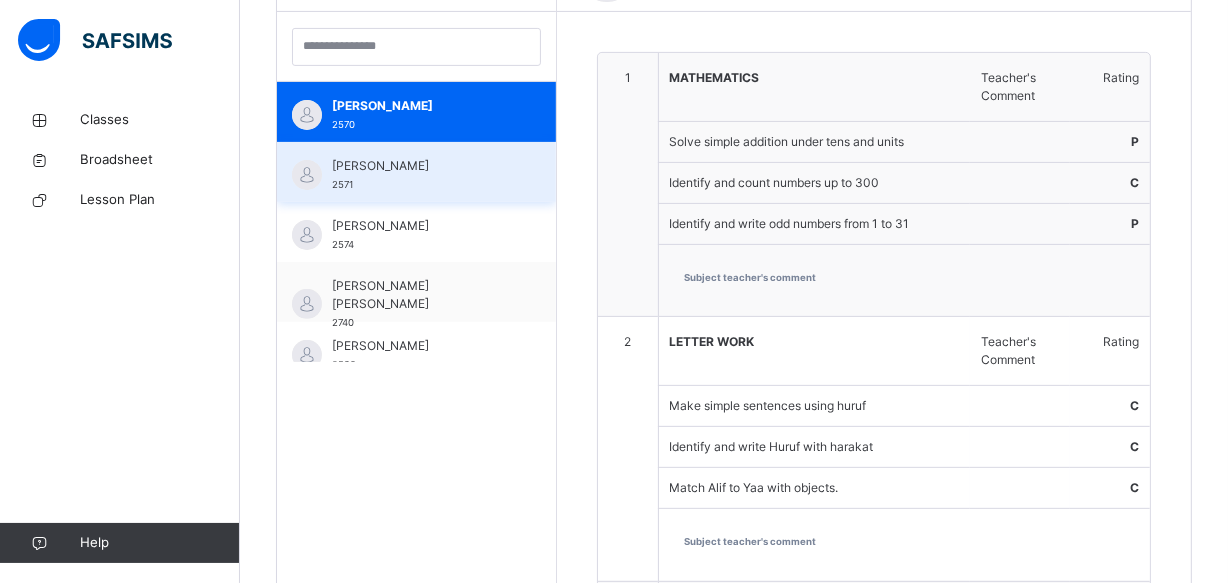 click on "[PERSON_NAME]" at bounding box center (421, 166) 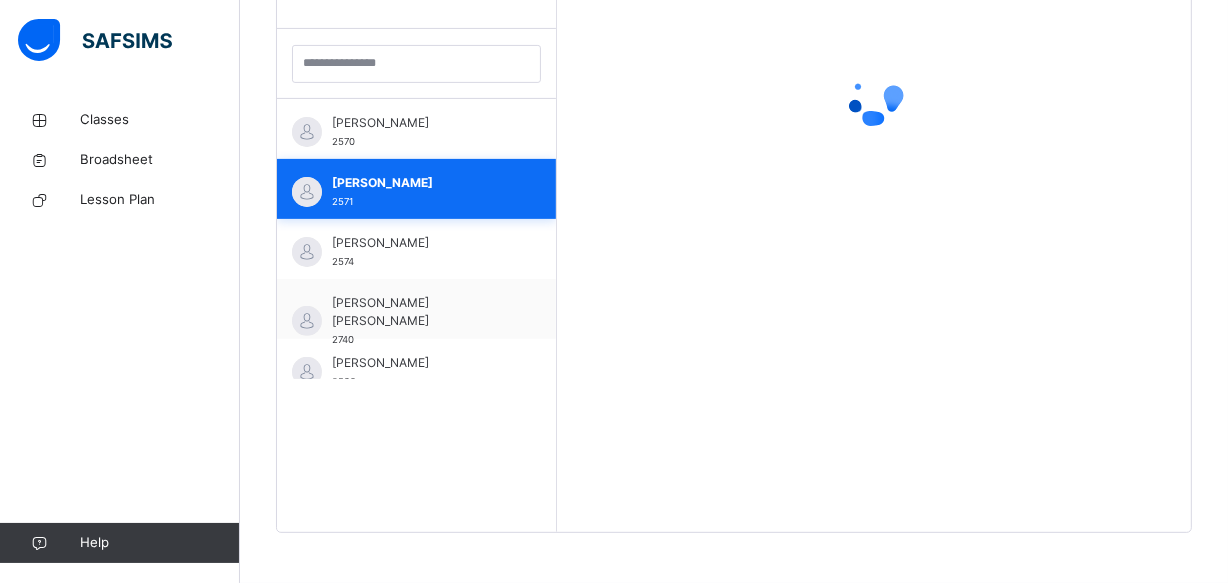 scroll, scrollTop: 571, scrollLeft: 0, axis: vertical 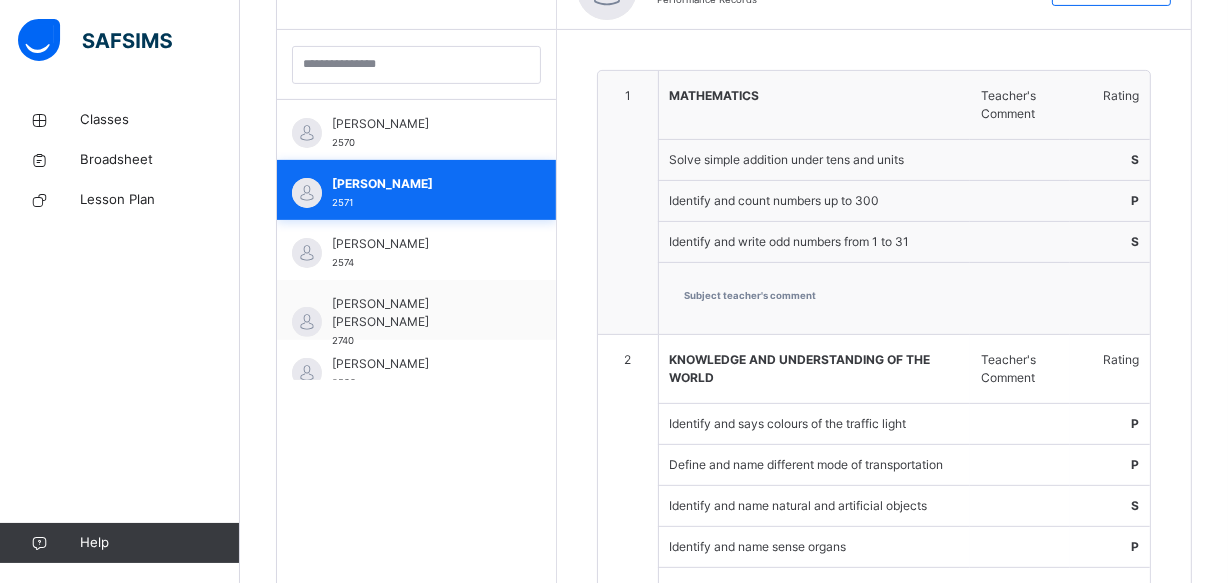 type on "**********" 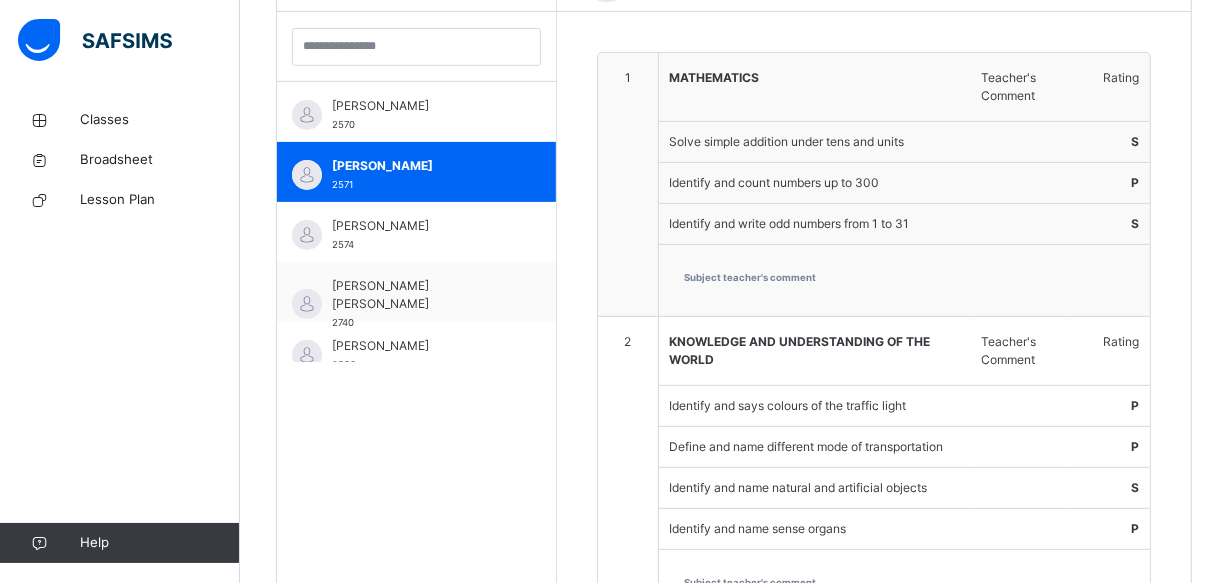 click on "KNOWLEDGE AND UNDERSTANDING OF THE WORLD" at bounding box center [815, 351] 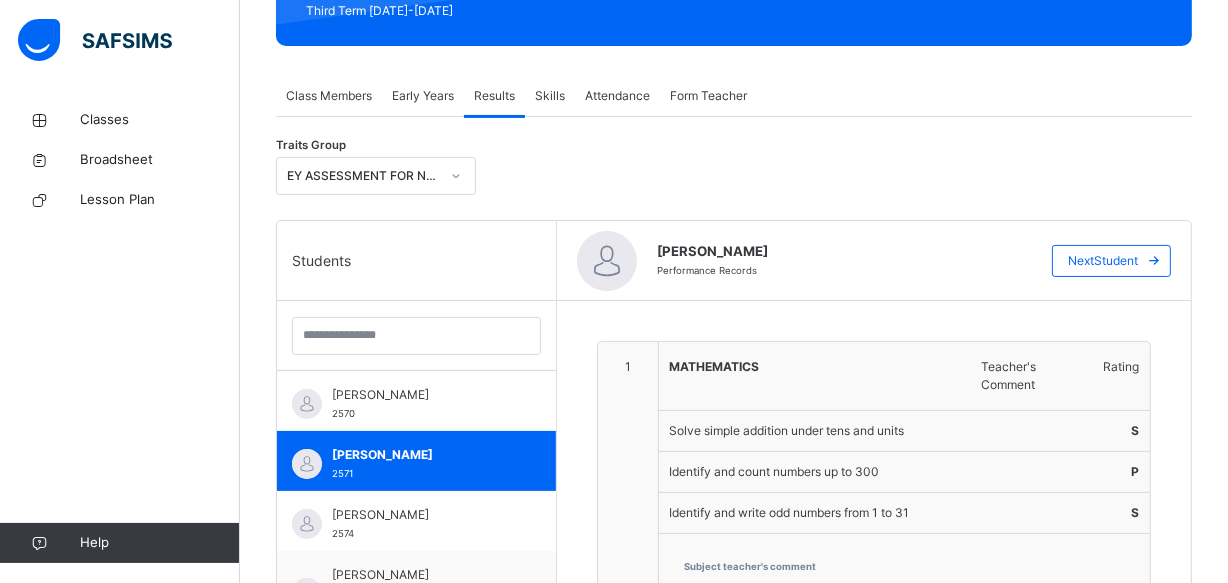 scroll, scrollTop: 288, scrollLeft: 0, axis: vertical 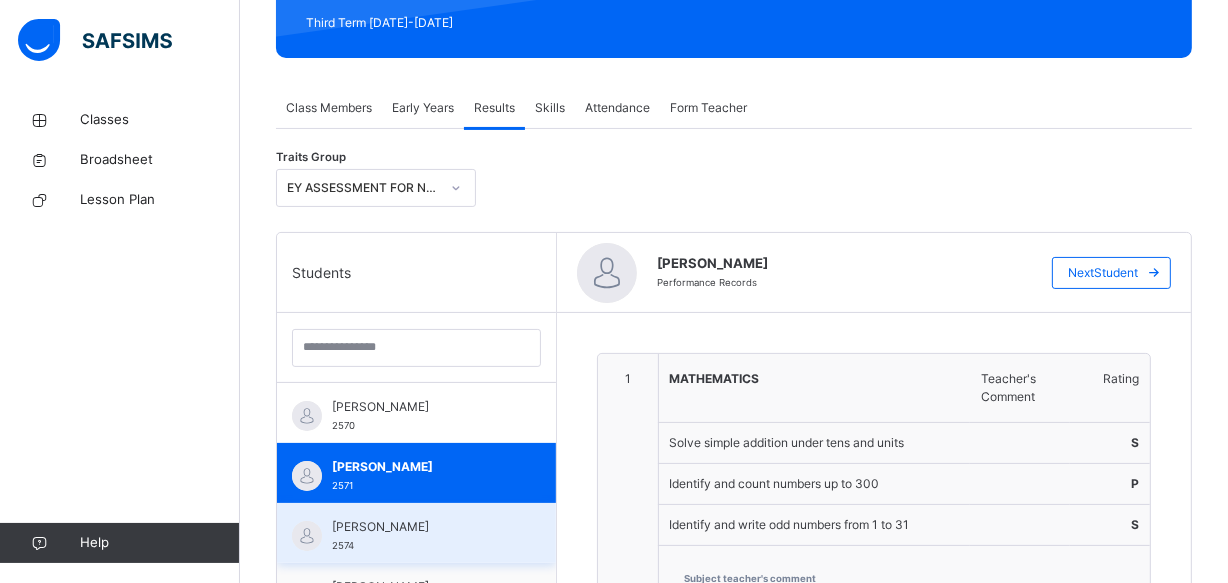 click on "[PERSON_NAME]" at bounding box center (421, 527) 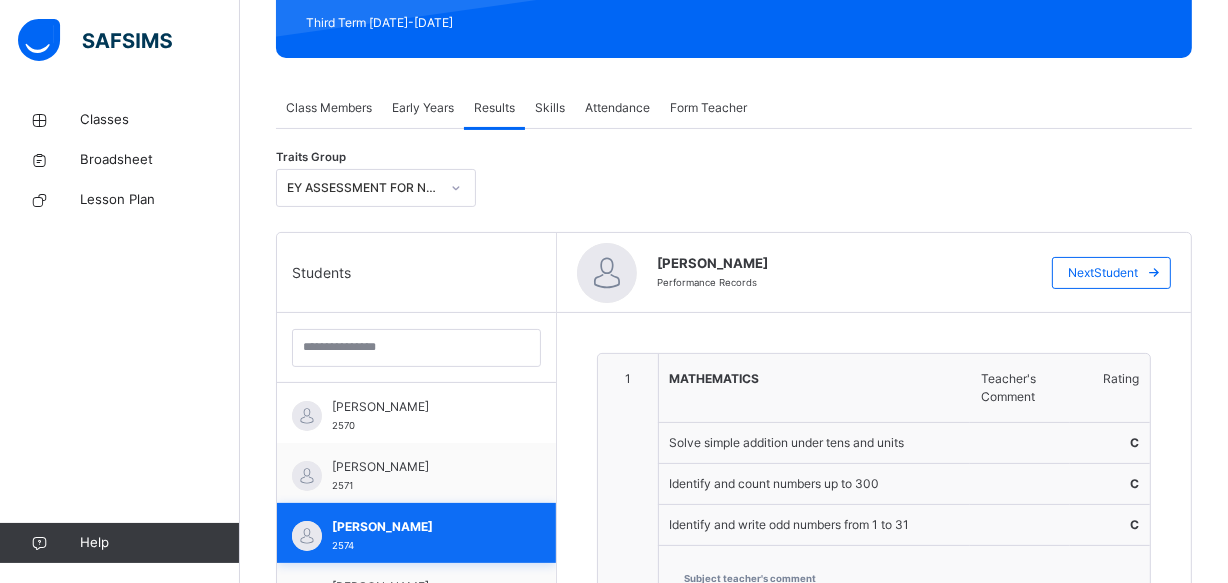 type on "**********" 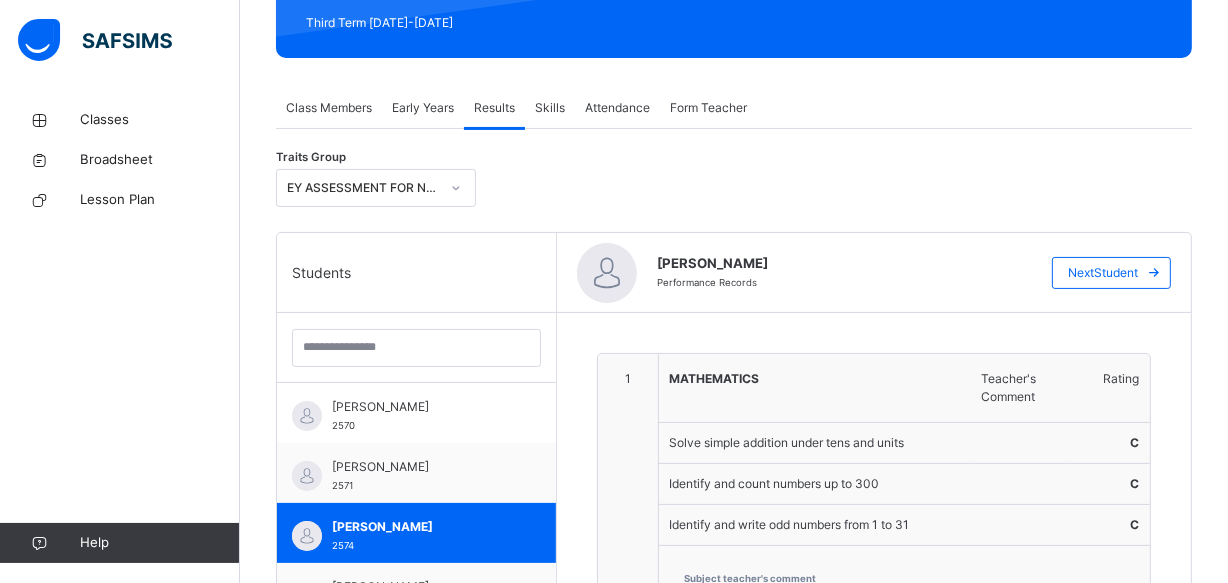 click on "1" at bounding box center [628, 486] 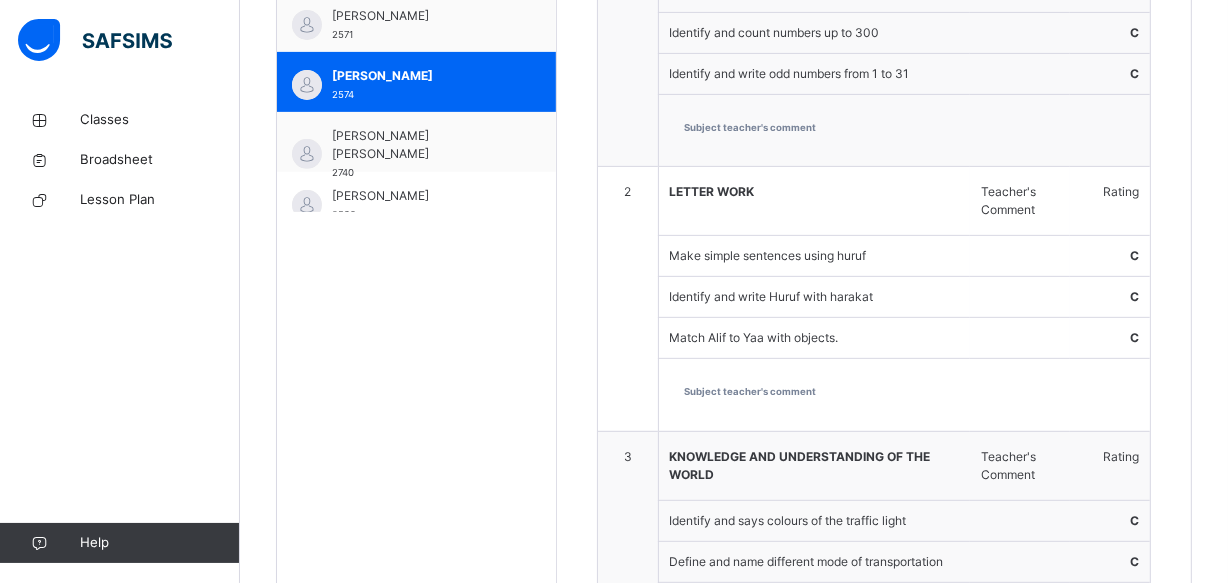 scroll, scrollTop: 734, scrollLeft: 0, axis: vertical 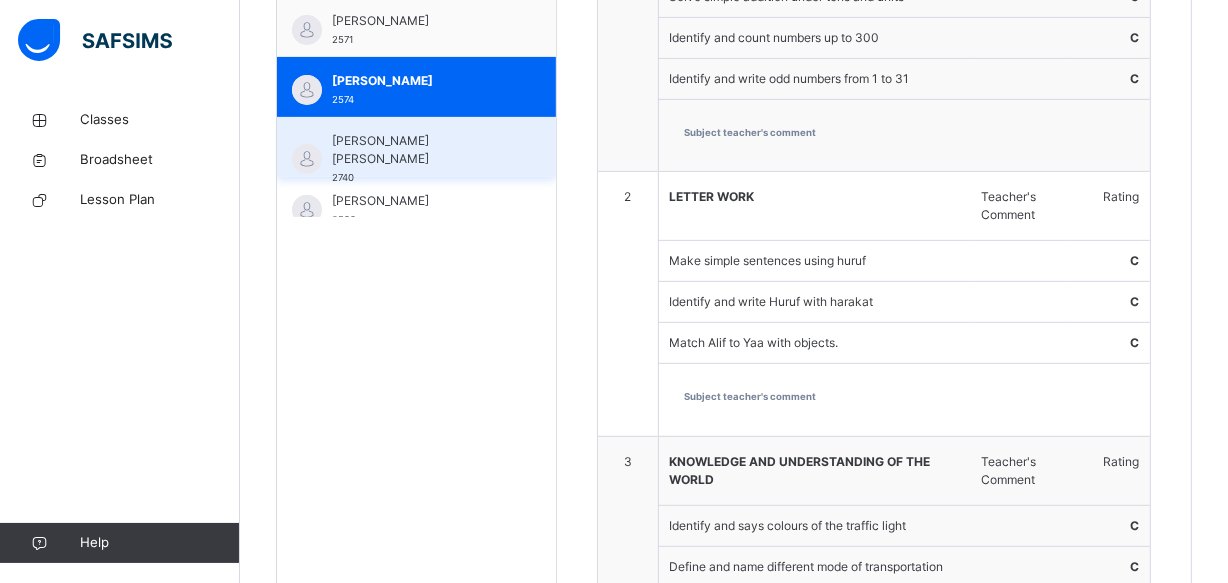 click on "[PERSON_NAME]  [PERSON_NAME]" at bounding box center [421, 150] 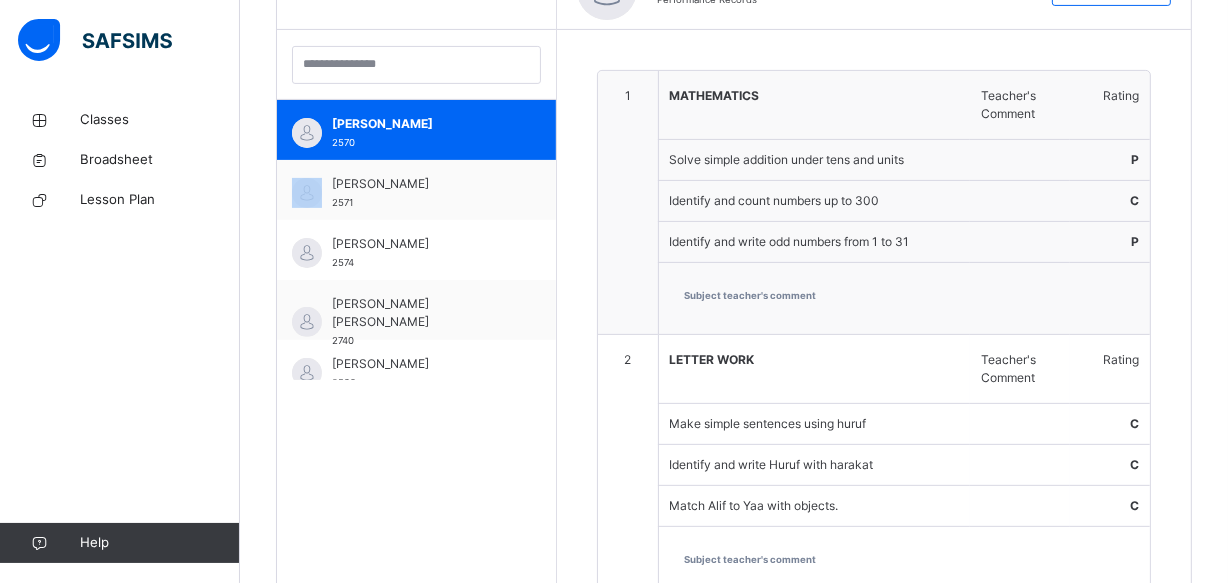 scroll, scrollTop: 734, scrollLeft: 0, axis: vertical 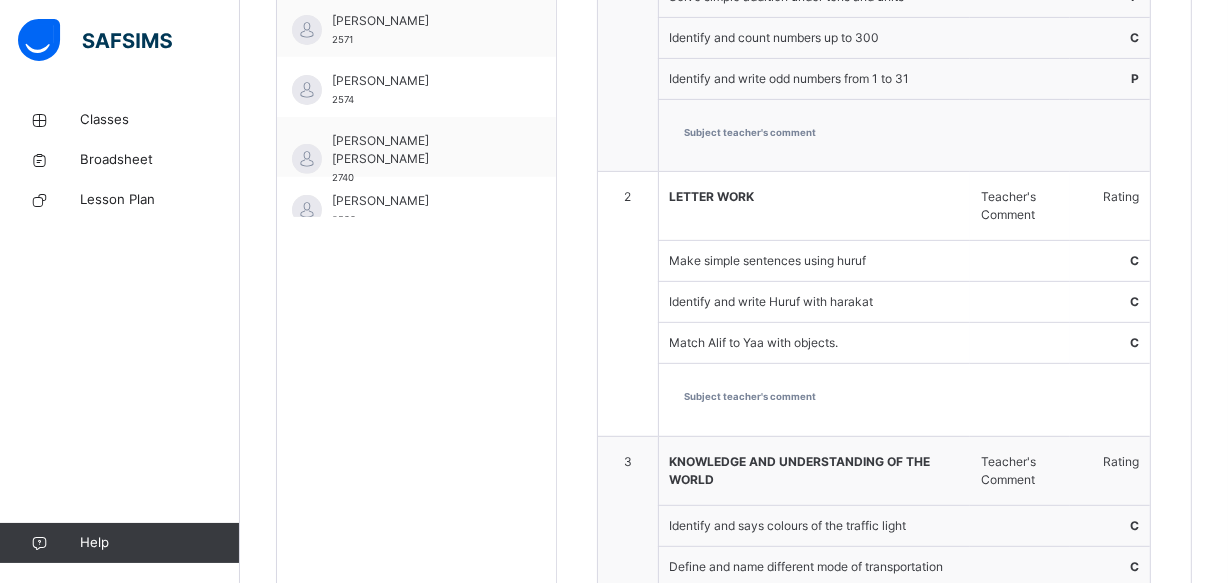 click on "Subject teacher's comment" at bounding box center [904, 400] 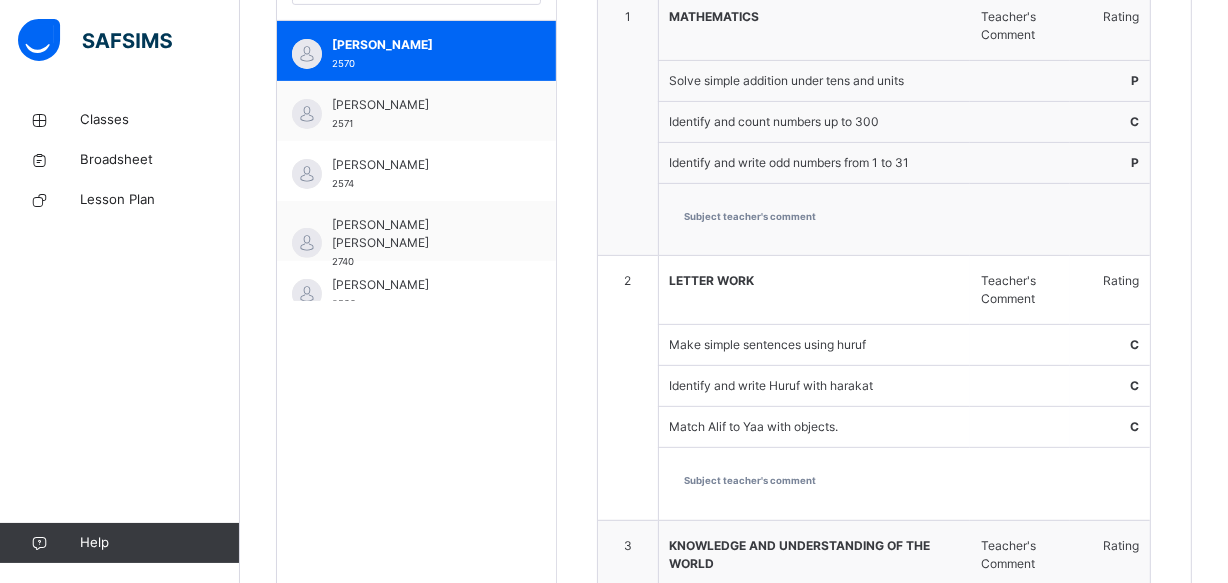 scroll, scrollTop: 654, scrollLeft: 0, axis: vertical 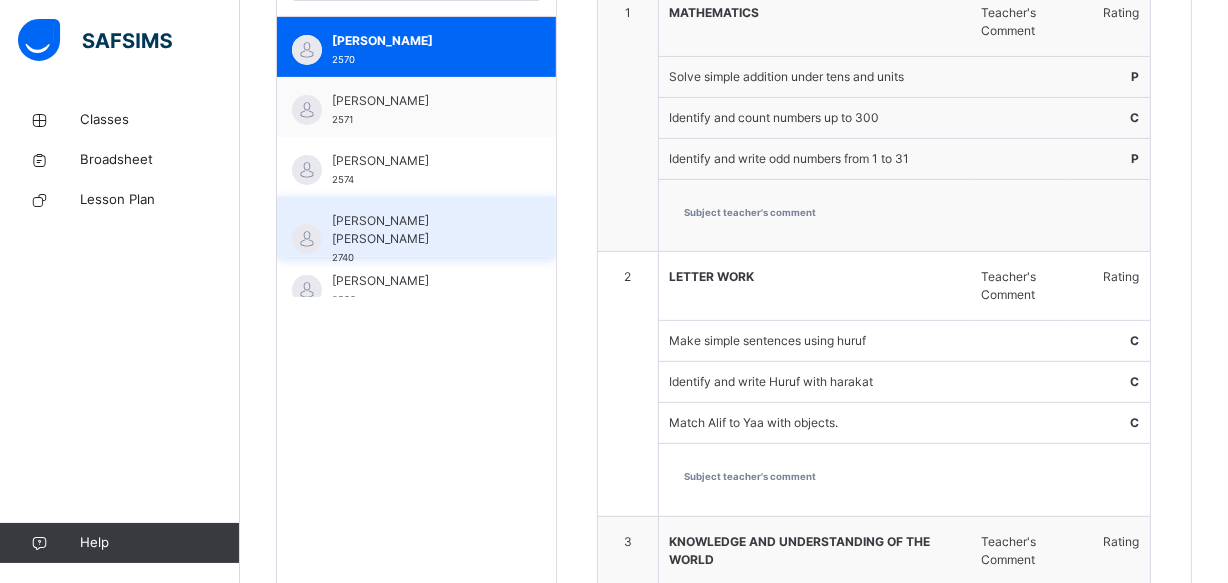 click on "[PERSON_NAME]  [PERSON_NAME]" at bounding box center [421, 230] 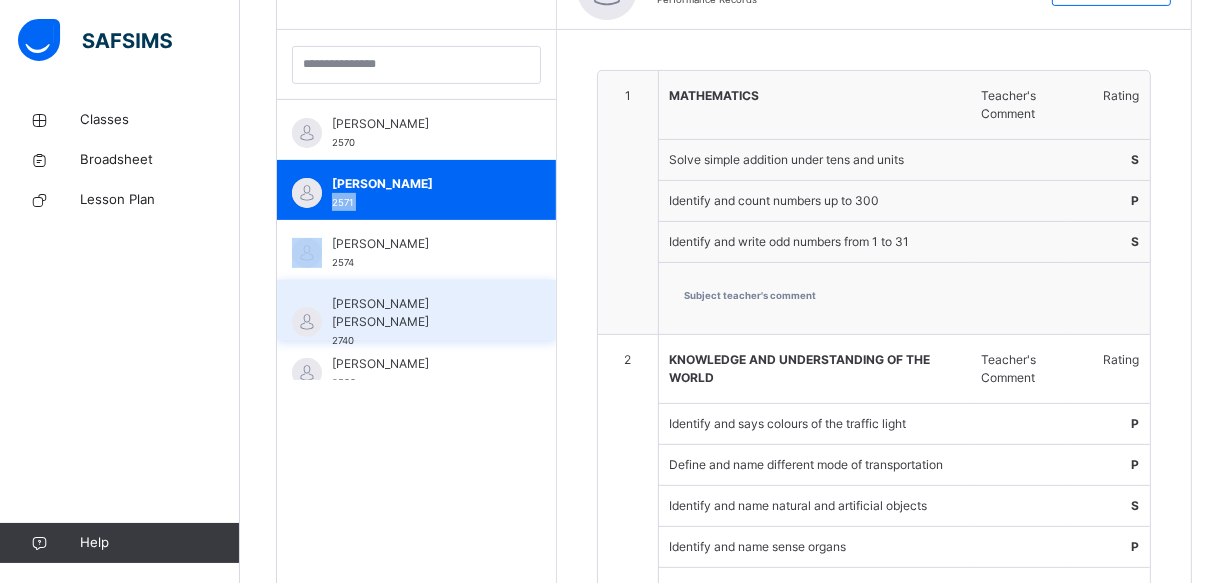 scroll, scrollTop: 654, scrollLeft: 0, axis: vertical 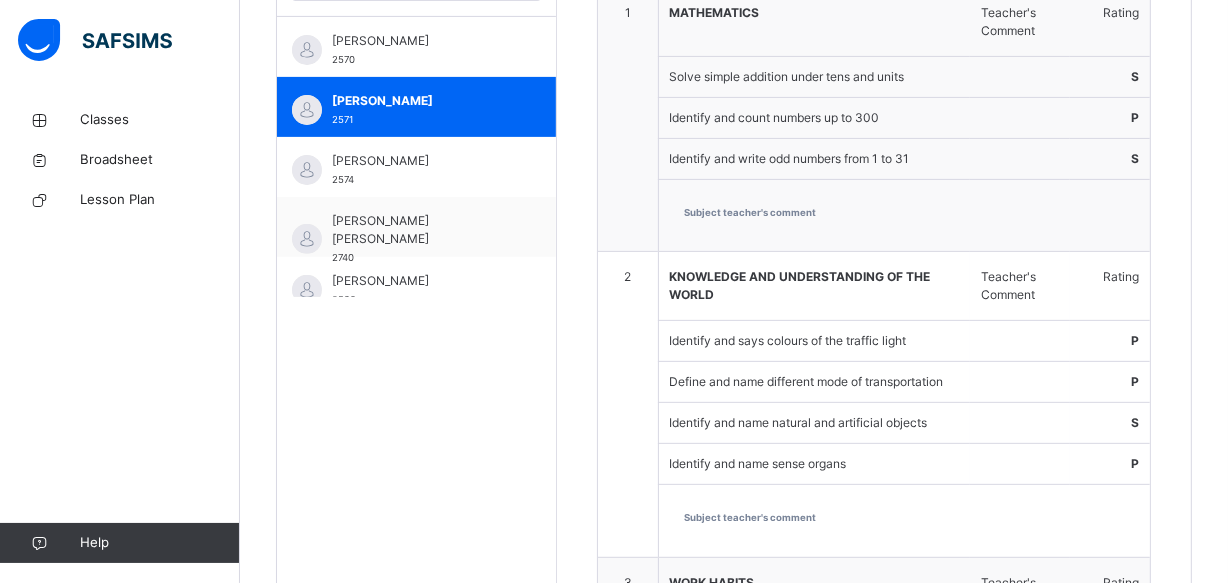 click on "Subject teacher's comment" at bounding box center [905, 215] 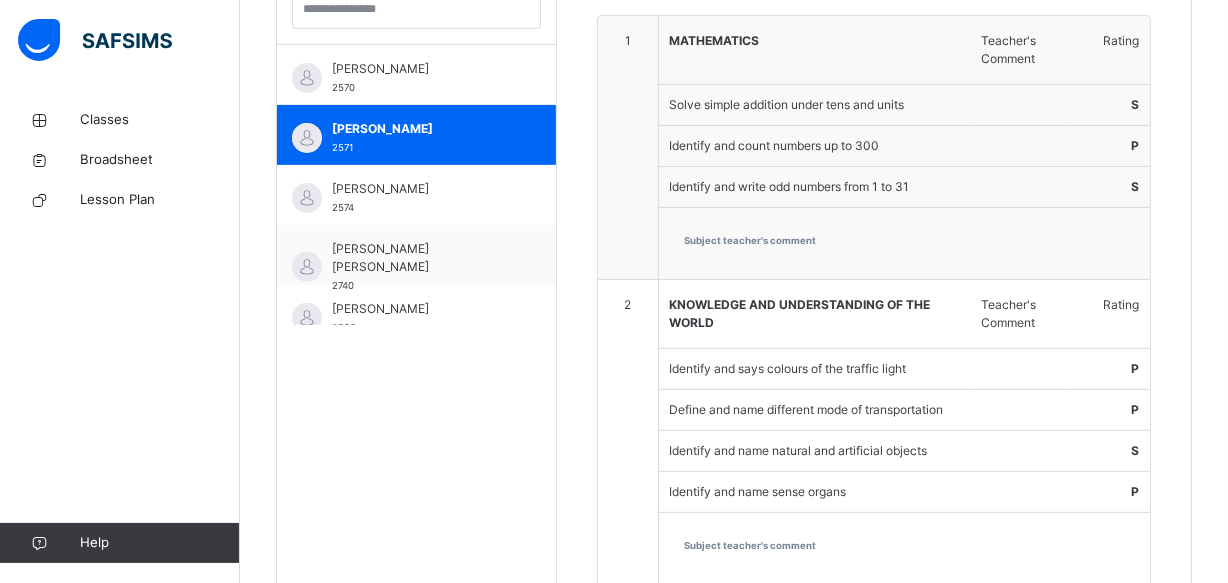scroll, scrollTop: 506, scrollLeft: 0, axis: vertical 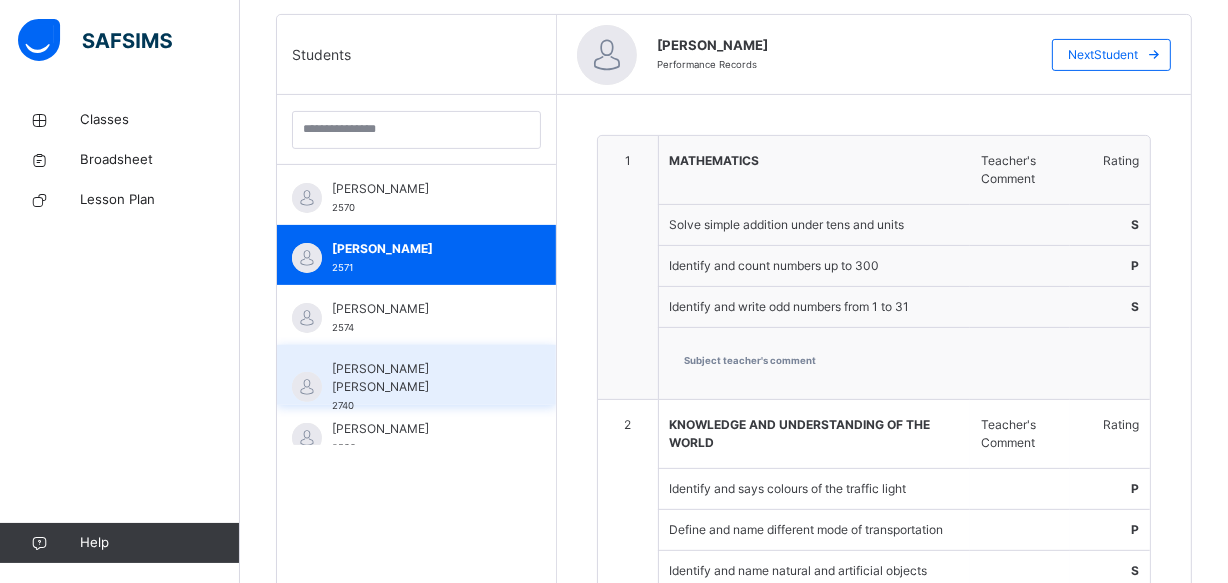click on "[PERSON_NAME]  [PERSON_NAME]" at bounding box center [421, 378] 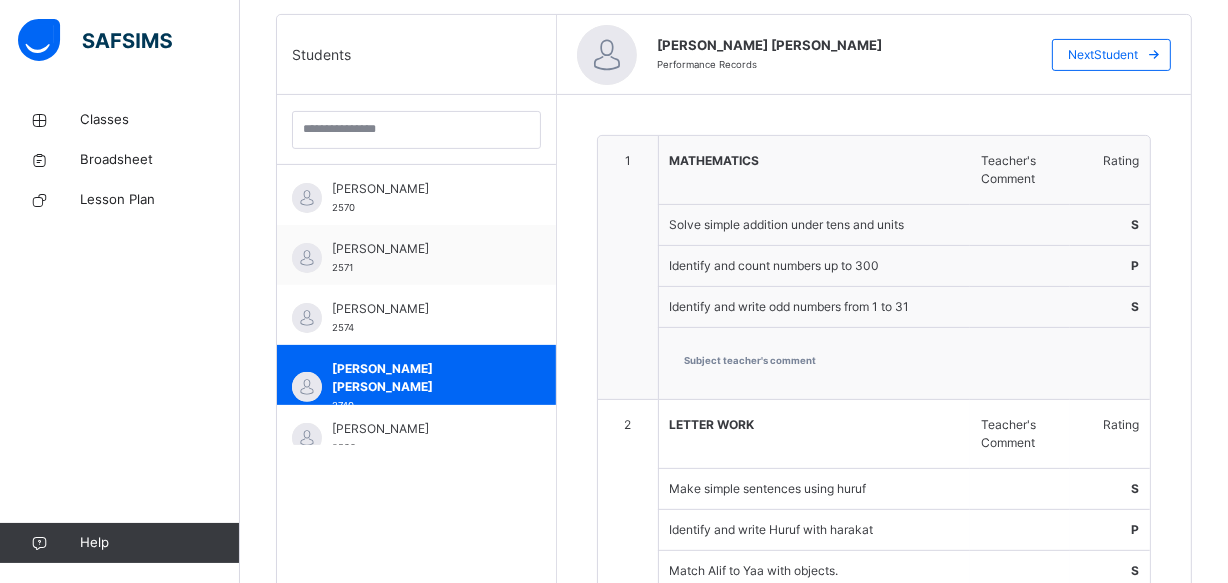 click on "Subject teacher's comment" at bounding box center (905, 363) 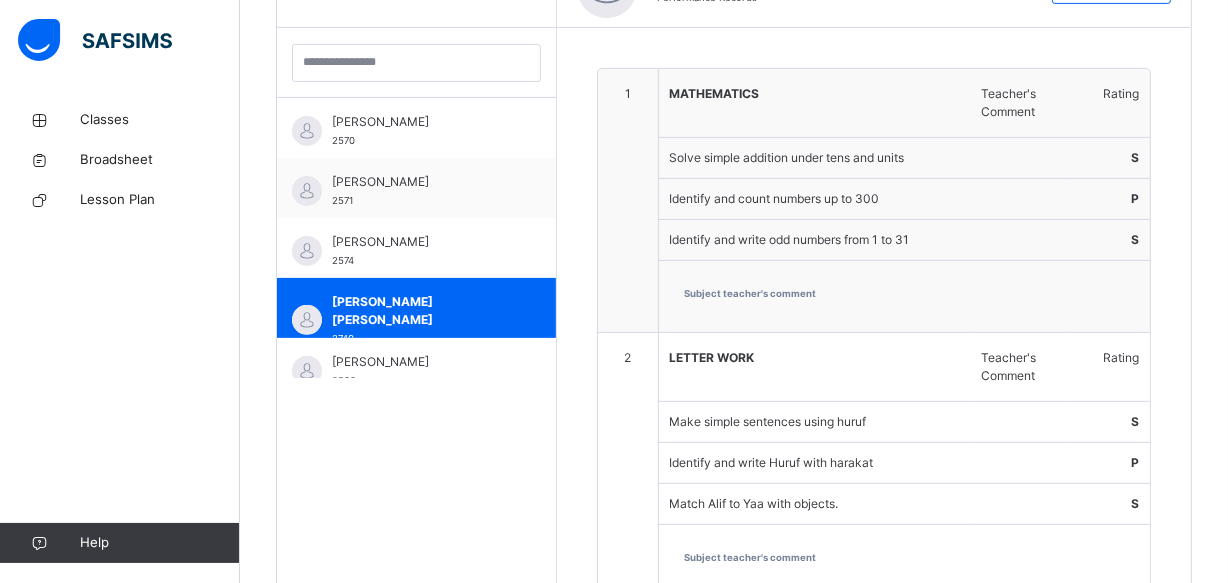 scroll, scrollTop: 516, scrollLeft: 0, axis: vertical 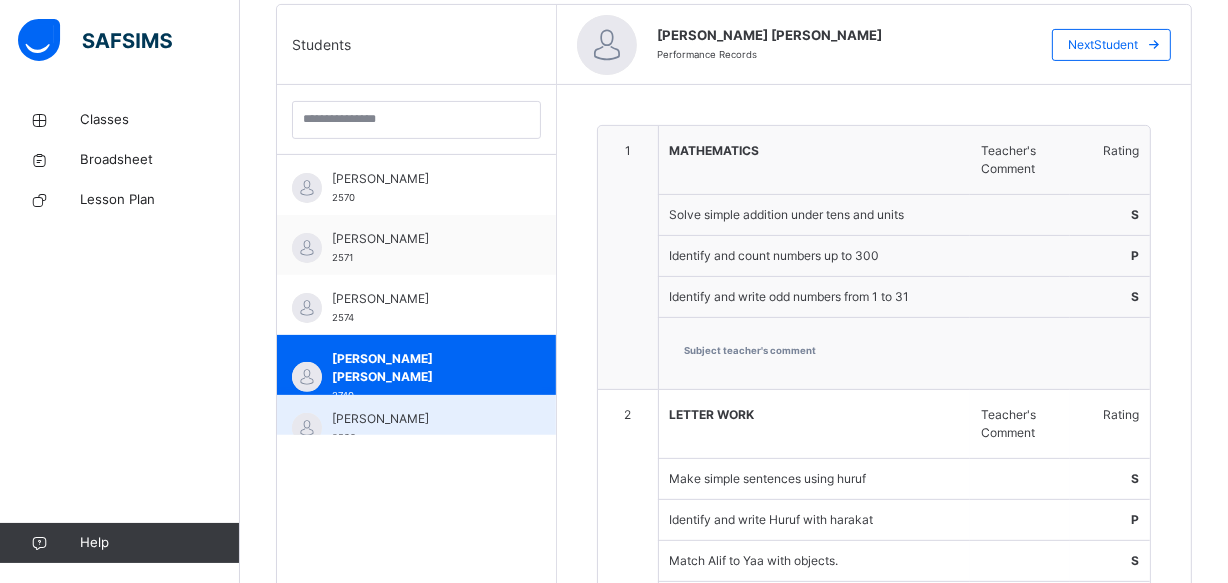 click on "[PERSON_NAME]" at bounding box center [421, 419] 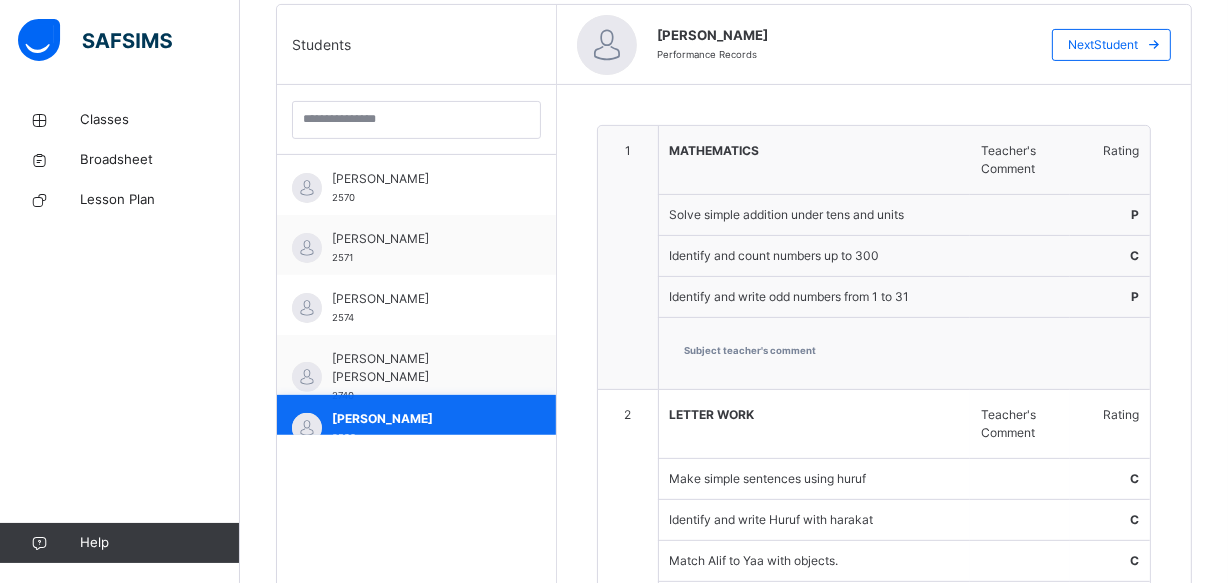 type on "**********" 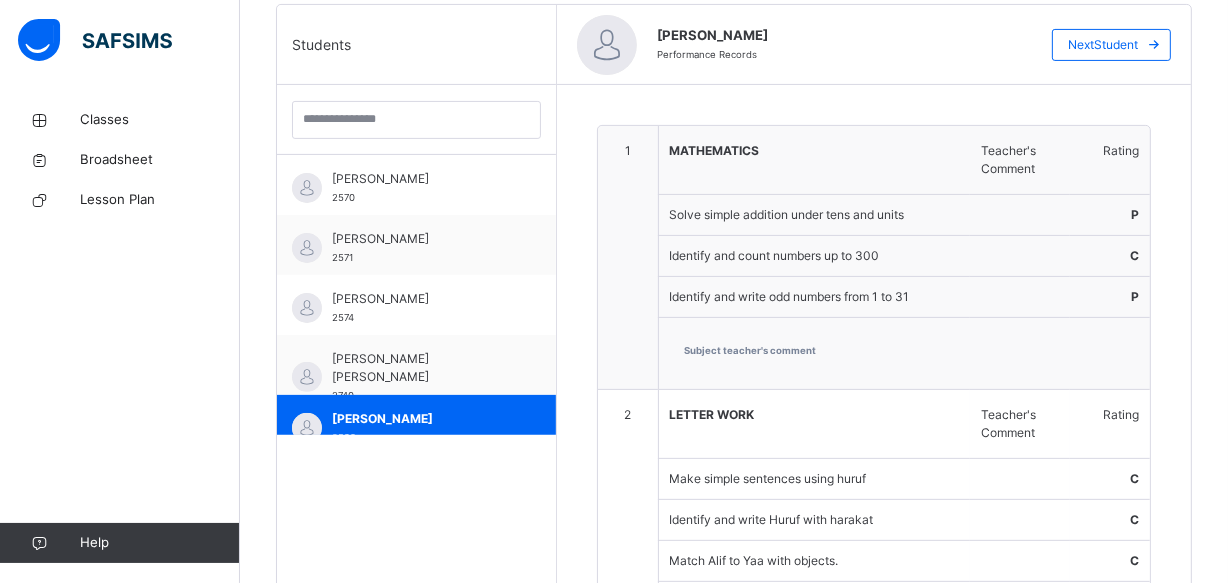 click on "LETTER WORK" at bounding box center [815, 415] 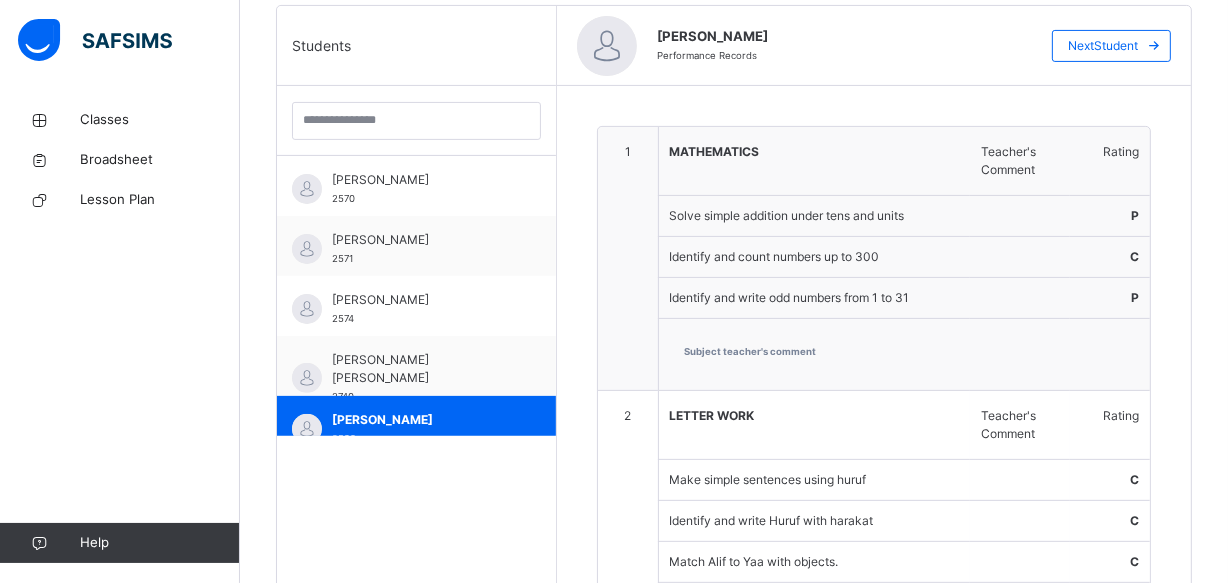scroll, scrollTop: 480, scrollLeft: 0, axis: vertical 